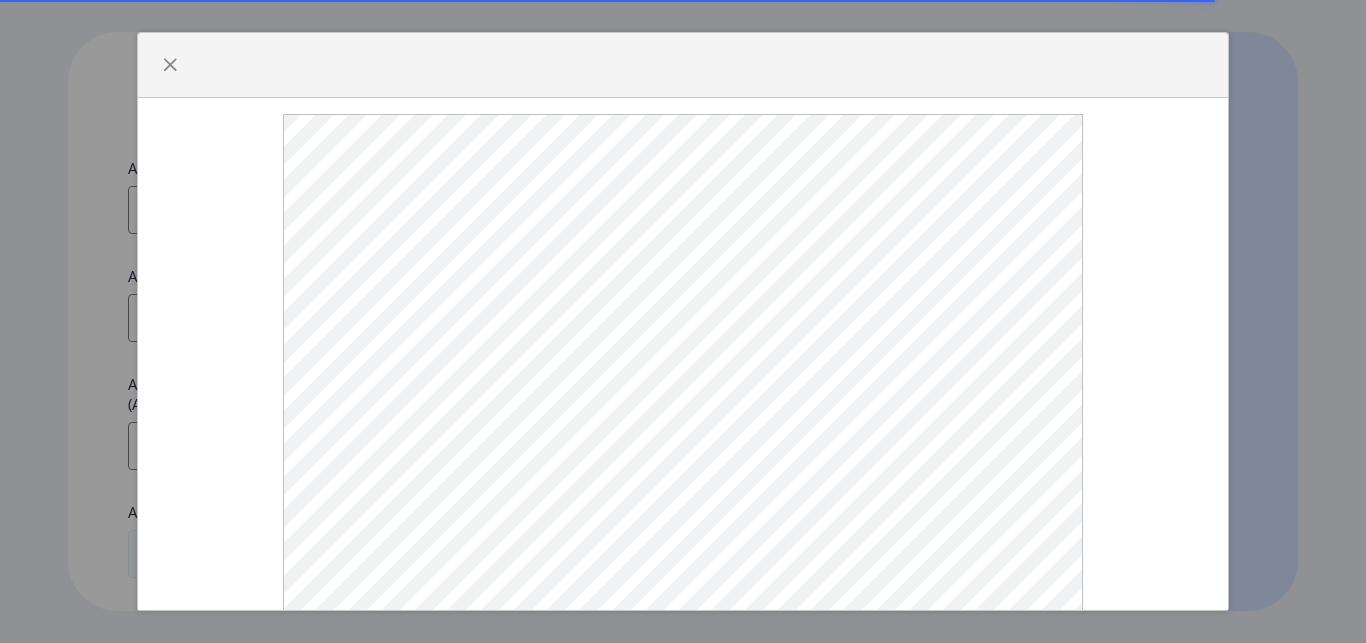 select 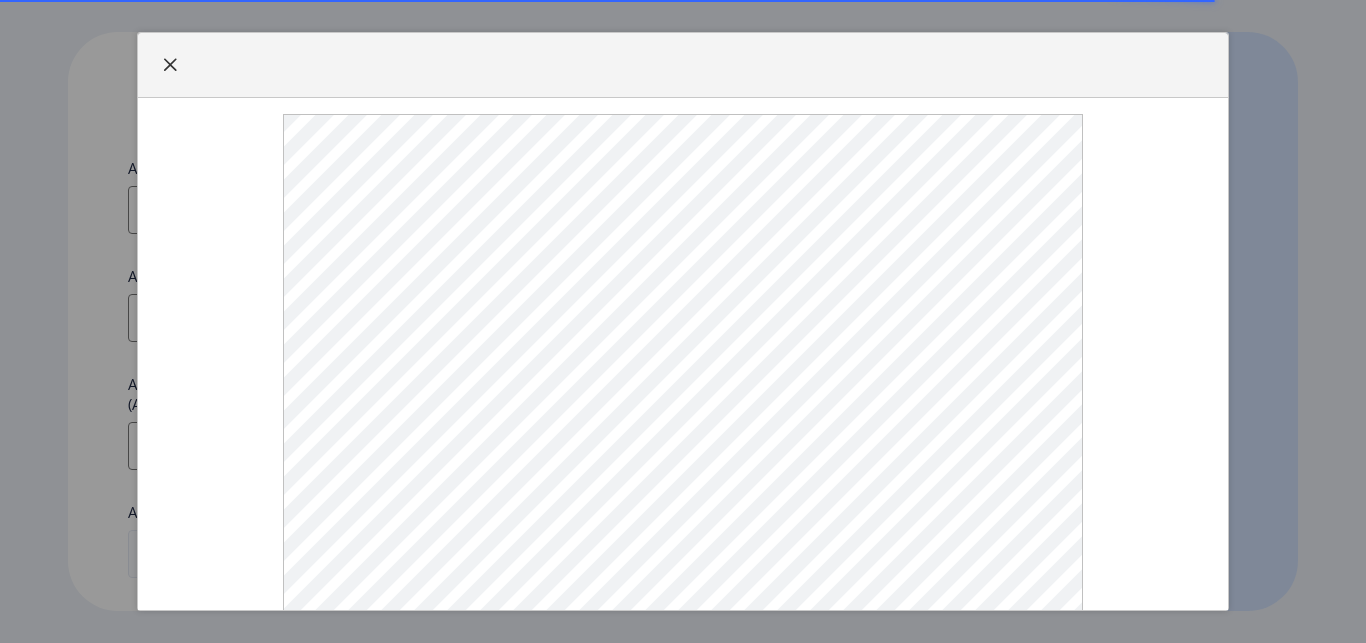 scroll, scrollTop: 0, scrollLeft: 0, axis: both 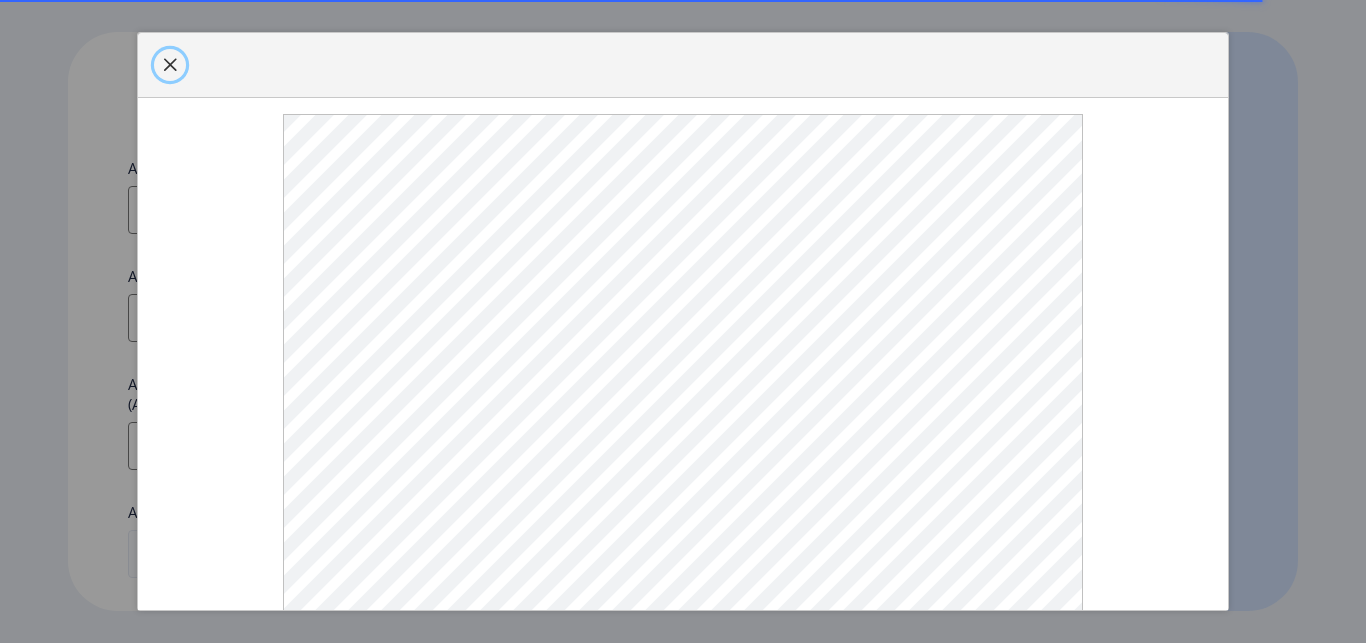 click 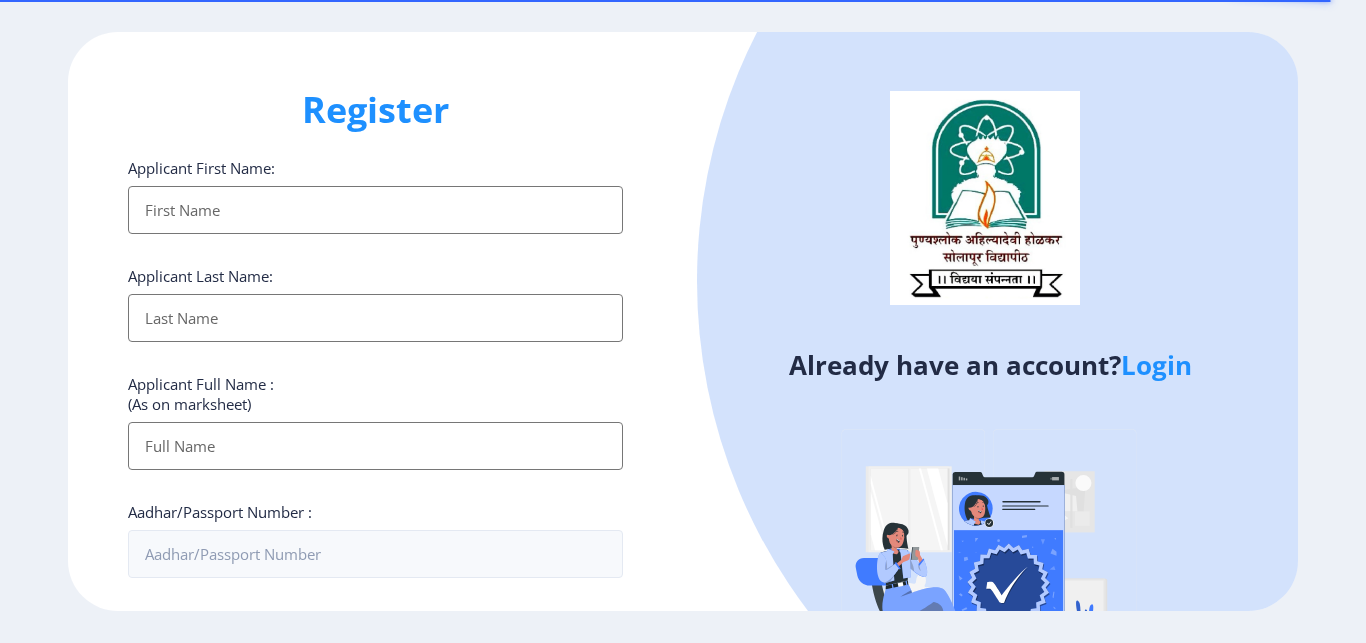 click on "Login" 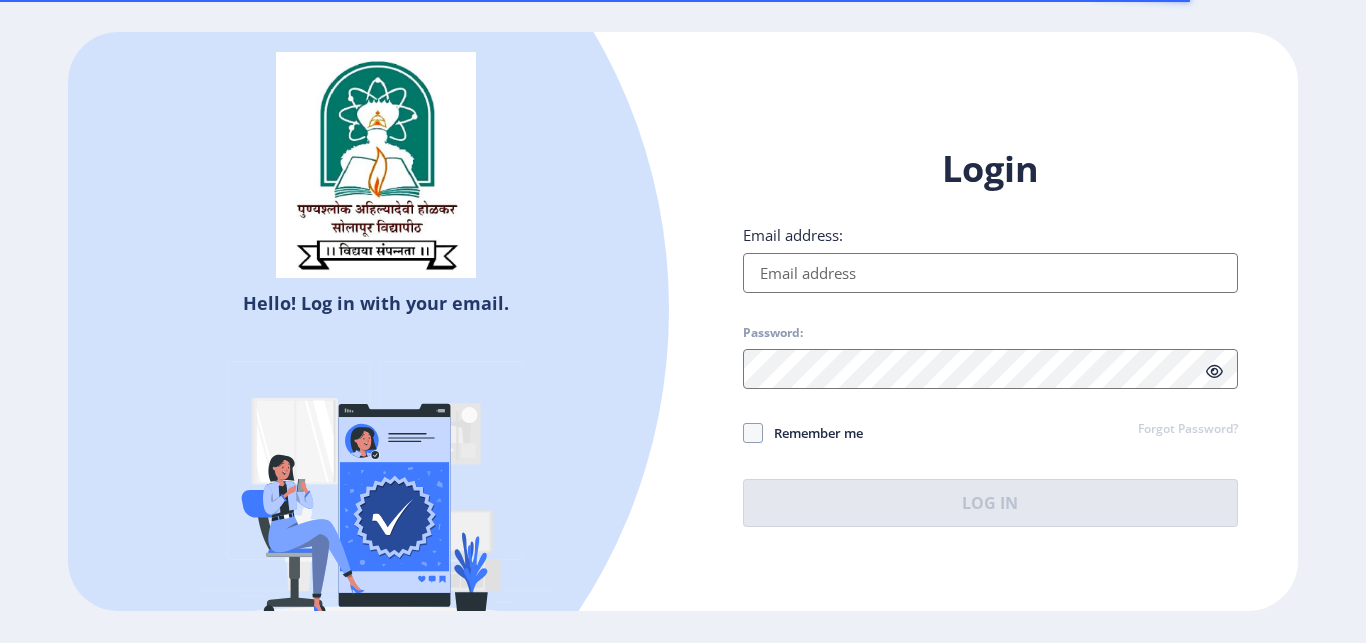 click on "Email address:" at bounding box center [990, 273] 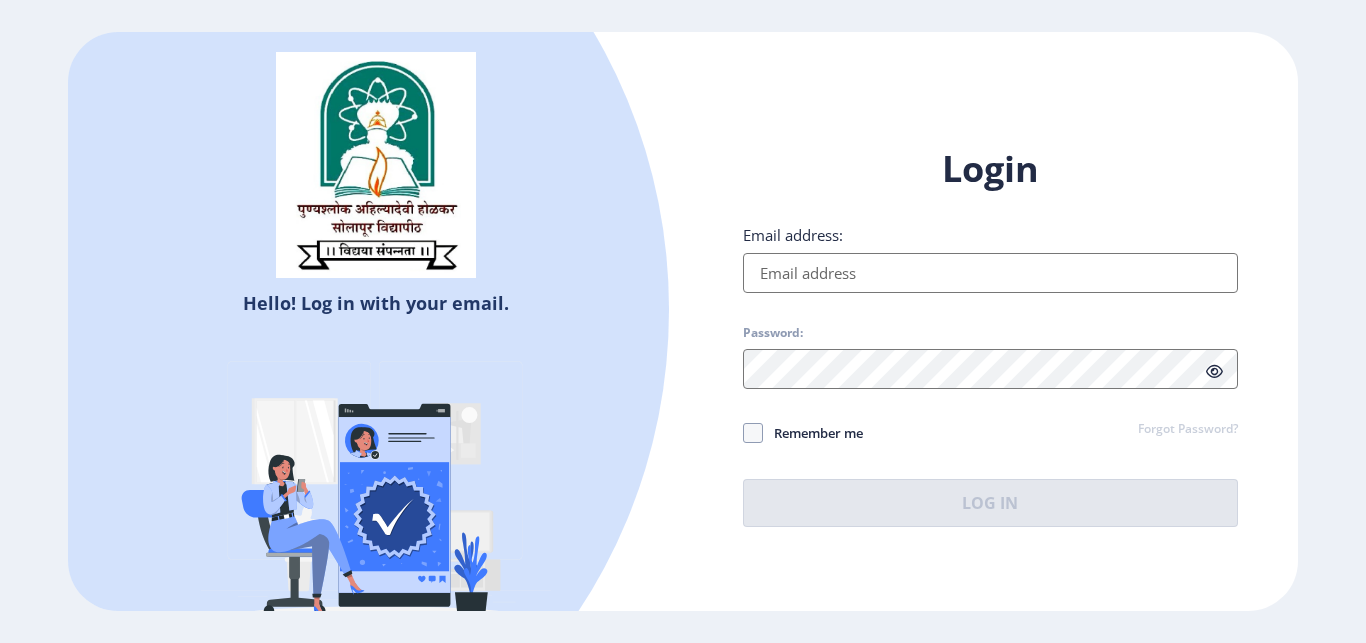 click on "Email address:" at bounding box center [990, 273] 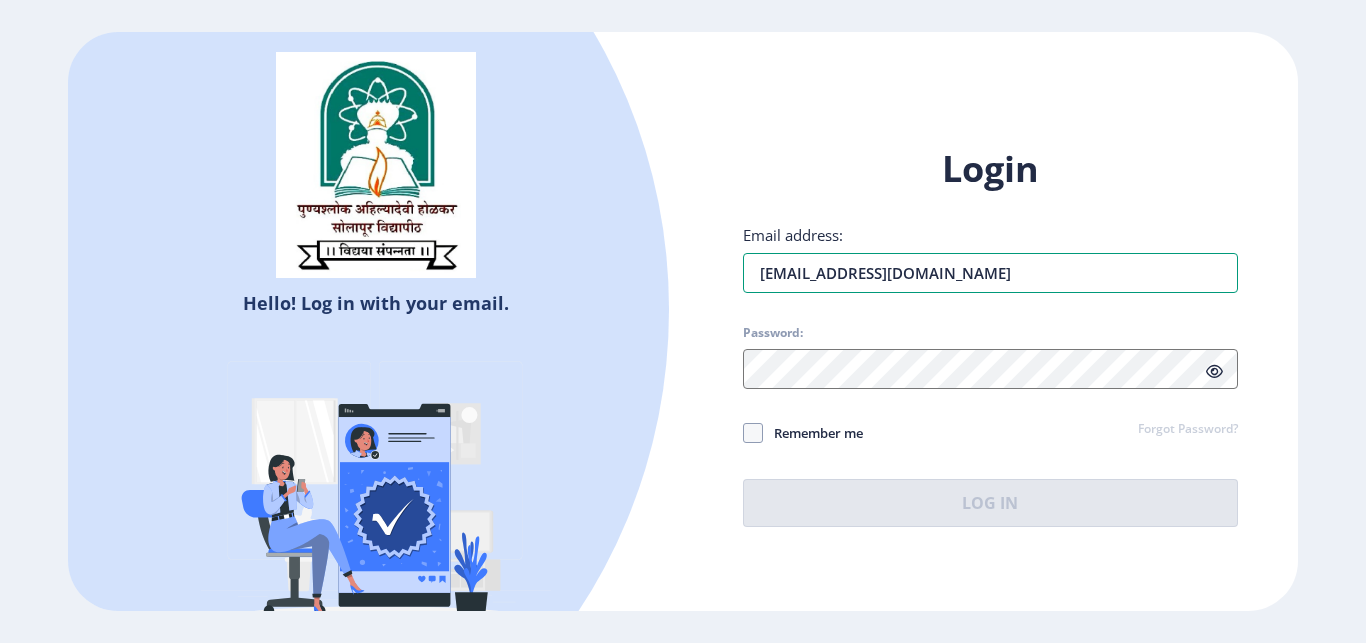 type on "[EMAIL_ADDRESS][DOMAIN_NAME]" 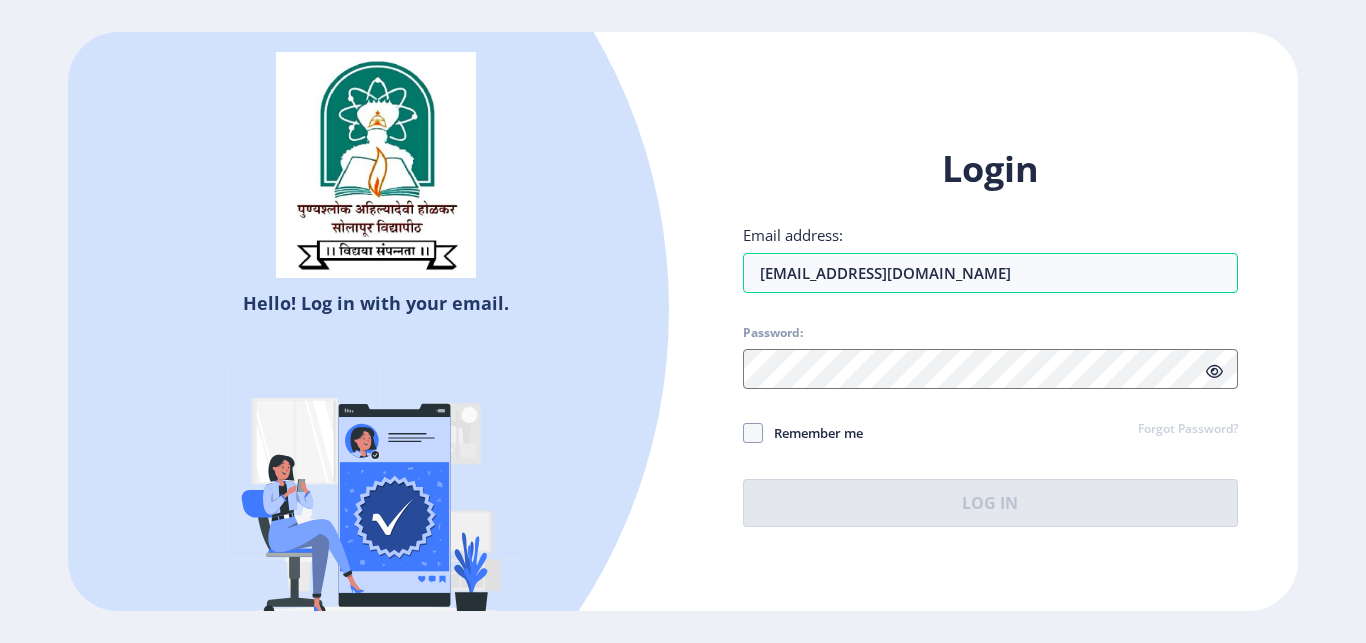 click on "Login Email address: [EMAIL_ADDRESS][DOMAIN_NAME] Password: Remember me Forgot Password?  Log In" 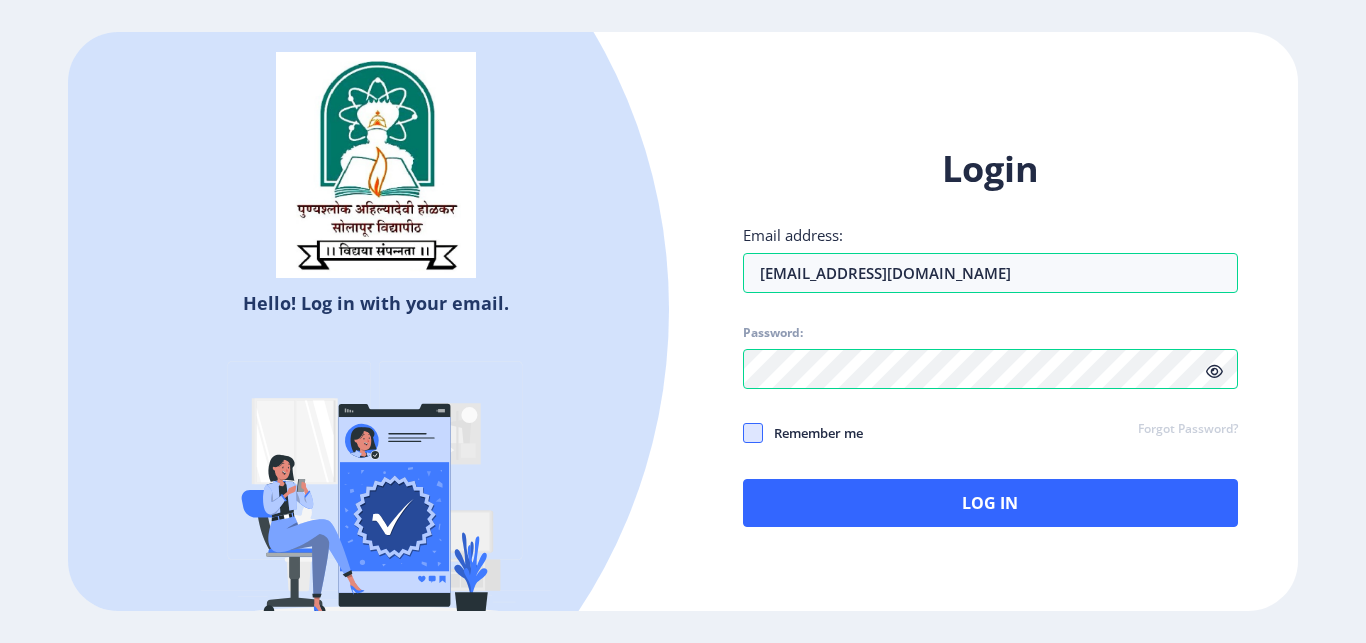 click 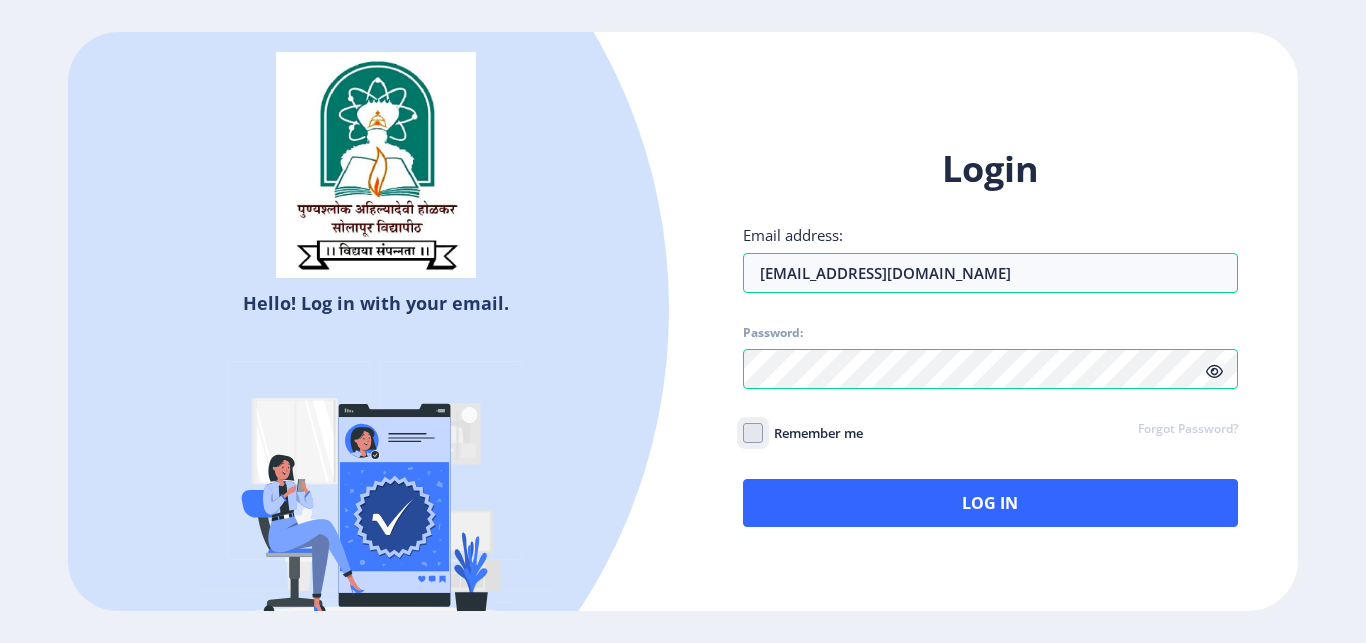 click on "Remember me" 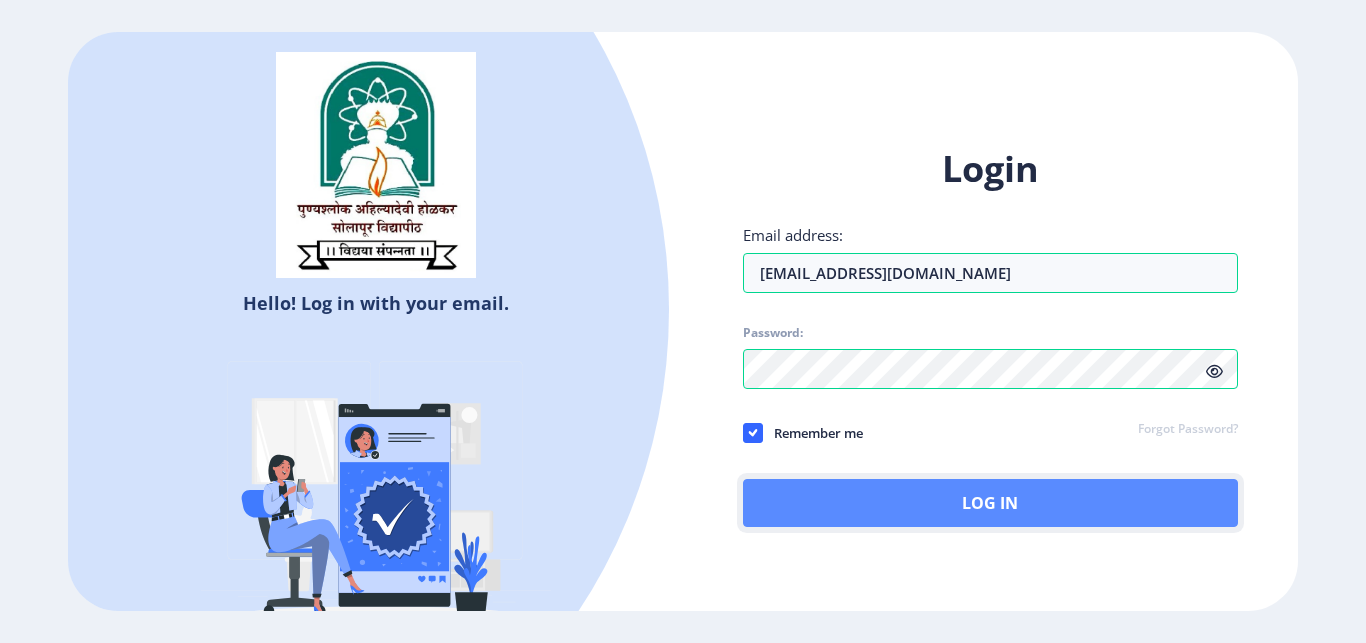 click on "Log In" 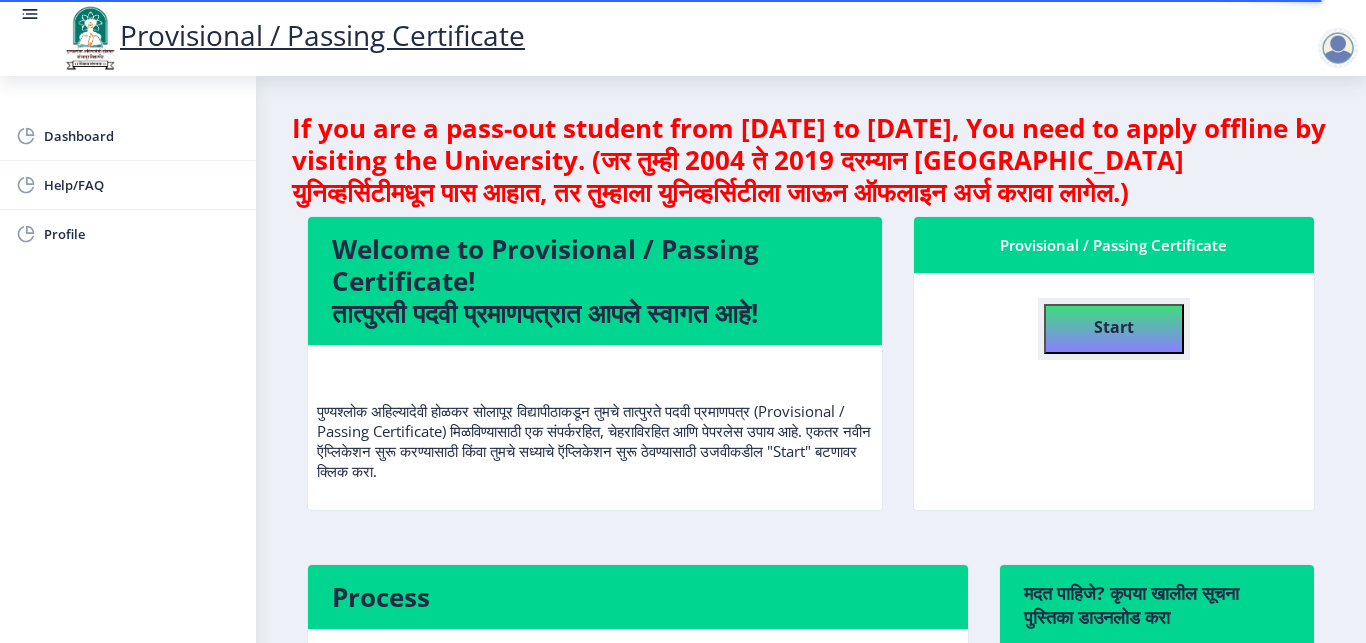 click on "Start" 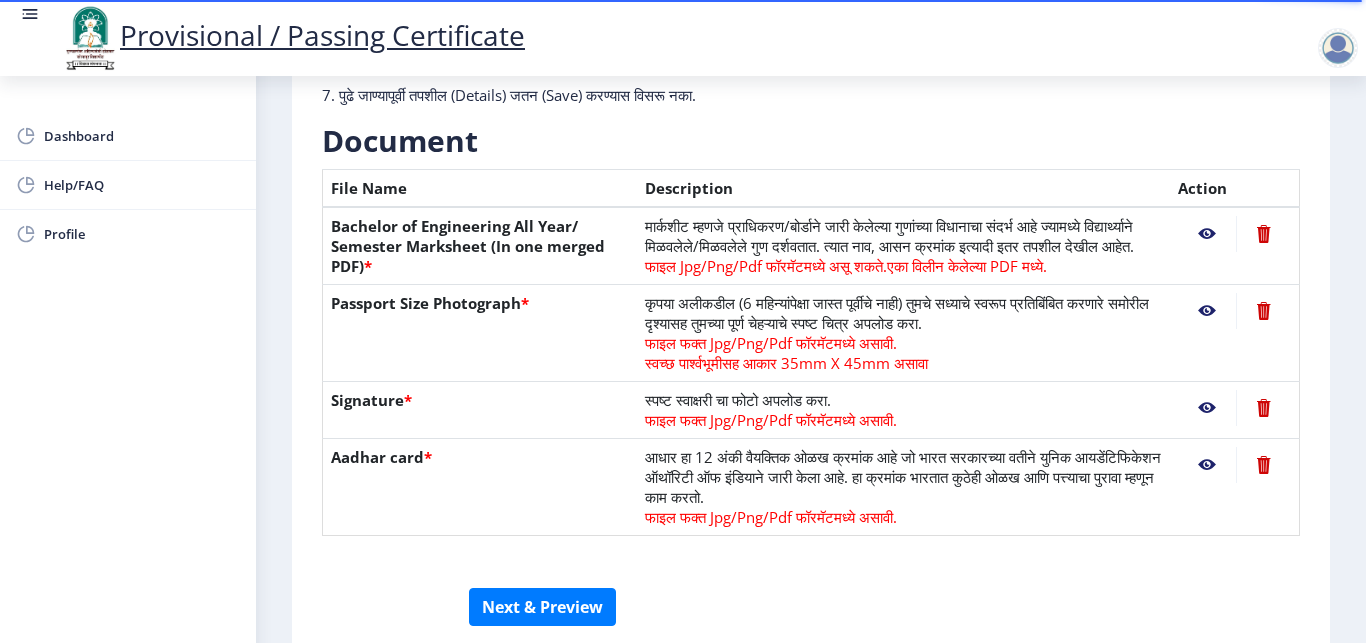 scroll, scrollTop: 378, scrollLeft: 0, axis: vertical 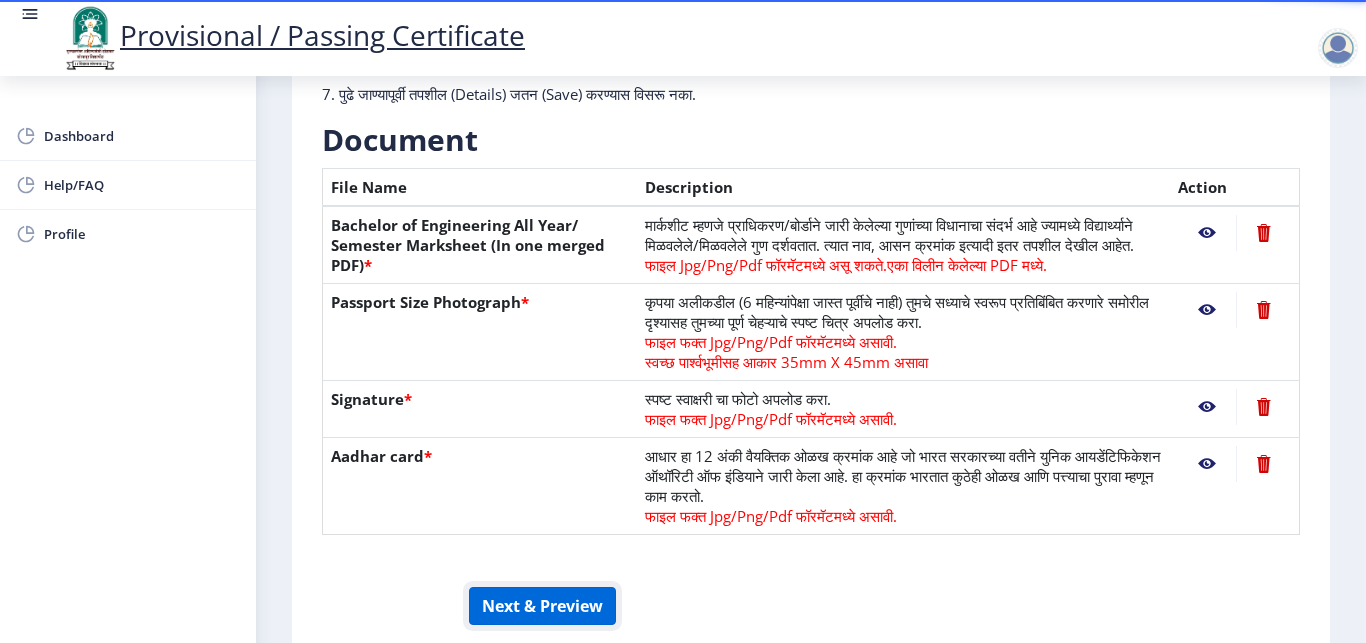 click on "Next & Preview" 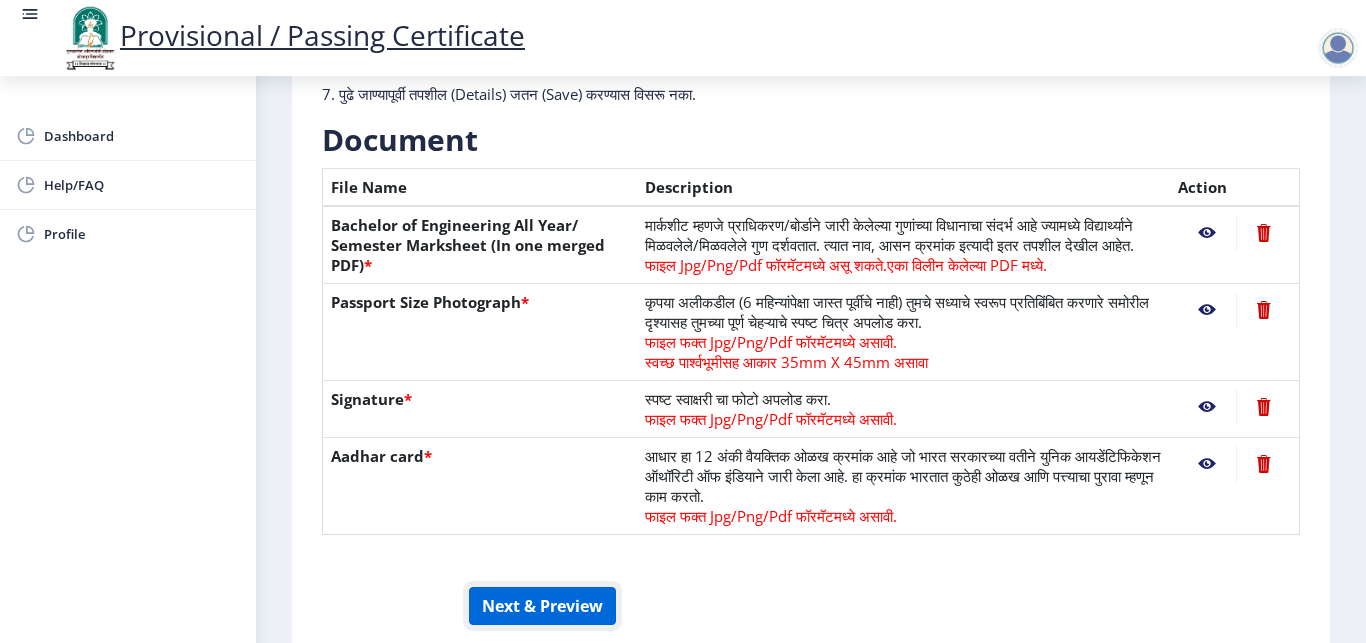 click on "Next & Preview" 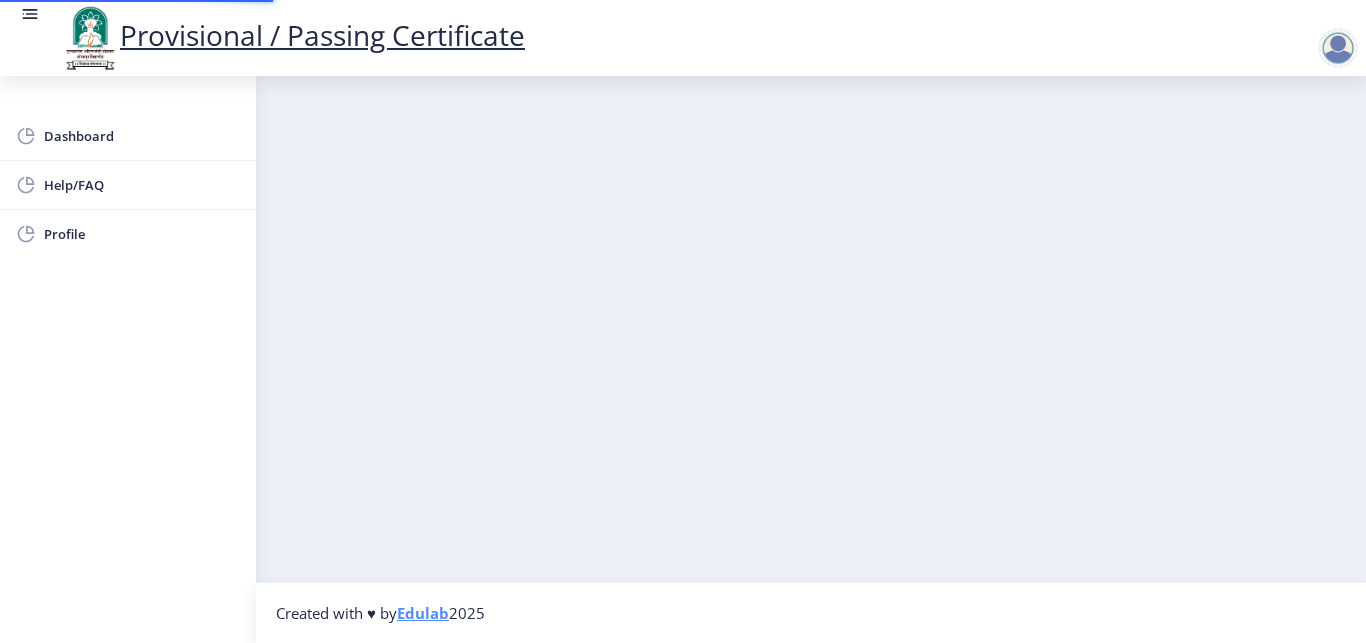 scroll, scrollTop: 0, scrollLeft: 0, axis: both 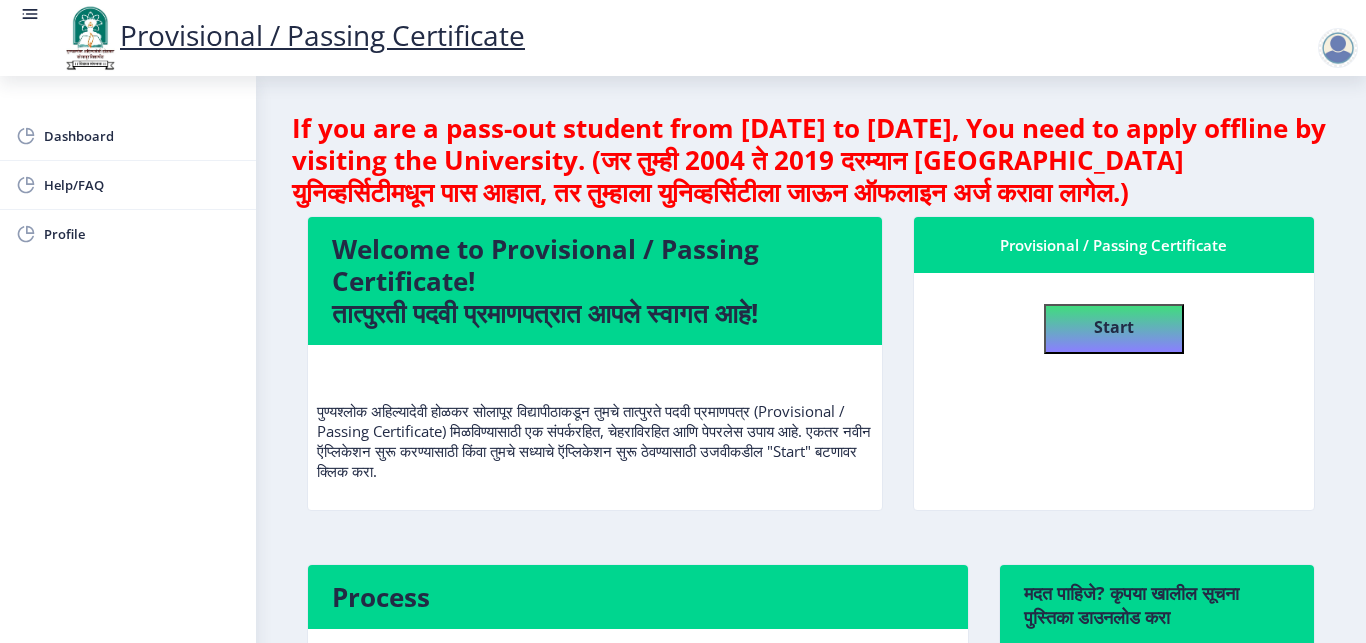 click 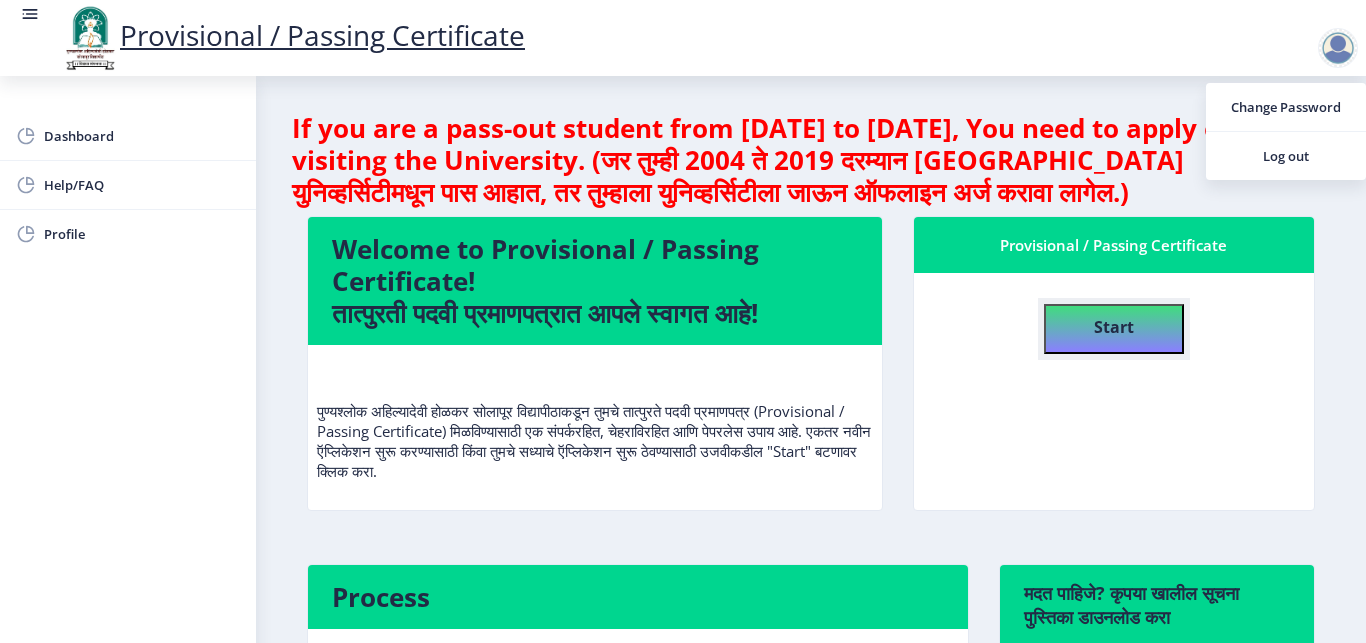 click on "Start" 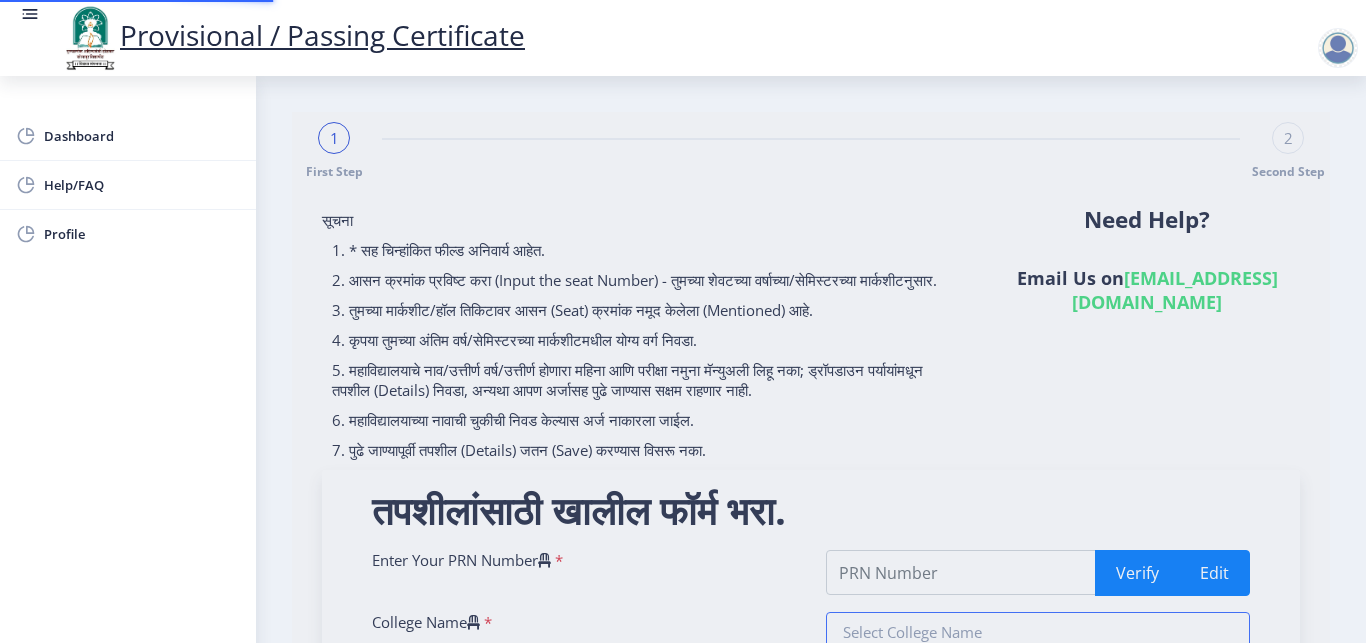 type on "2018032500229795" 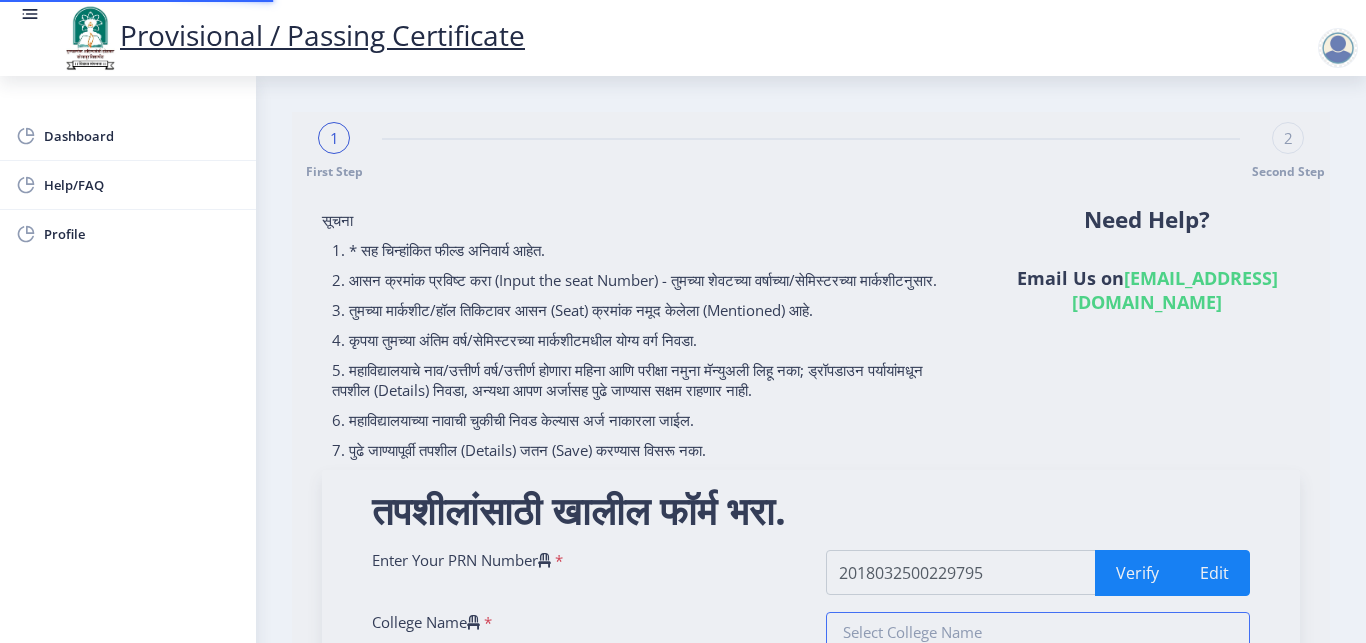 type on "[PERSON_NAME] [PERSON_NAME] Patil Institute of Technology & Research, Shankarnagar Akluj" 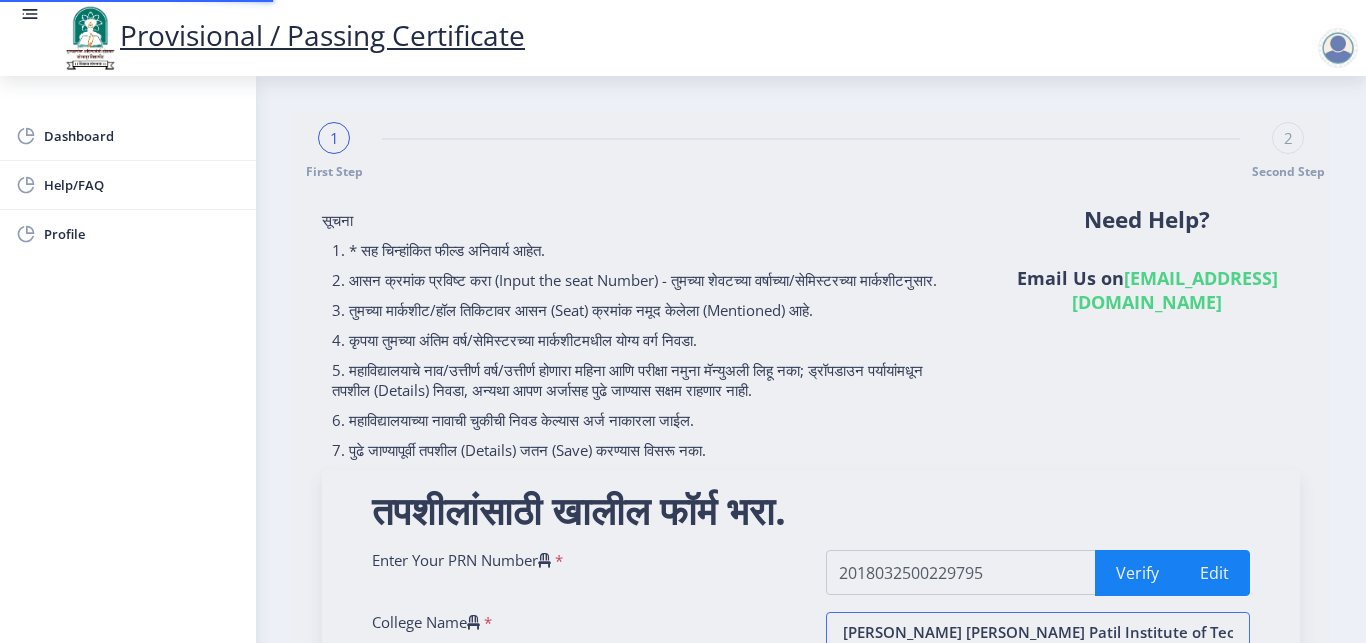 select on "2021" 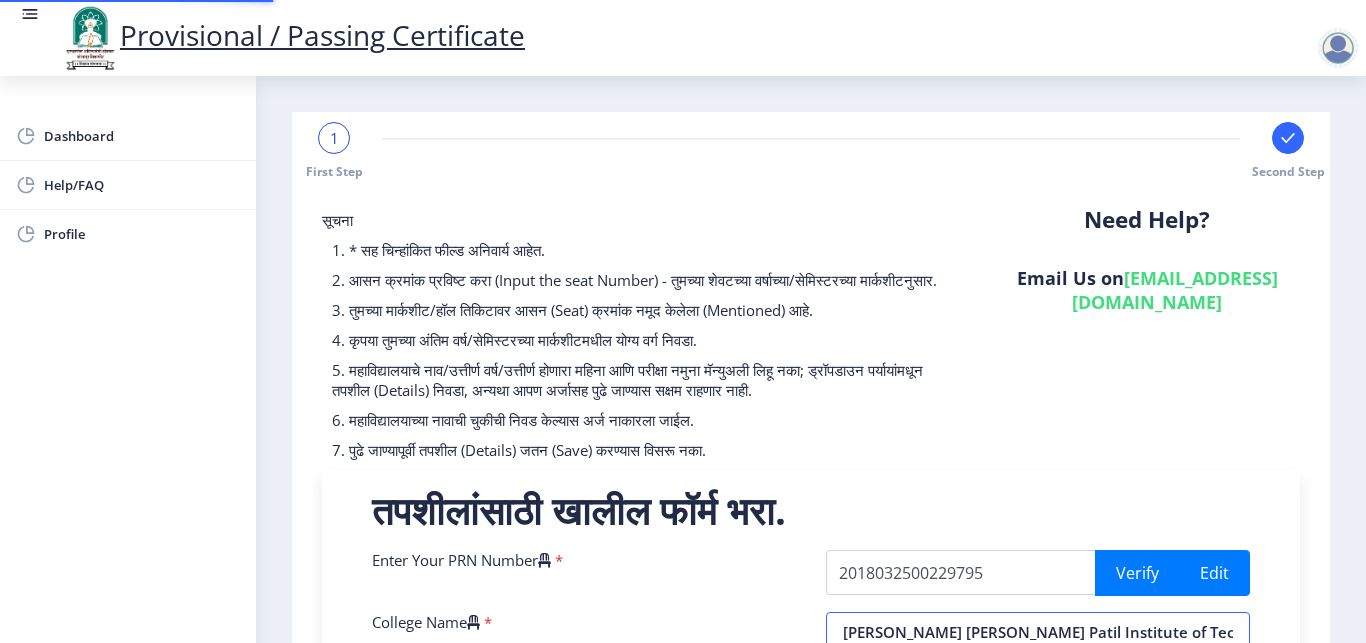 scroll, scrollTop: 988, scrollLeft: 0, axis: vertical 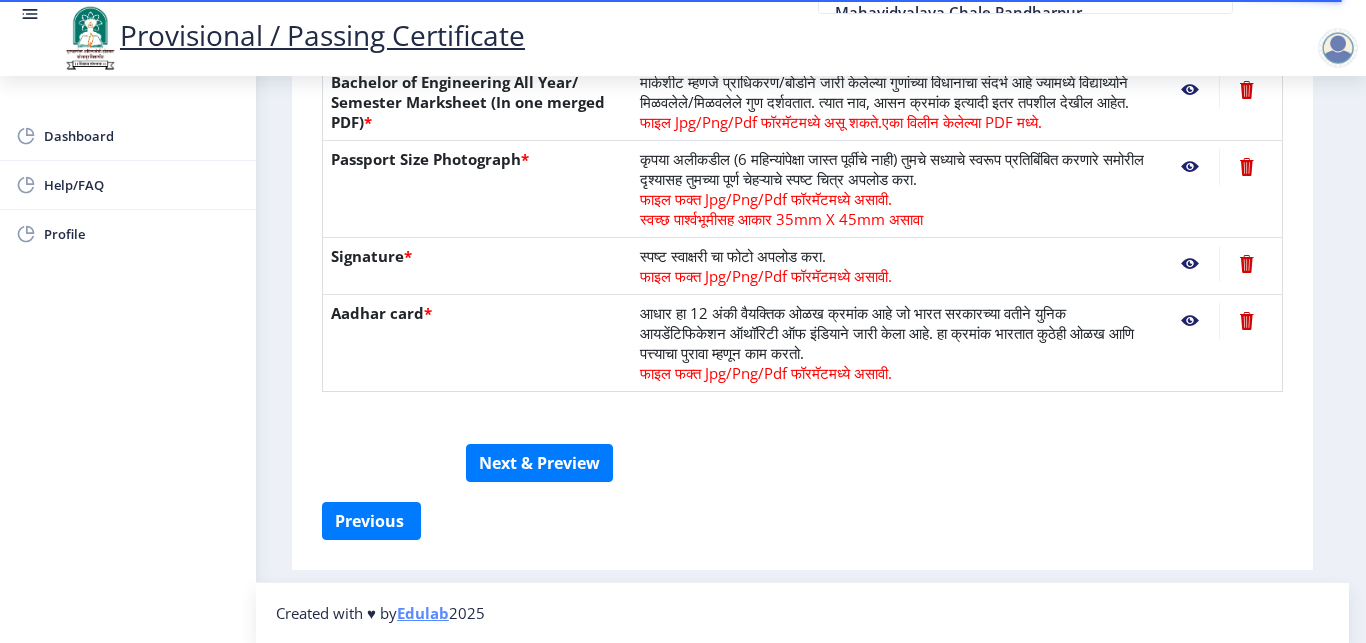 click on "Provisional / Passing Certificate Dashboard Help/FAQ Profile First Step 2 Second Step सूचना 1. कागदपत्रे फक्त jpg/jpeg/png किंवा pdf फॉरमॅटमध्ये अपलोड करा.  2. फाइल आकार 5 MB पेक्षा जास्त नसावा.  3. मार्कशीट मूळ प्रतीतच (Original Copy) अपलोड करावी लागेल.  4. कृपया तुमचे अंतिम वर्ष/सेमिस्टर पास मार्कशीट अपलोड करा.  5. कृपया तुमचा स्पष्ट फोटो अपलोड करा, तो 6 महिन्यांपेक्षा जुना नसावा. 7. पुढे जाण्यापूर्वी तपशील (Details) जतन (Save) करण्यास विसरू नका.  Need Help? Email Us on   su.sfc@studentscenter.in  Document  File Name Description Action * * *" 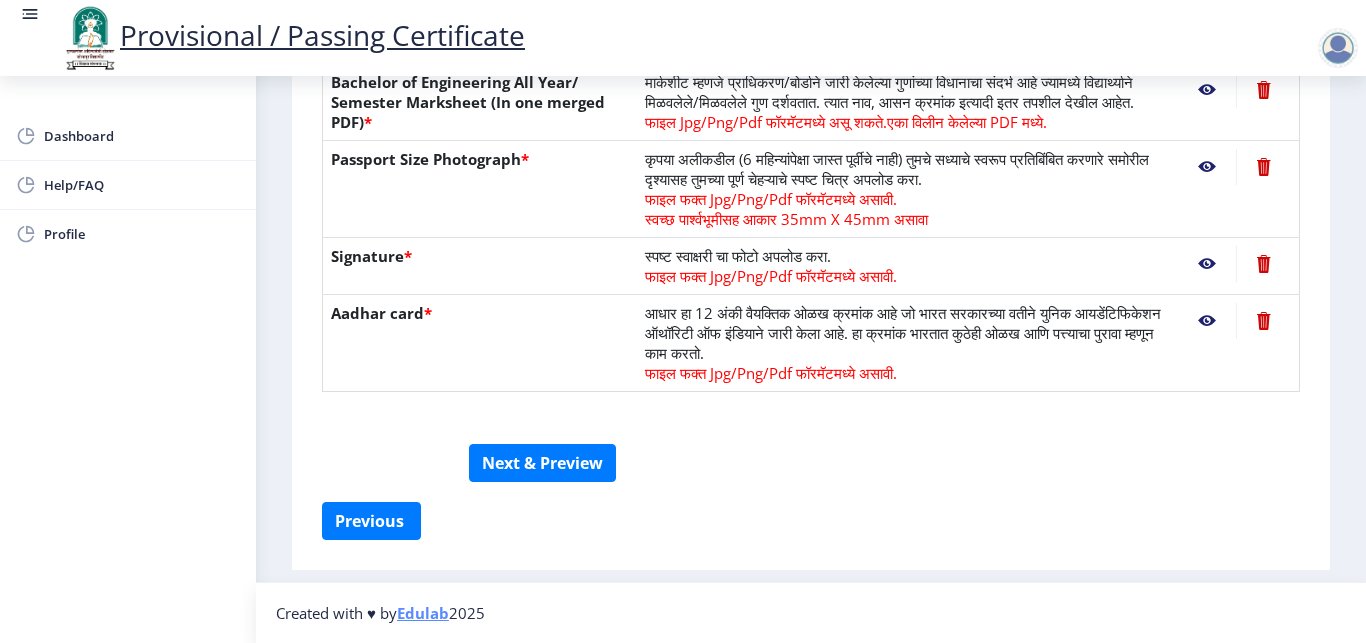 scroll, scrollTop: 27, scrollLeft: 0, axis: vertical 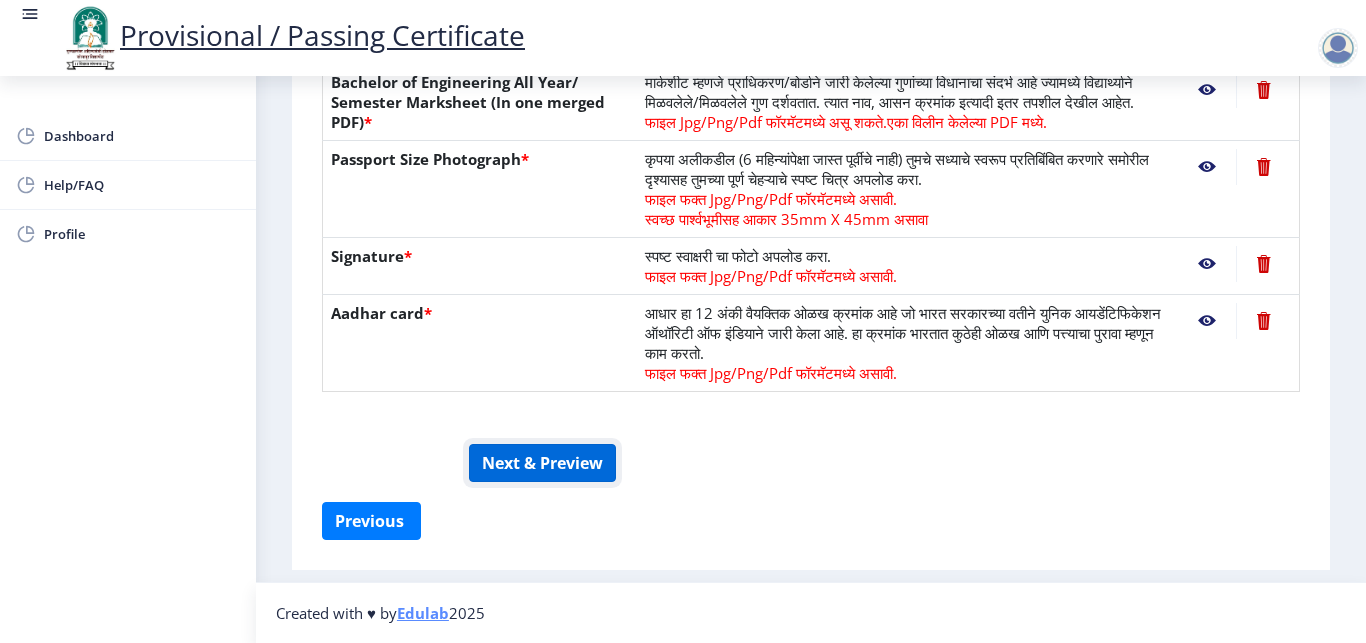 click on "Next & Preview" 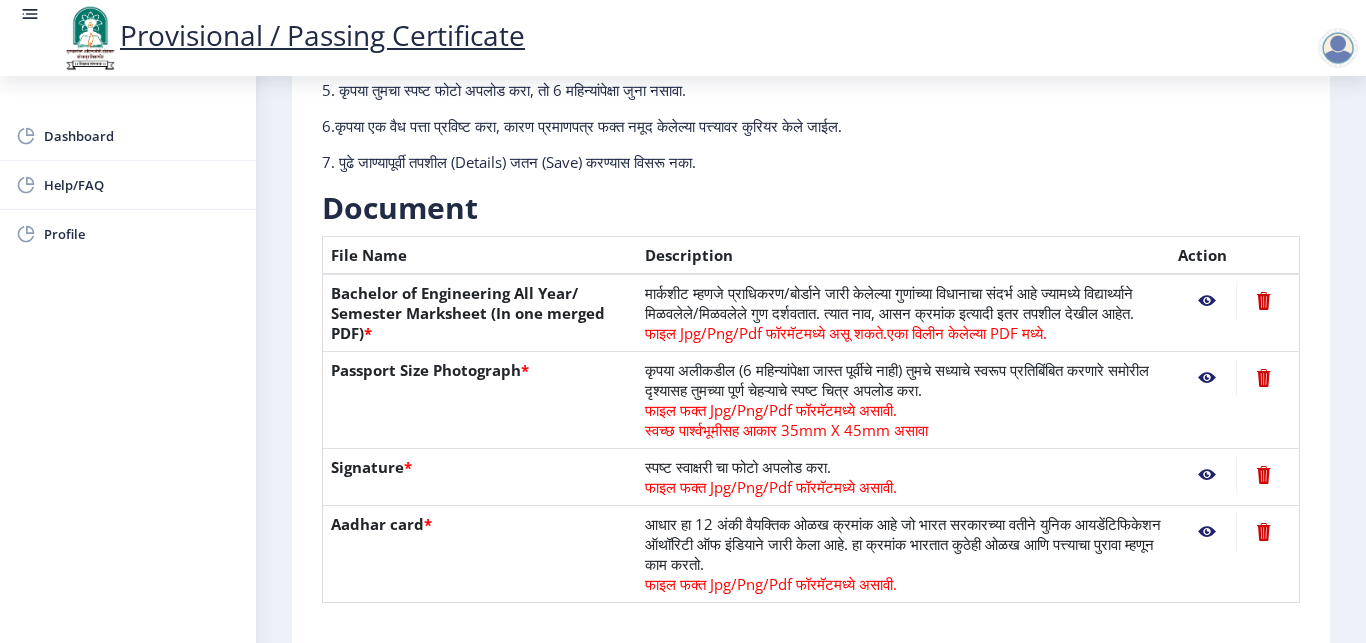 scroll, scrollTop: 315, scrollLeft: 0, axis: vertical 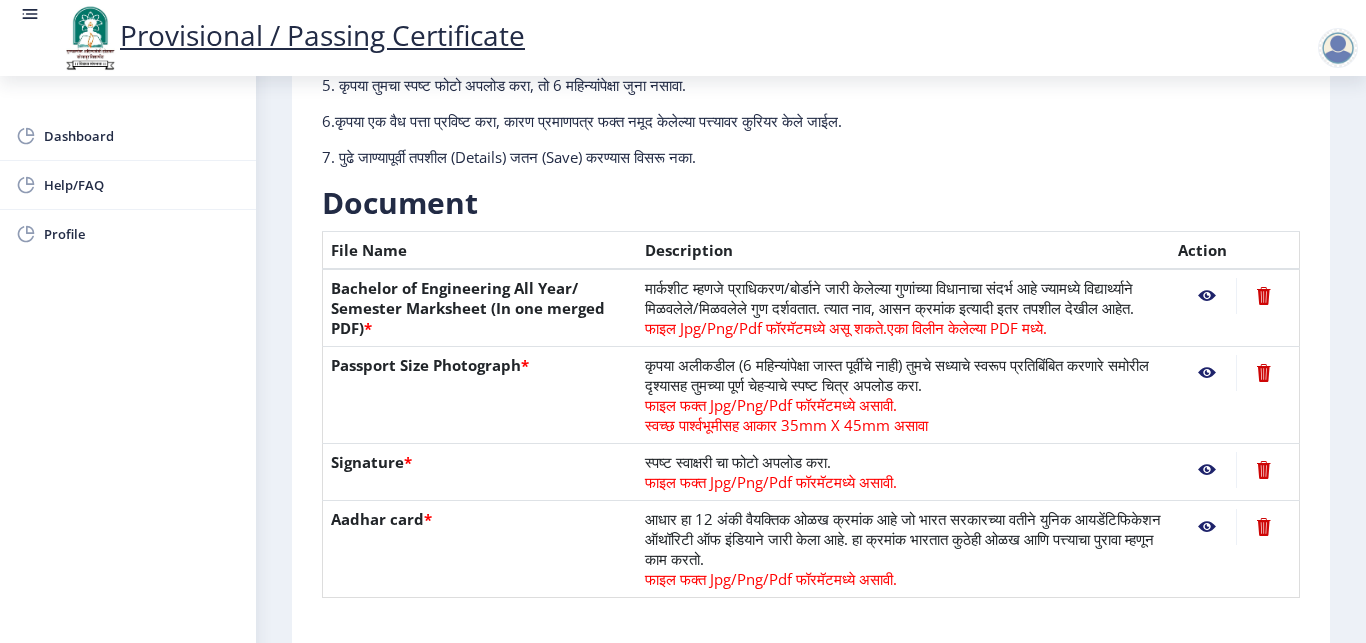 click 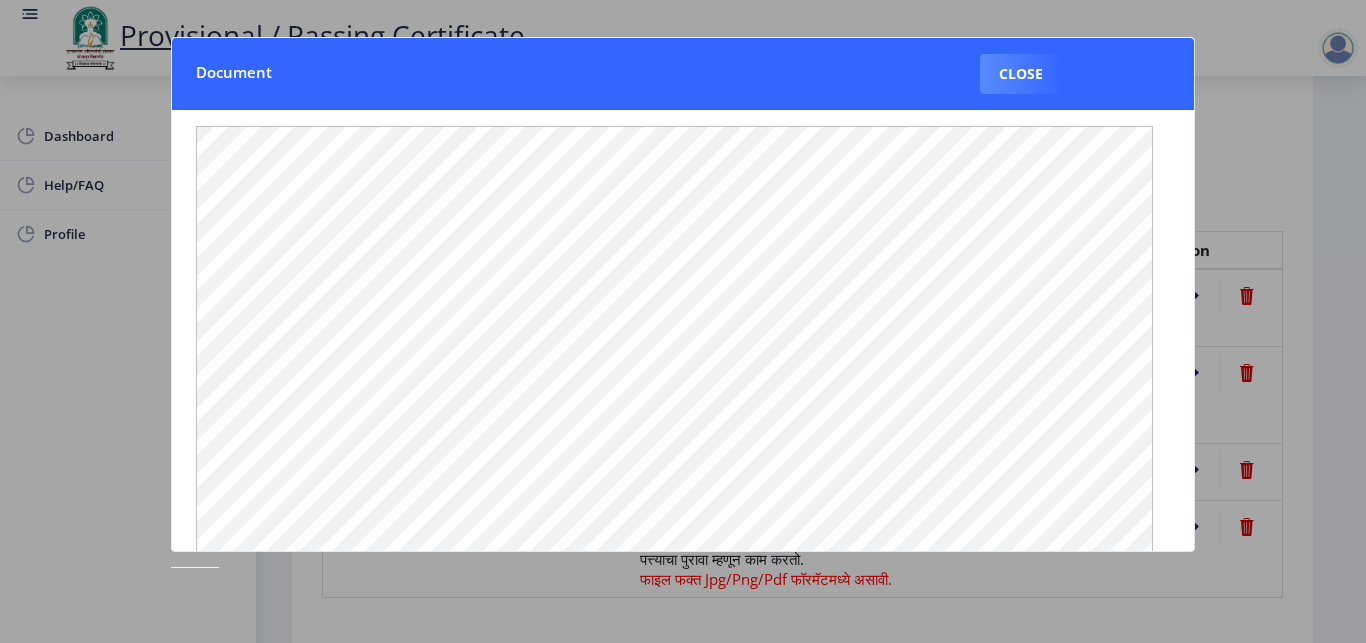 scroll, scrollTop: 315, scrollLeft: 0, axis: vertical 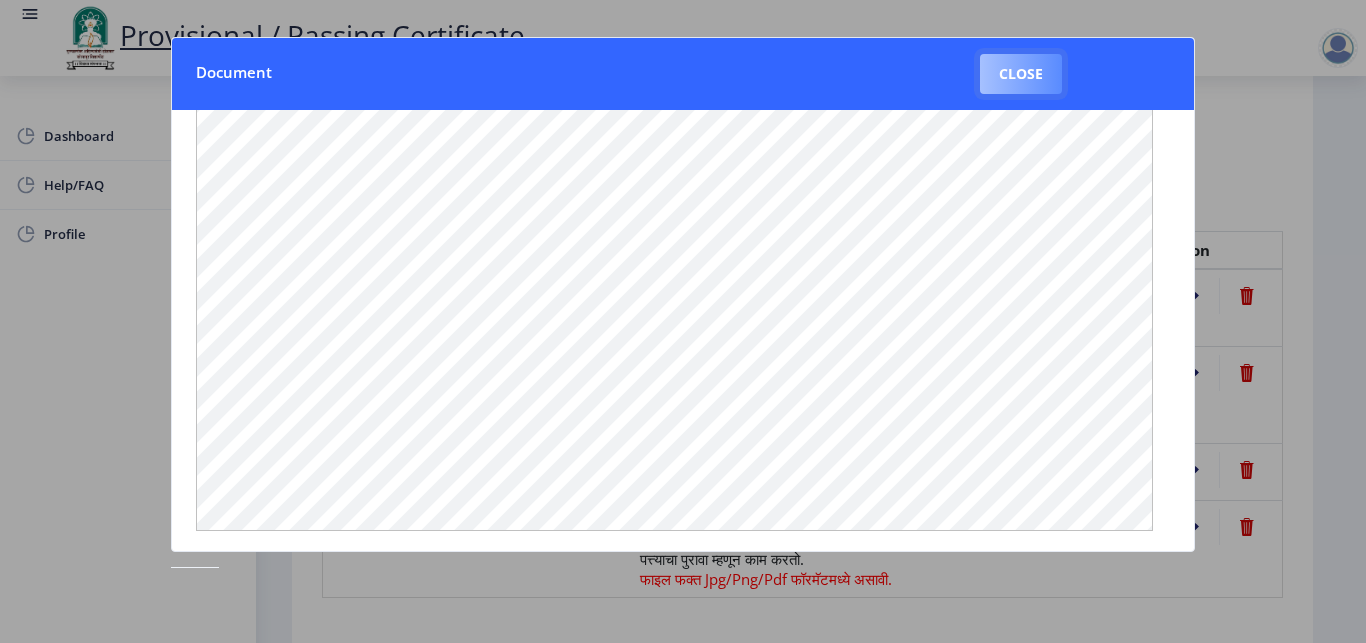 click on "Close" at bounding box center [1021, 74] 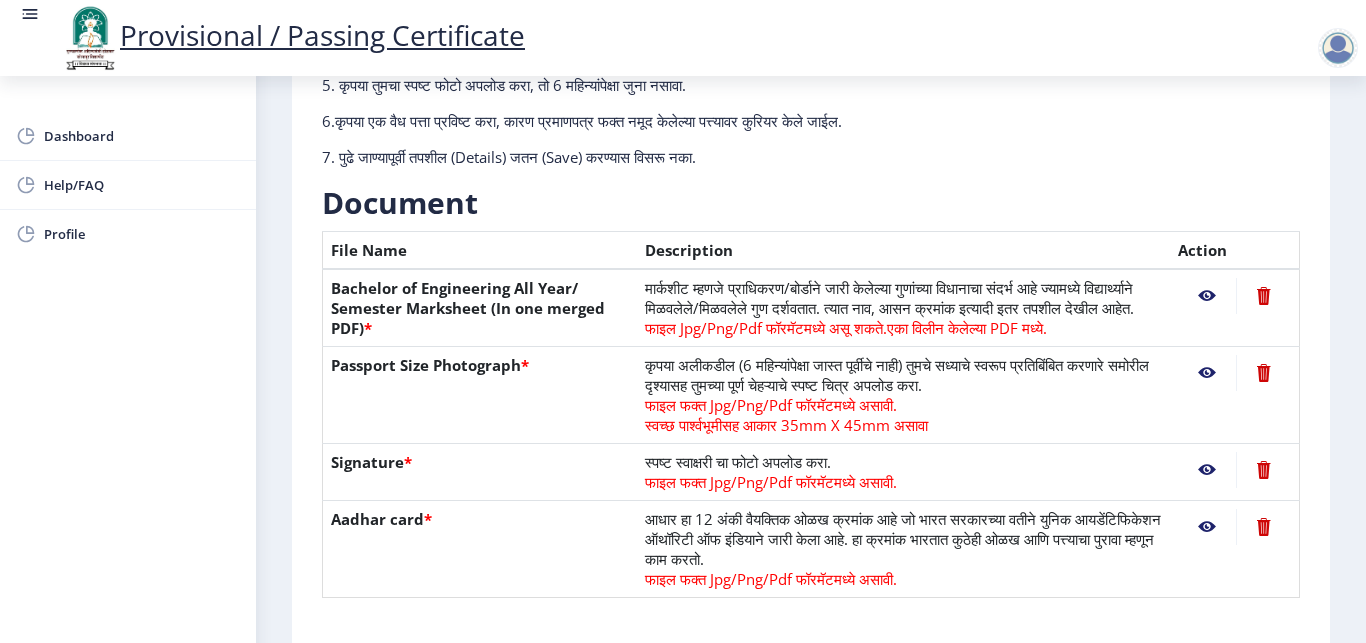 scroll, scrollTop: 315, scrollLeft: 0, axis: vertical 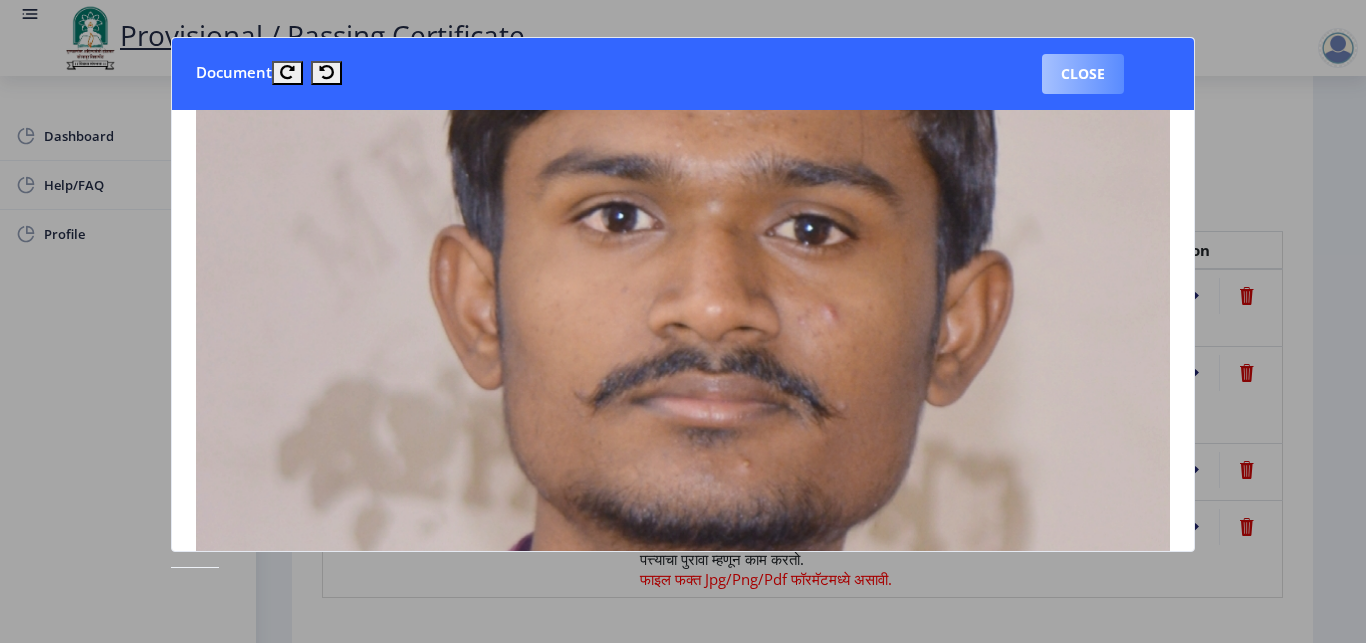 click on "Close" at bounding box center [1083, 74] 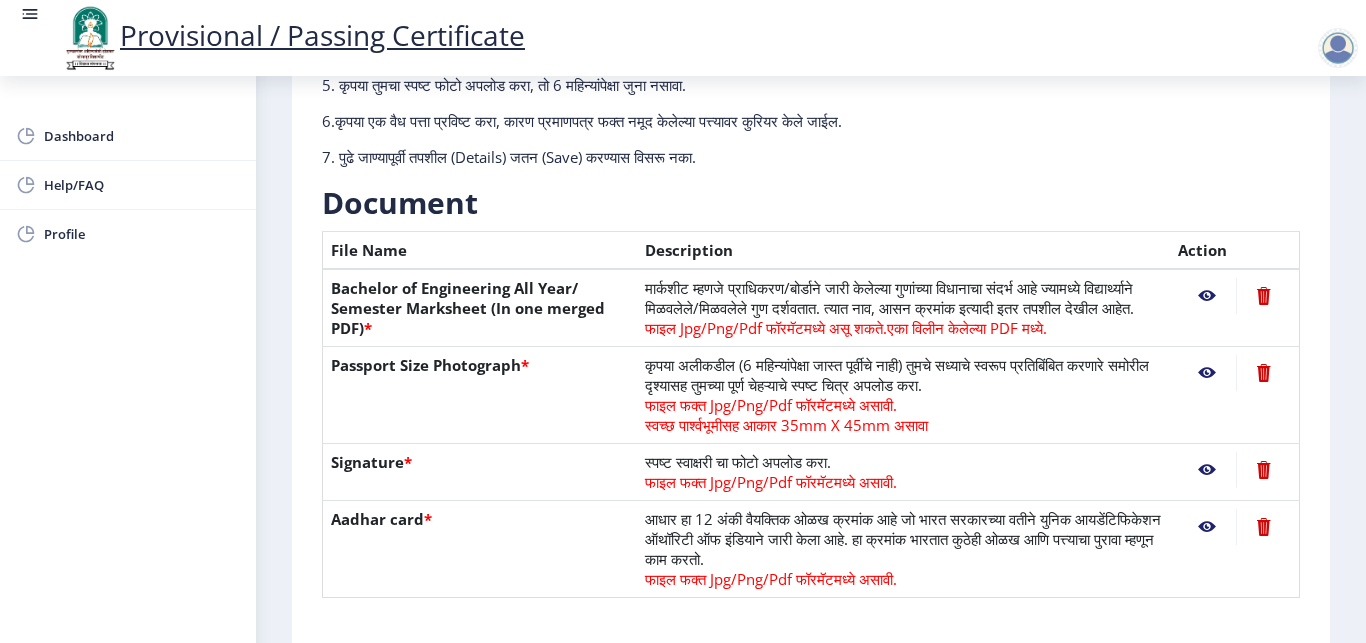 scroll, scrollTop: 541, scrollLeft: 0, axis: vertical 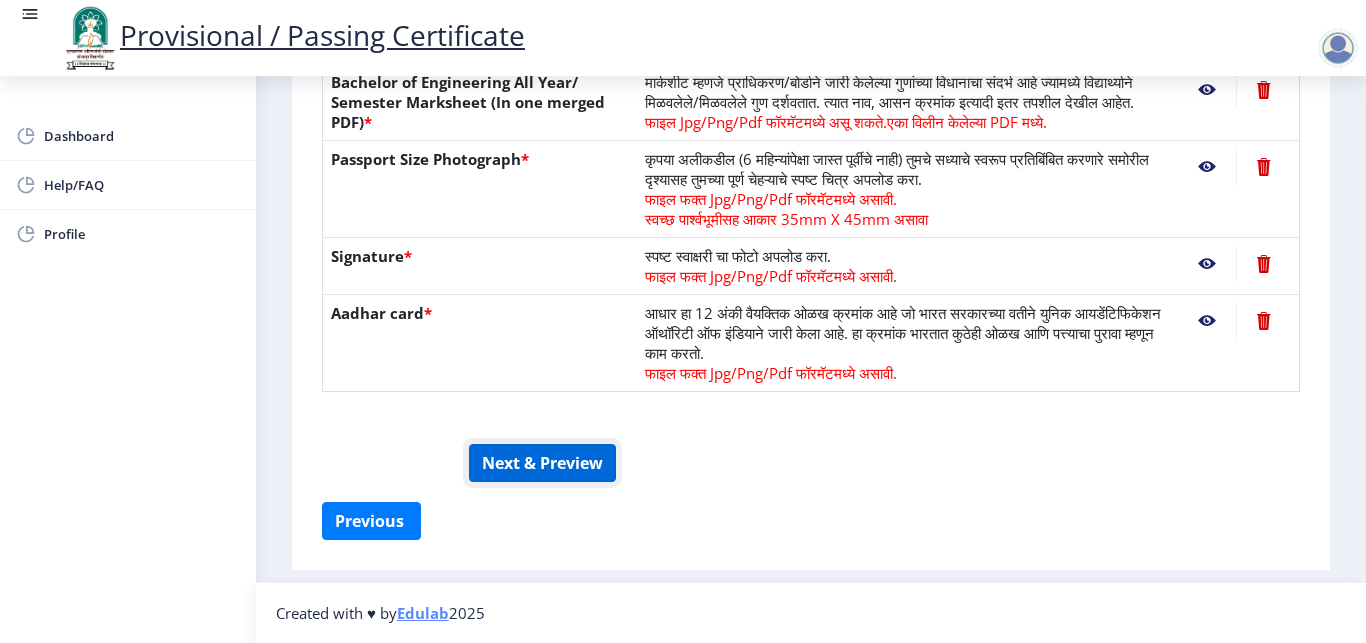 click on "Next & Preview" 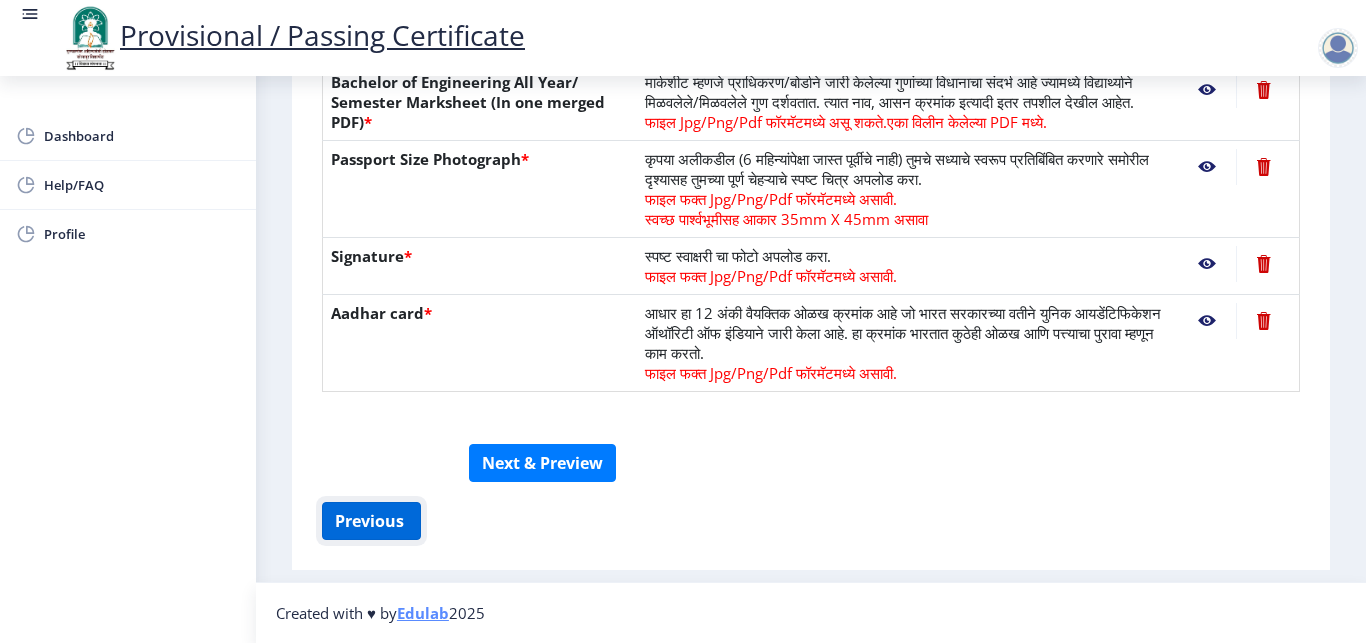 click on "Previous ‍" 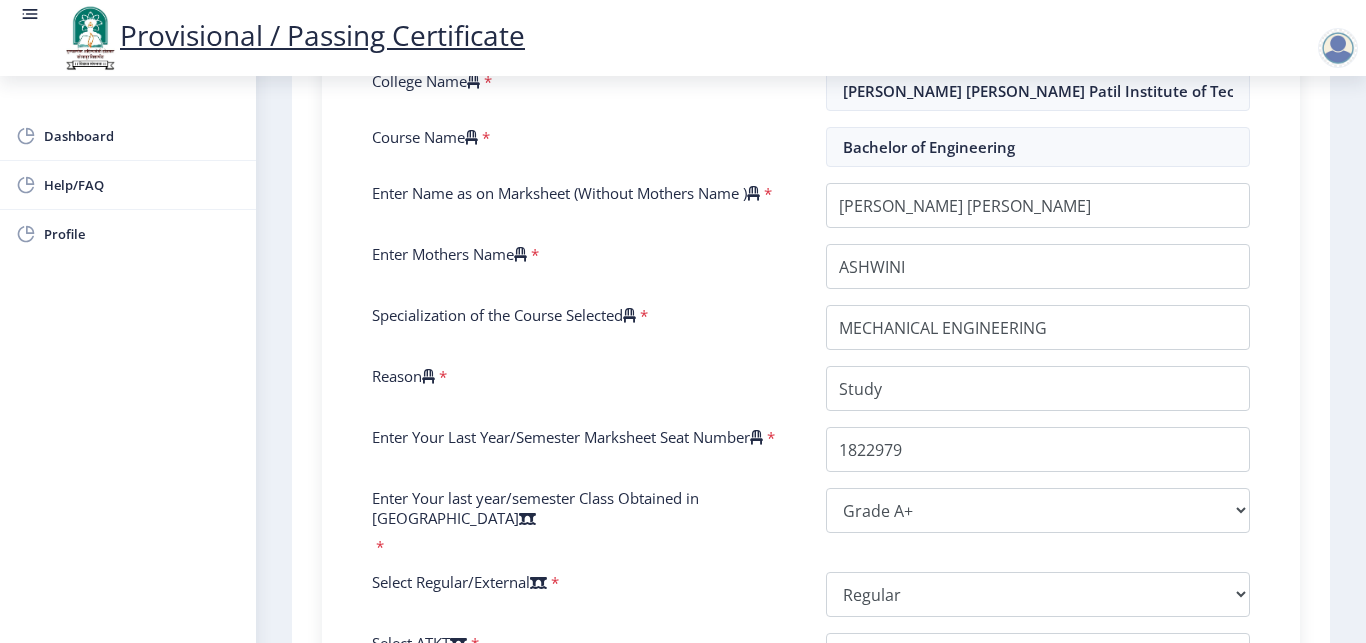 scroll, scrollTop: 0, scrollLeft: 326, axis: horizontal 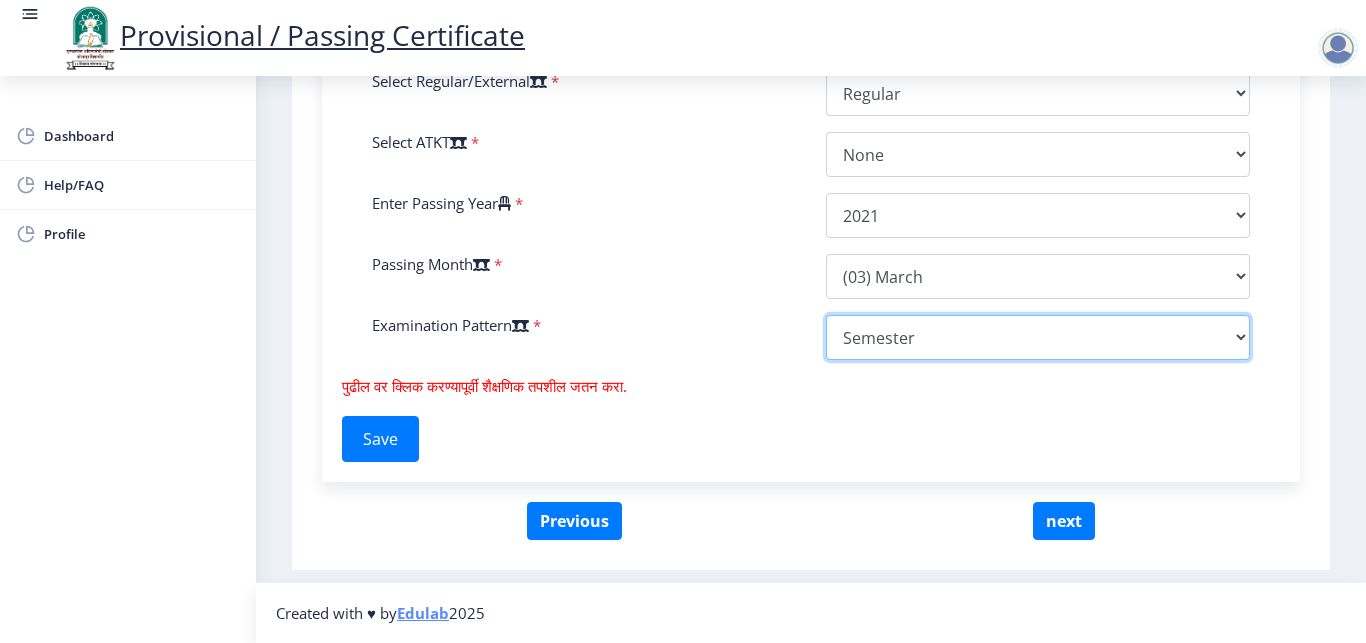 click on "Select  Yearly Semester" at bounding box center (1038, 337) 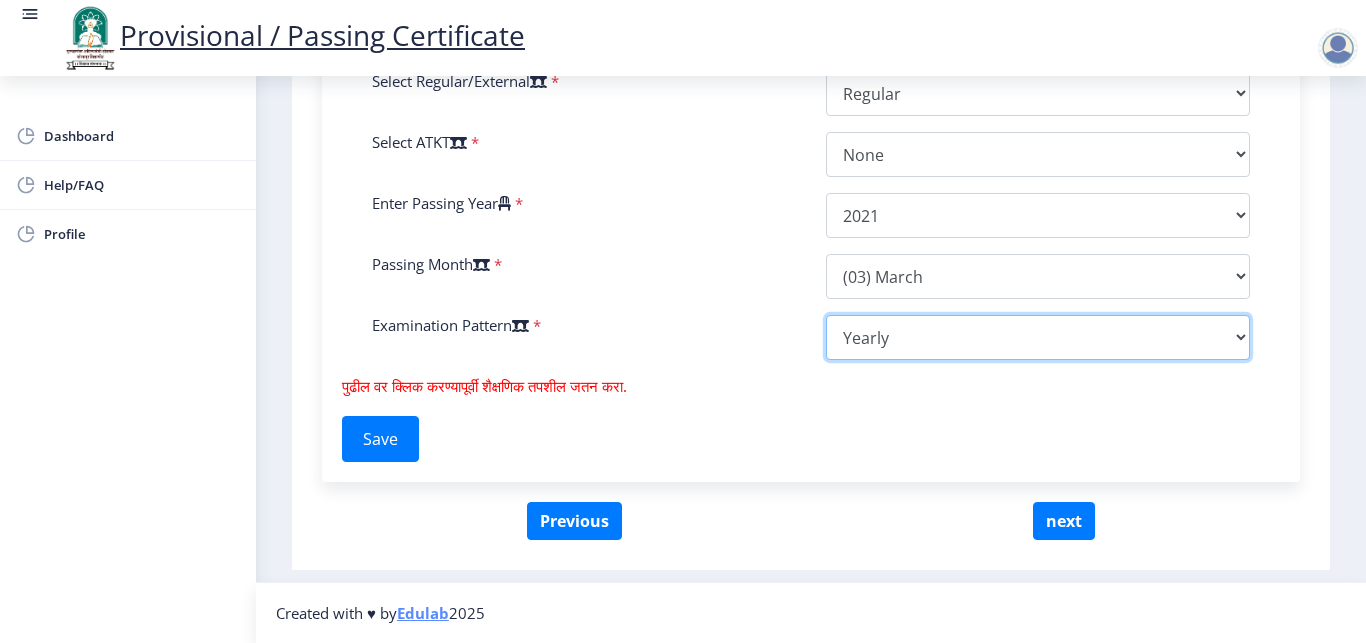 click on "Yearly" at bounding box center [0, 0] 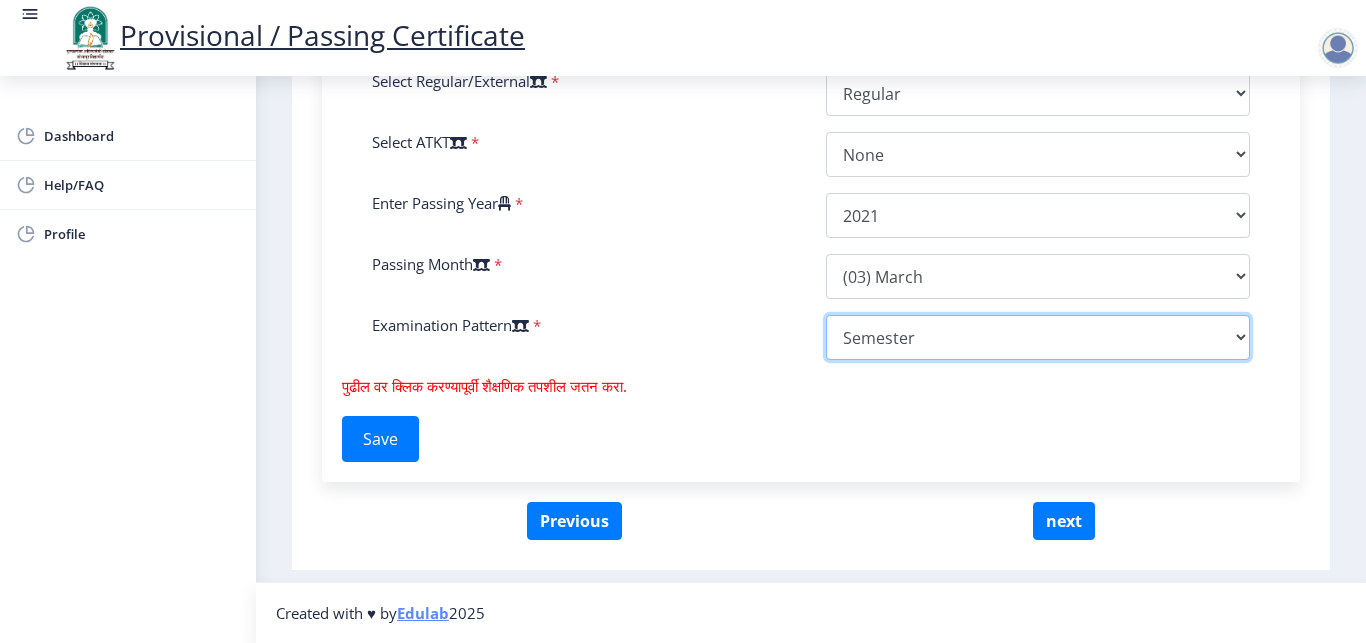 click on "Semester" at bounding box center (0, 0) 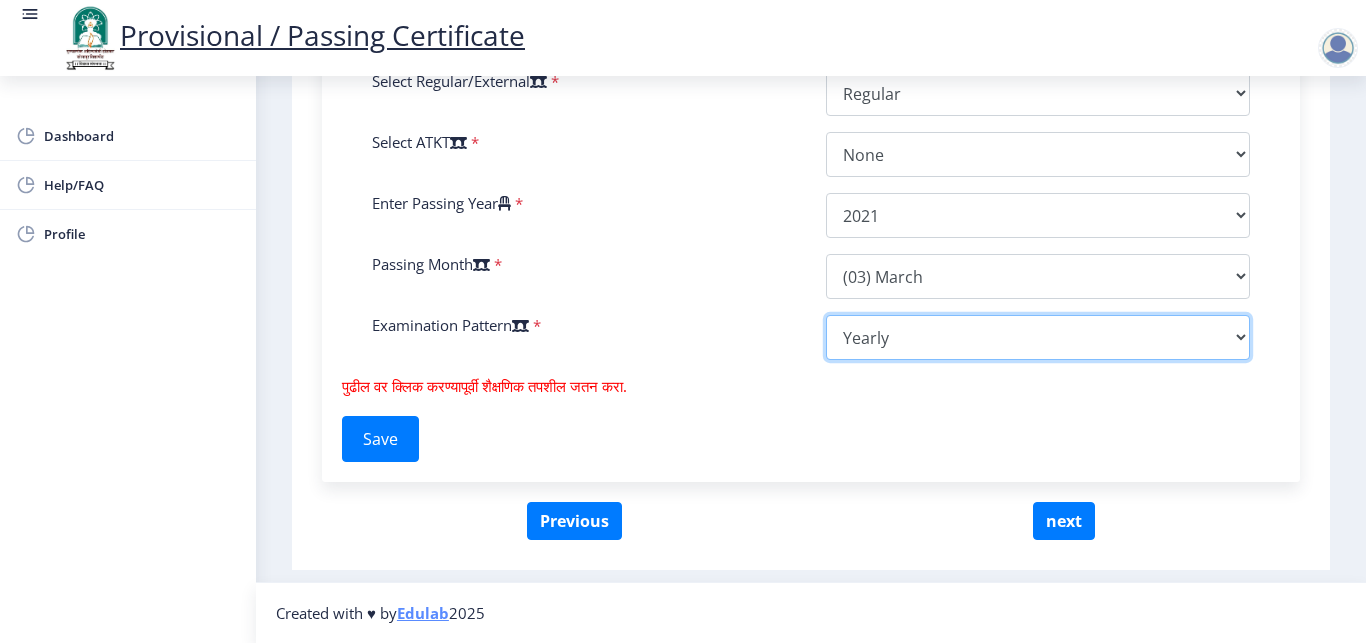 select on "Semester" 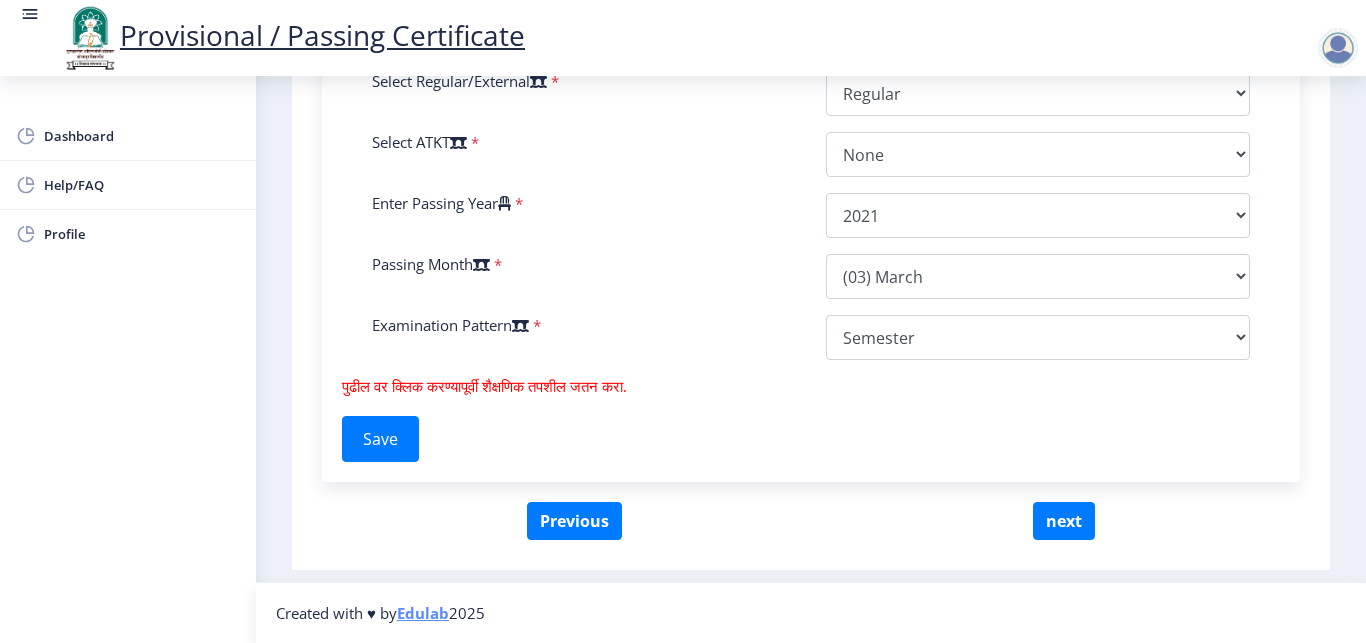 click on "तपशीलांसाठी खालील फॉर्म भरा.   Enter Your PRN Number    * 2018032500229795 Verify Edit College Name   * Sahakar Maharshi Shankarrao Mohite Patil Institute of Technology & Research, Shankarnagar Akluj Course Name   * Bachelor of Engineering  Enter Name as on Marksheet (Without Mothers Name )   *  Enter Mothers Name    *  Specialization of the Course Selected    *  Reason    *  Enter Your Last Year/Semester Marksheet Seat Number   * Enter Your last year/semester Class Obtained in Exam   * Select result/class  DISTINCTION   FIRST CLASS   HIGHER SECOND CLASS   SECOND CLASS   PASS CLASS   SUCCESSFUL   OUTSTANDING - EXEMPLARY  Grade O Grade A+ Grade A Grade B+ Grade B Grade C+ Grade C Grade F/FC Grade F Grade D Grade E FIRST CLASS WITH DISTINCTION Select Regular/External   *  Select Regular/External   Regular  External  Special Select ATKT   *  Select AT/KT   None ATKT  Enter Passing Year   *  2025   2024   2023   2022   2021   2020   2019" at bounding box center (811, -45) 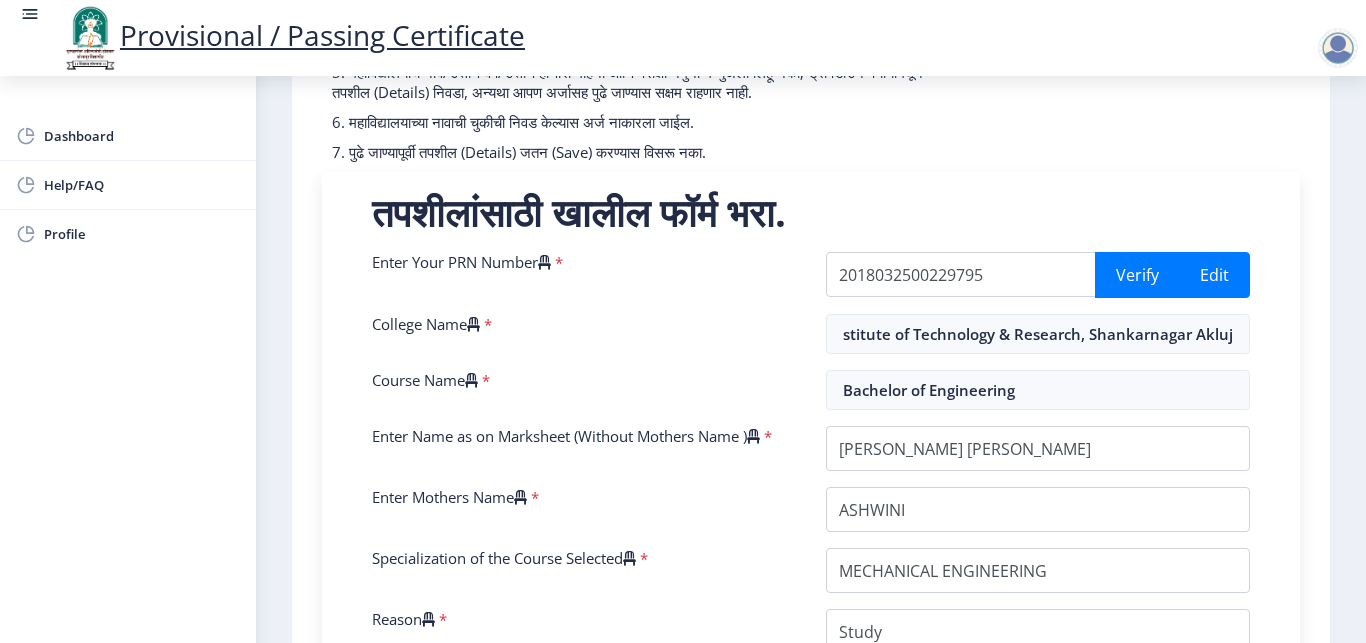 scroll, scrollTop: 289, scrollLeft: 0, axis: vertical 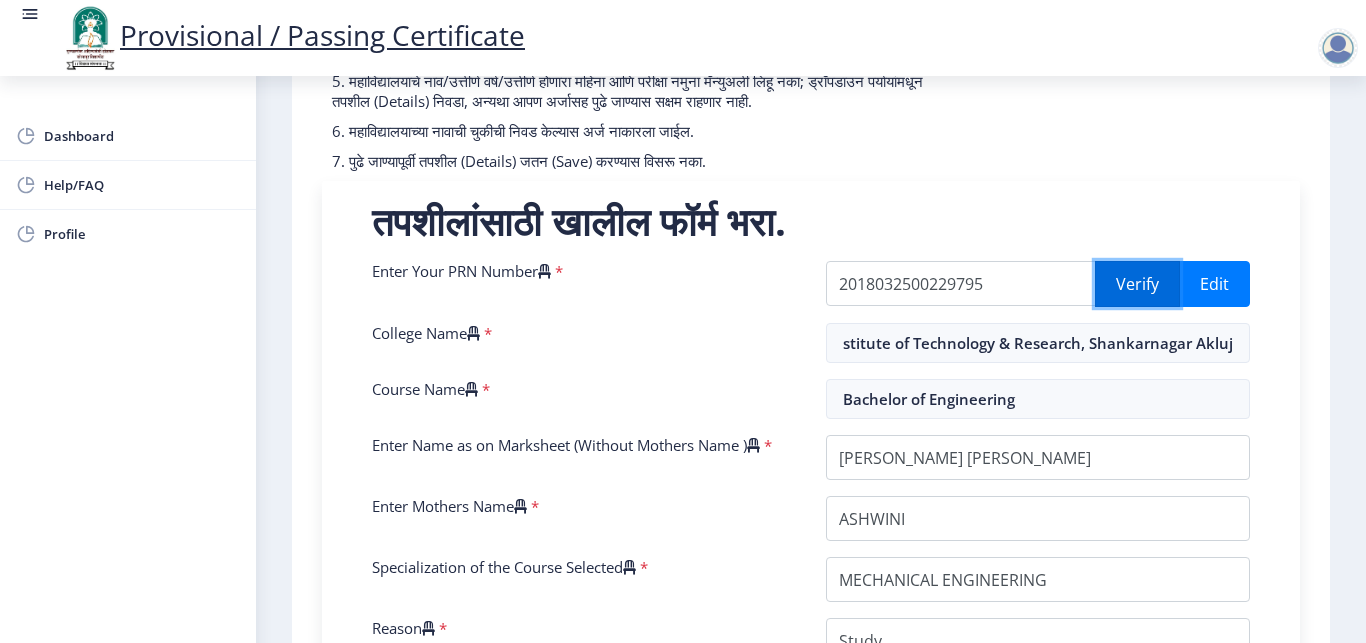click on "Verify" at bounding box center (1137, 284) 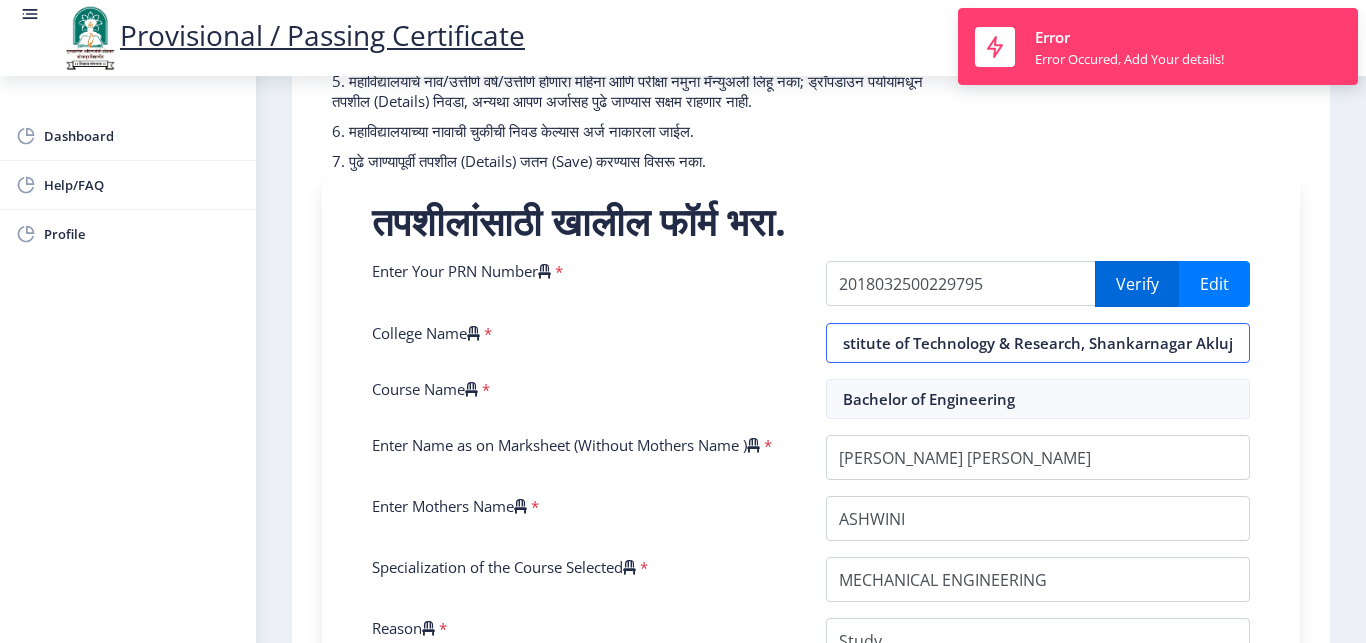 select on "Grade A+" 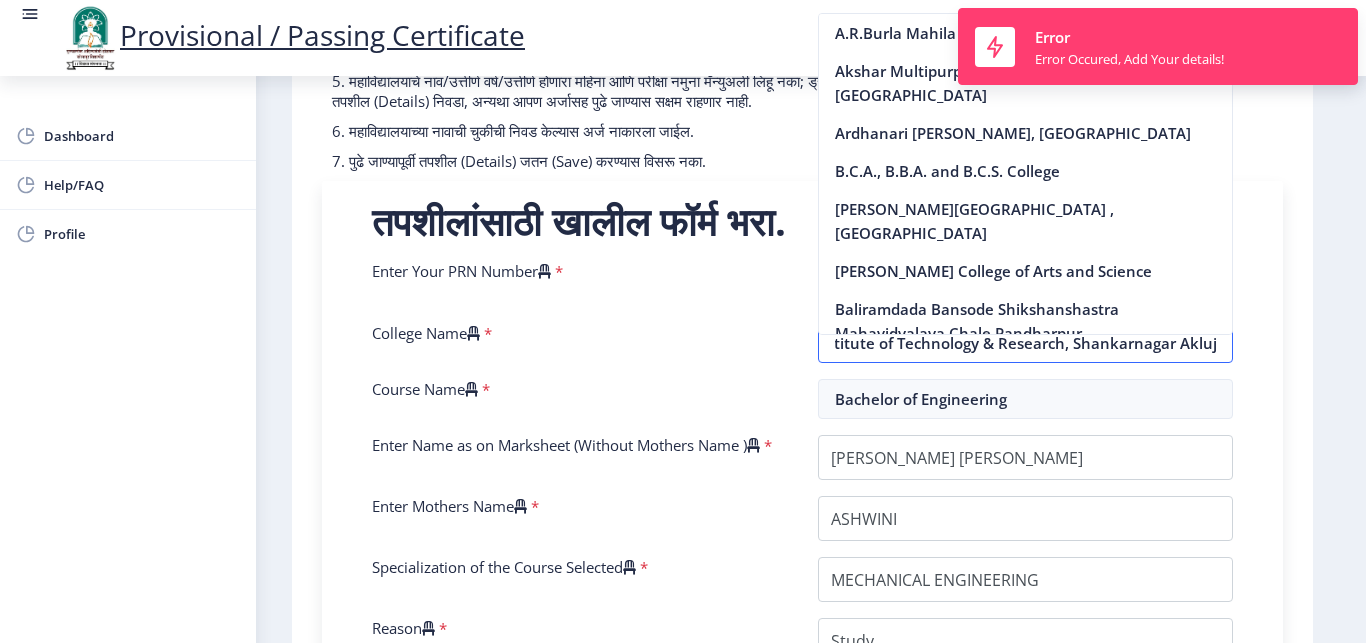 scroll, scrollTop: 0, scrollLeft: 326, axis: horizontal 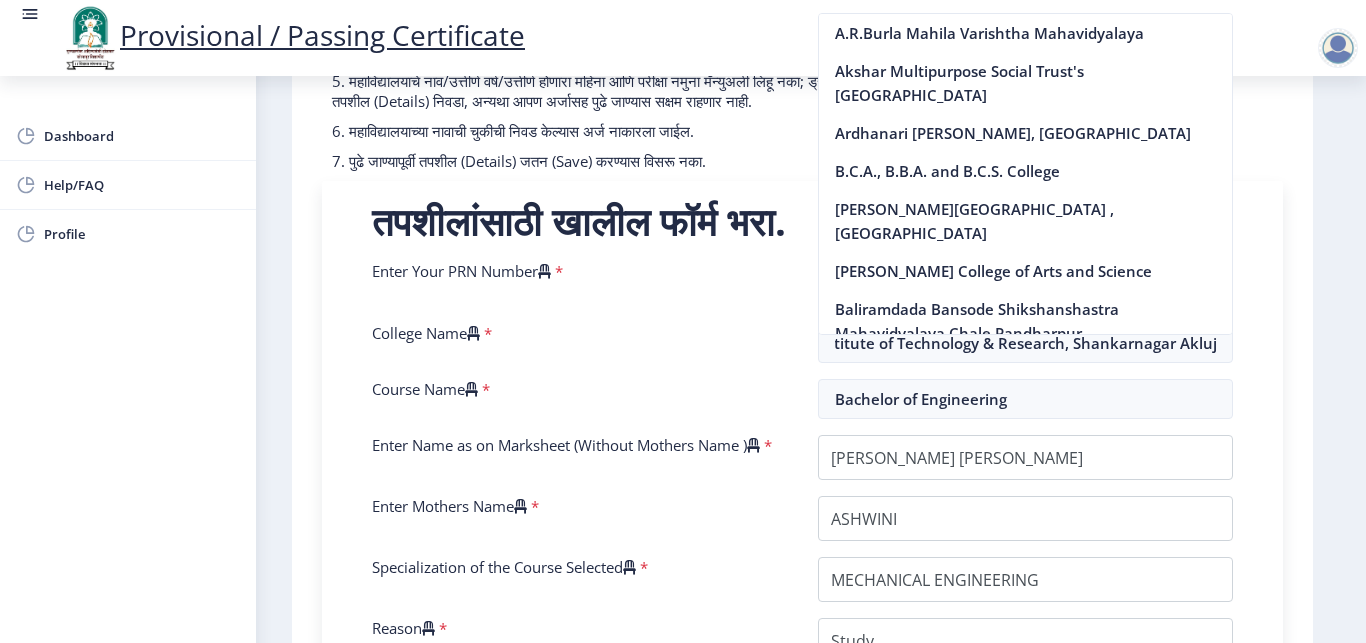 click on "सूचना  1. * सह चिन्हांकित फील्ड अनिवार्य आहेत. 2. आसन क्रमांक प्रविष्ट करा (Input the seat Number) - तुमच्या शेवटच्या वर्षाच्या/सेमिस्टरच्या मार्कशीटनुसार.  3. तुमच्या मार्कशीट/हॉल तिकिटावर आसन (Seat) क्रमांक नमूद केलेला (Mentioned) आहे.  4. कृपया तुमच्या अंतिम वर्ष/सेमिस्टरच्या मार्कशीटमधील योग्य वर्ग निवडा.  6. महाविद्यालयाच्या नावाची चुकीची निवड केल्यास अर्ज नाकारला जाईल.  Need Help? Email Us on   su.sfc@studentscenter.in  Enter Your PRN Number    * 2018032500229795 Verify Edit * *" 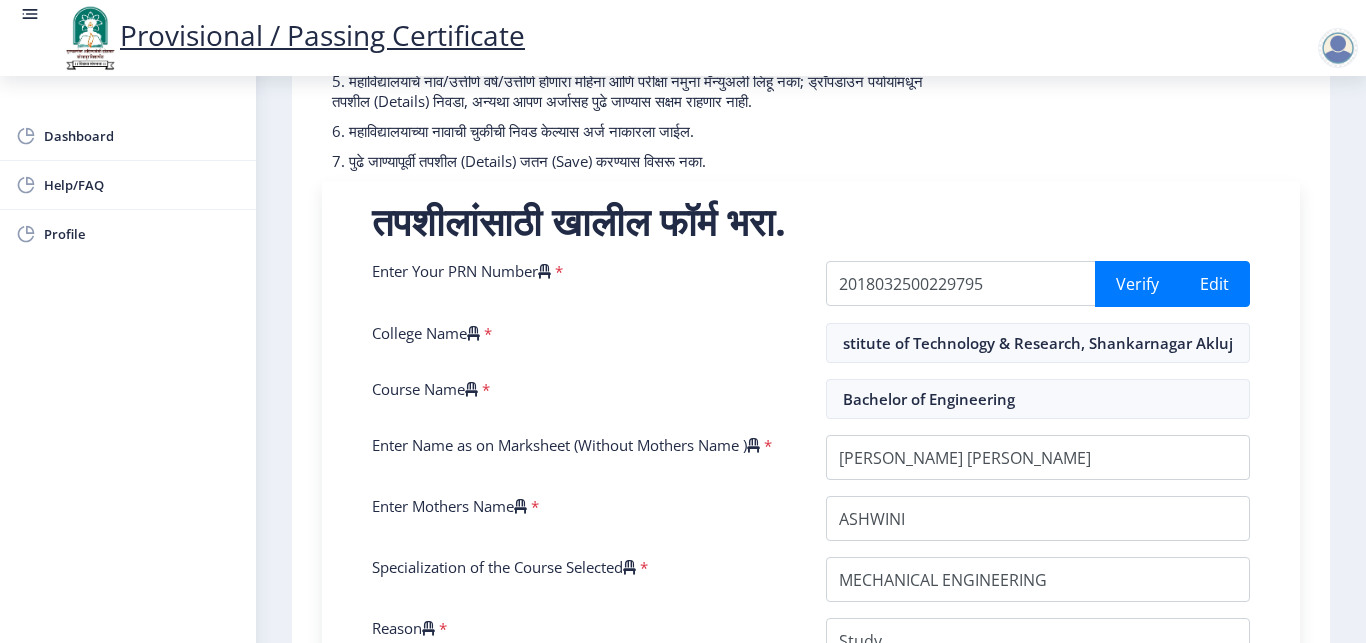 scroll, scrollTop: 0, scrollLeft: 326, axis: horizontal 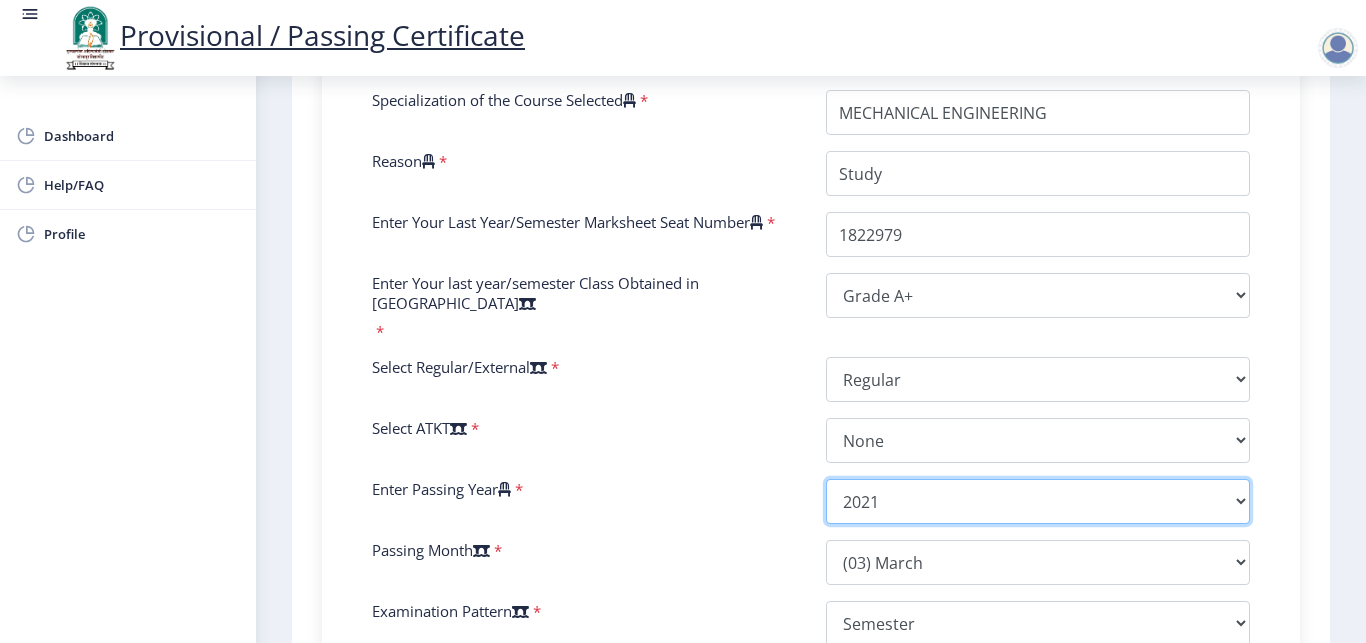 click on "2025   2024   2023   2022   2021   2020   2019   2018   2017   2016   2015   2014   2013   2012   2011   2010   2009   2008   2007   2006   2005   2004   2003   2002   2001   2000   1999   1998   1997   1996   1995   1994   1993   1992   1991   1990   1989   1988   1987   1986   1985   1984   1983   1982   1981   1980   1979   1978   1977   1976   1975   1974   1973   1972   1971   1970   1969   1968   1967" at bounding box center (1038, 501) 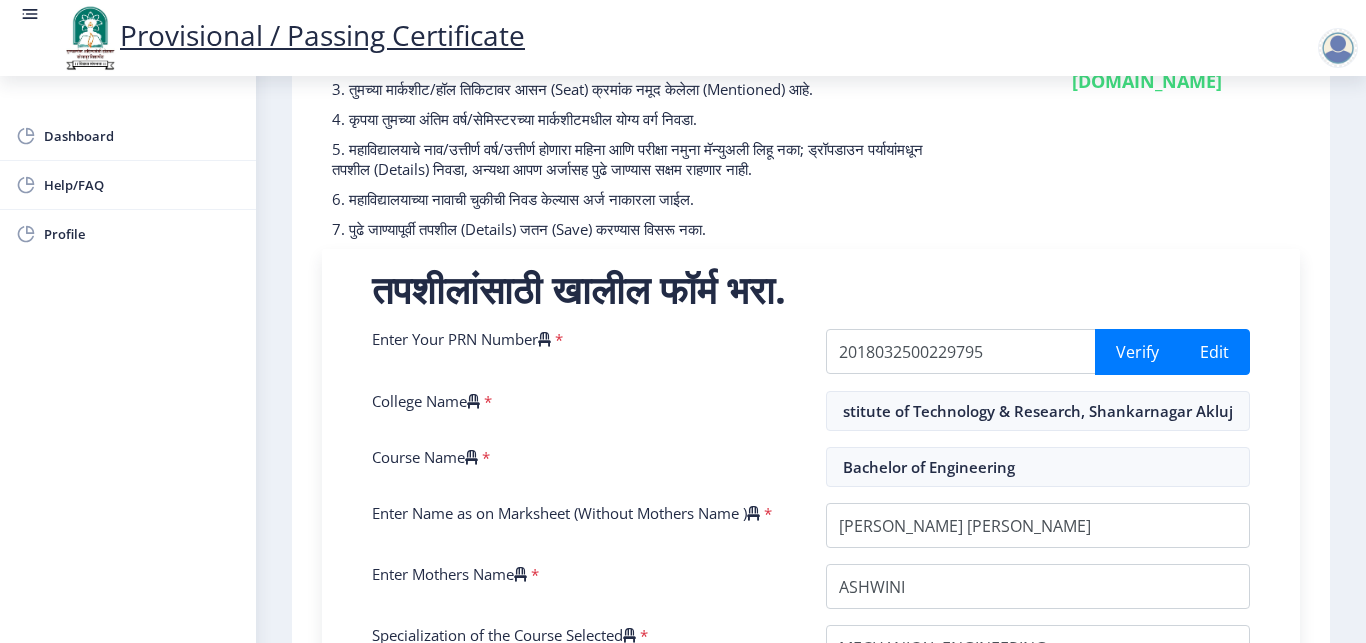 scroll, scrollTop: 155, scrollLeft: 0, axis: vertical 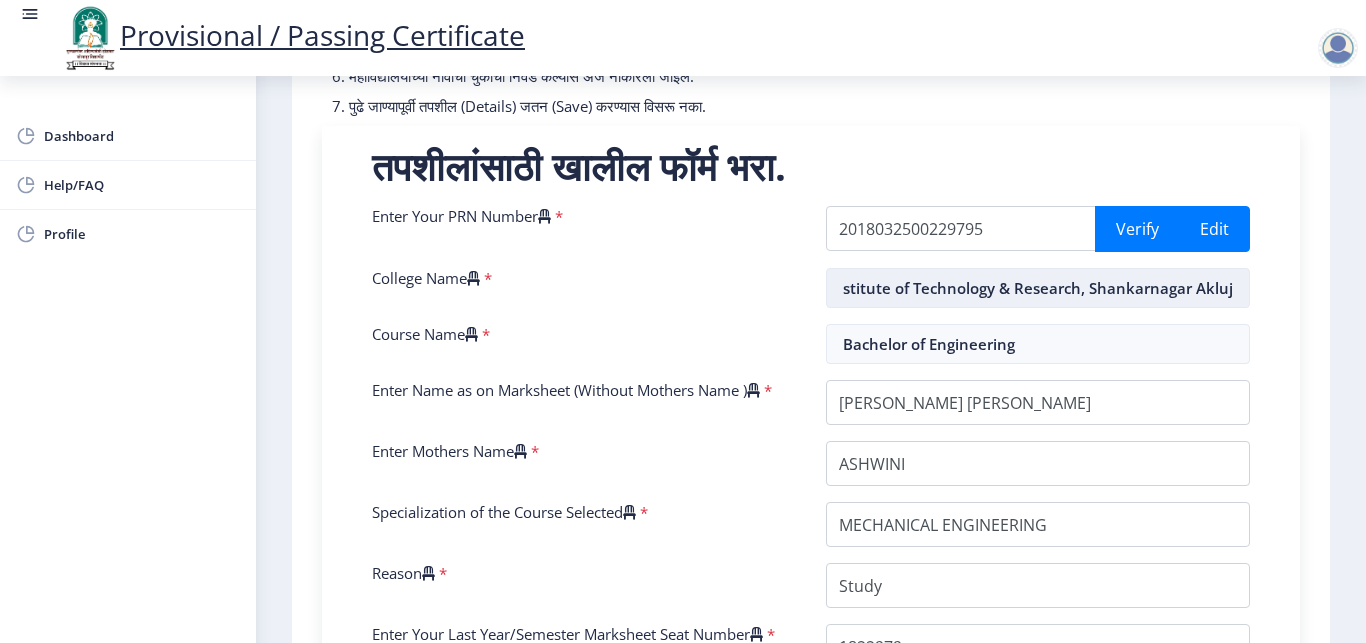 click on "[PERSON_NAME] [PERSON_NAME] Patil Institute of Technology & Research, Shankarnagar Akluj" at bounding box center [1038, 288] 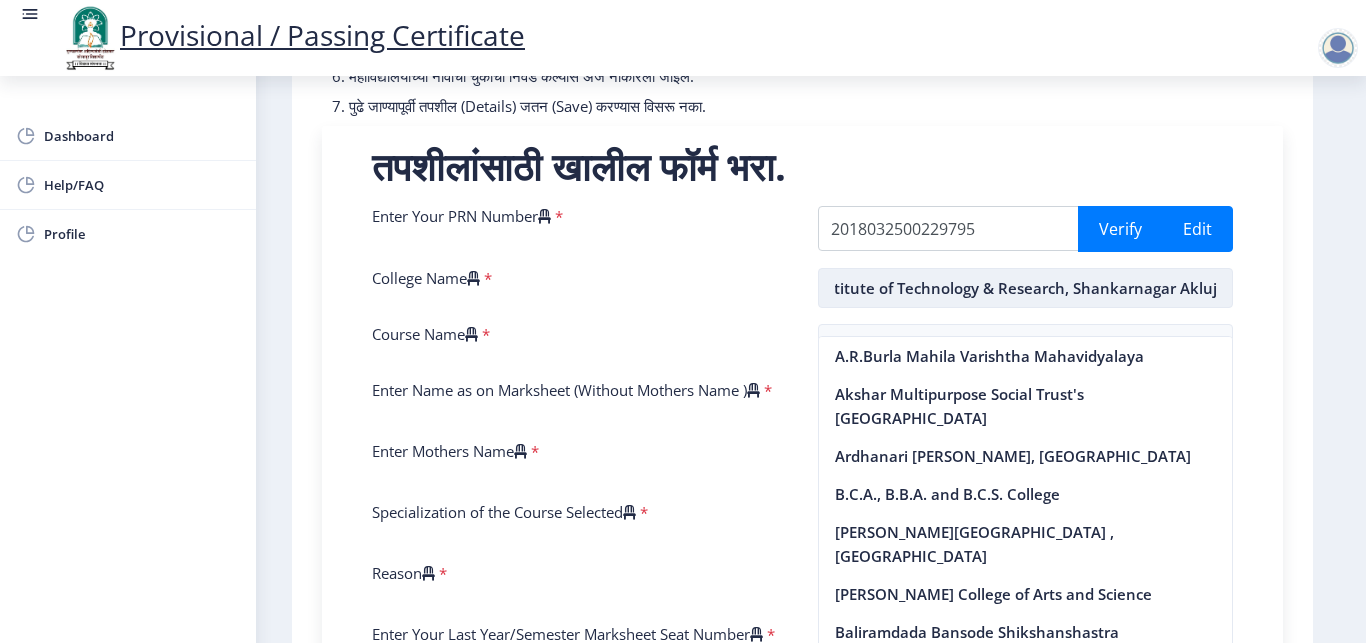scroll, scrollTop: 0, scrollLeft: 326, axis: horizontal 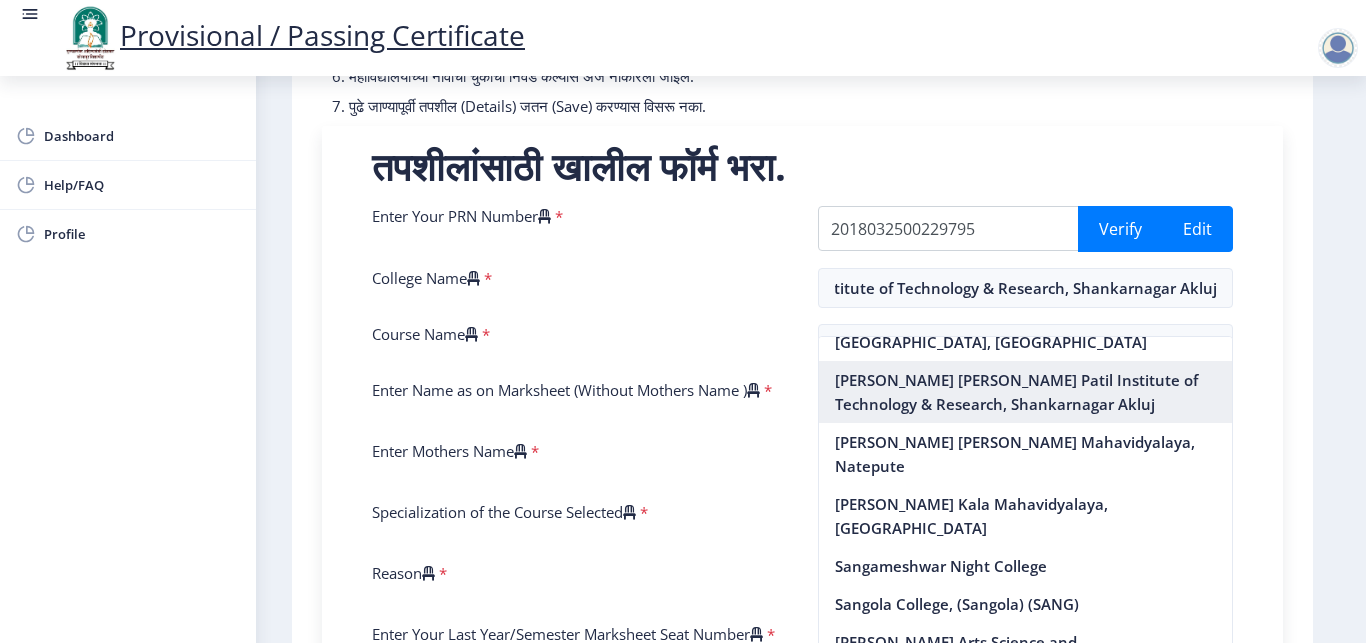 click on "[PERSON_NAME] [PERSON_NAME] Patil Institute of Technology & Research, Shankarnagar Akluj" at bounding box center [1026, 392] 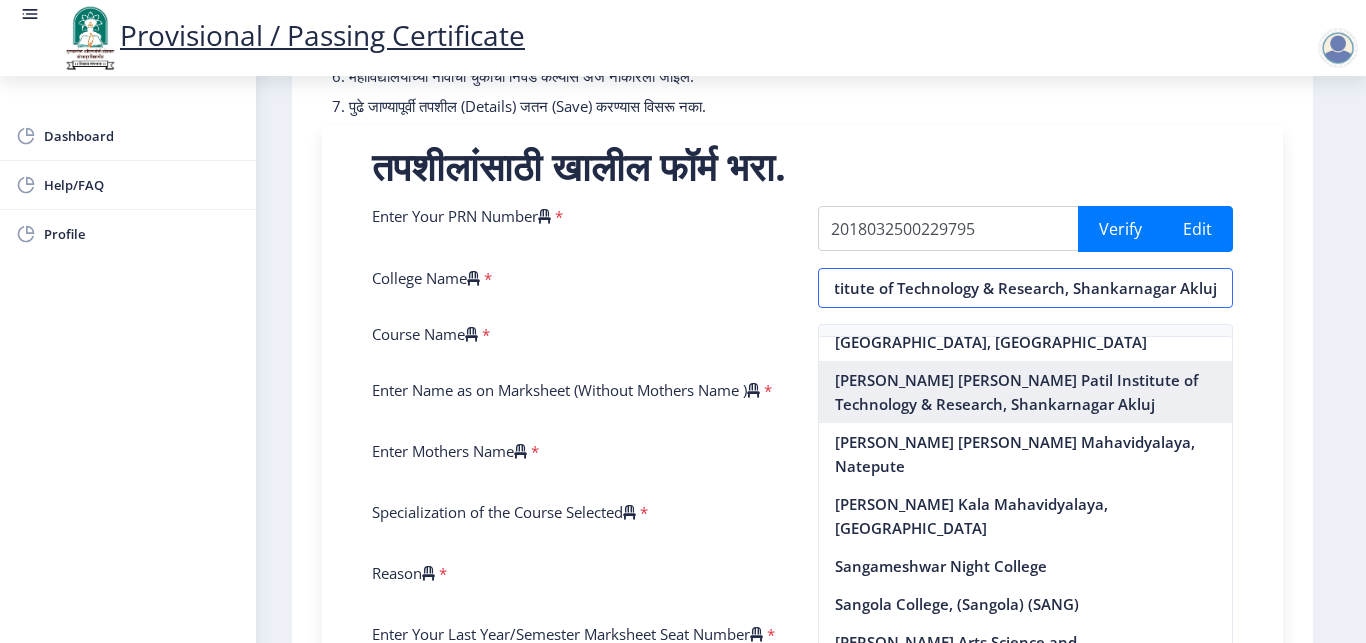 scroll, scrollTop: 0, scrollLeft: 326, axis: horizontal 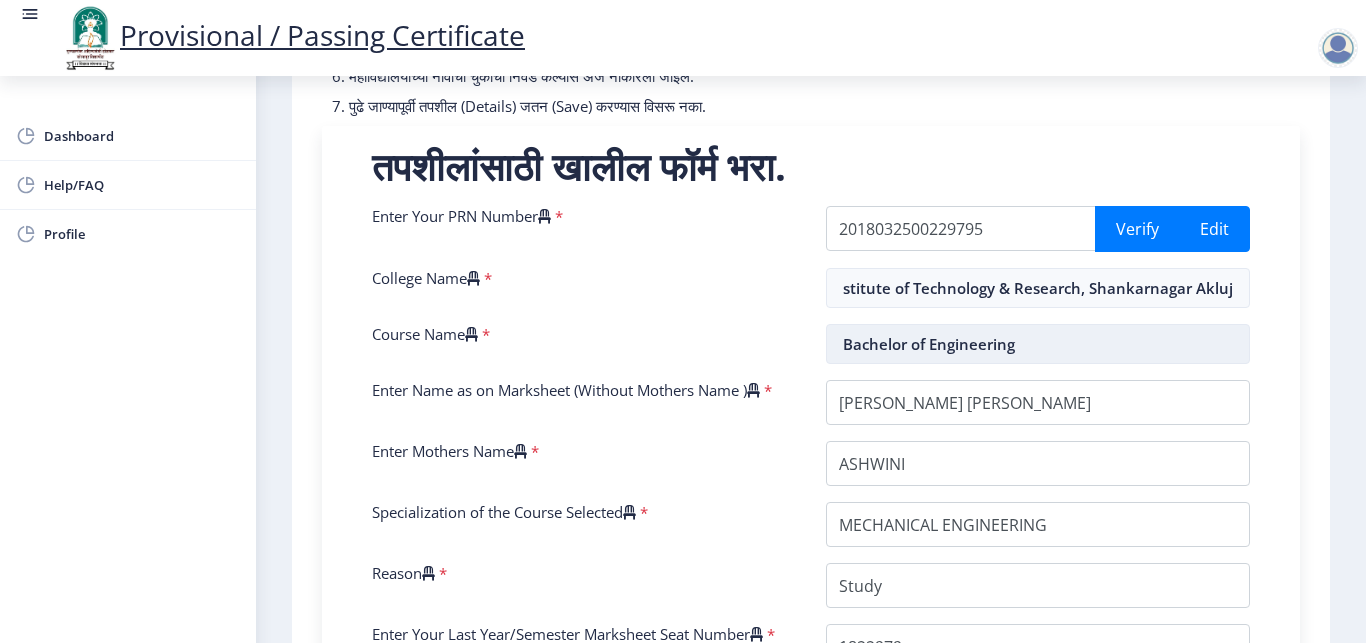 click on "Bachelor of Engineering" at bounding box center (1038, 344) 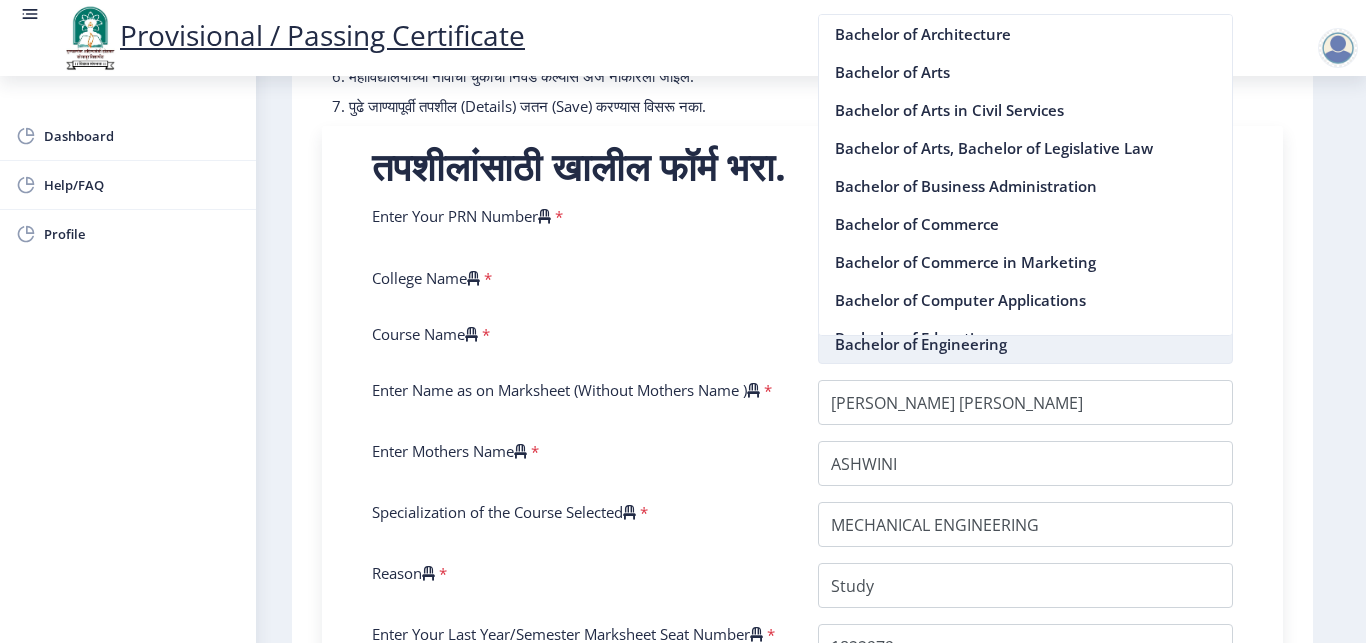 scroll, scrollTop: 0, scrollLeft: 326, axis: horizontal 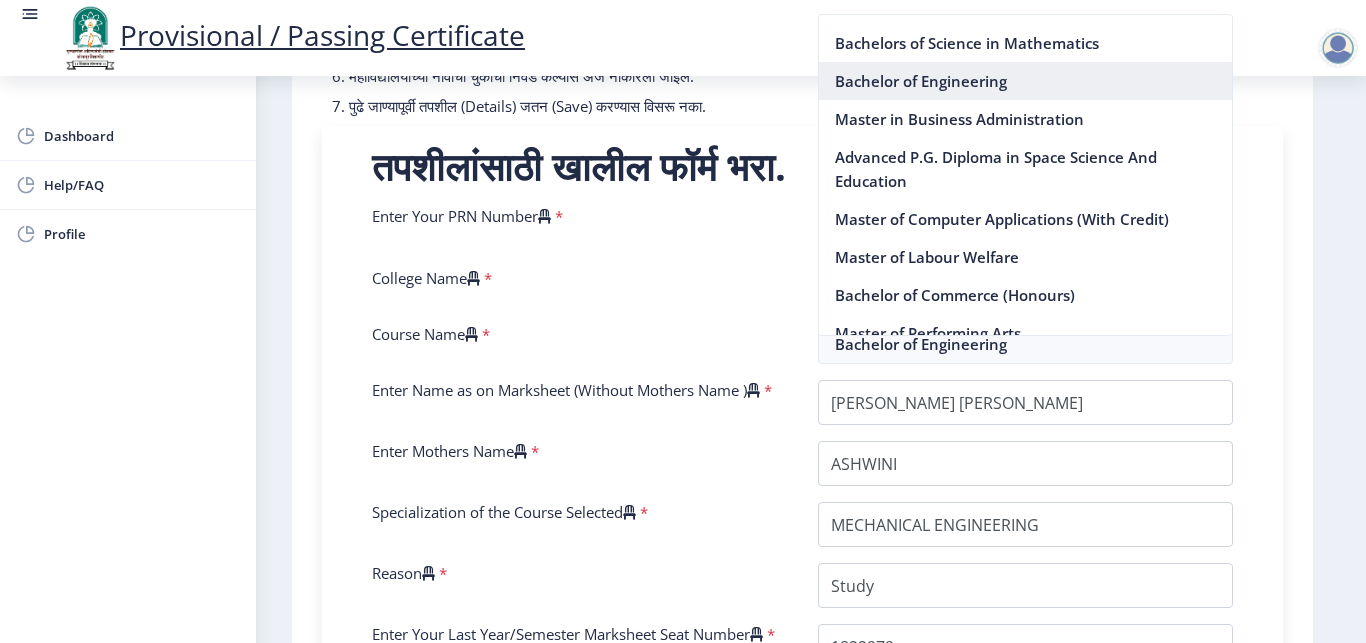 click on "Bachelor of Engineering" at bounding box center (1026, 81) 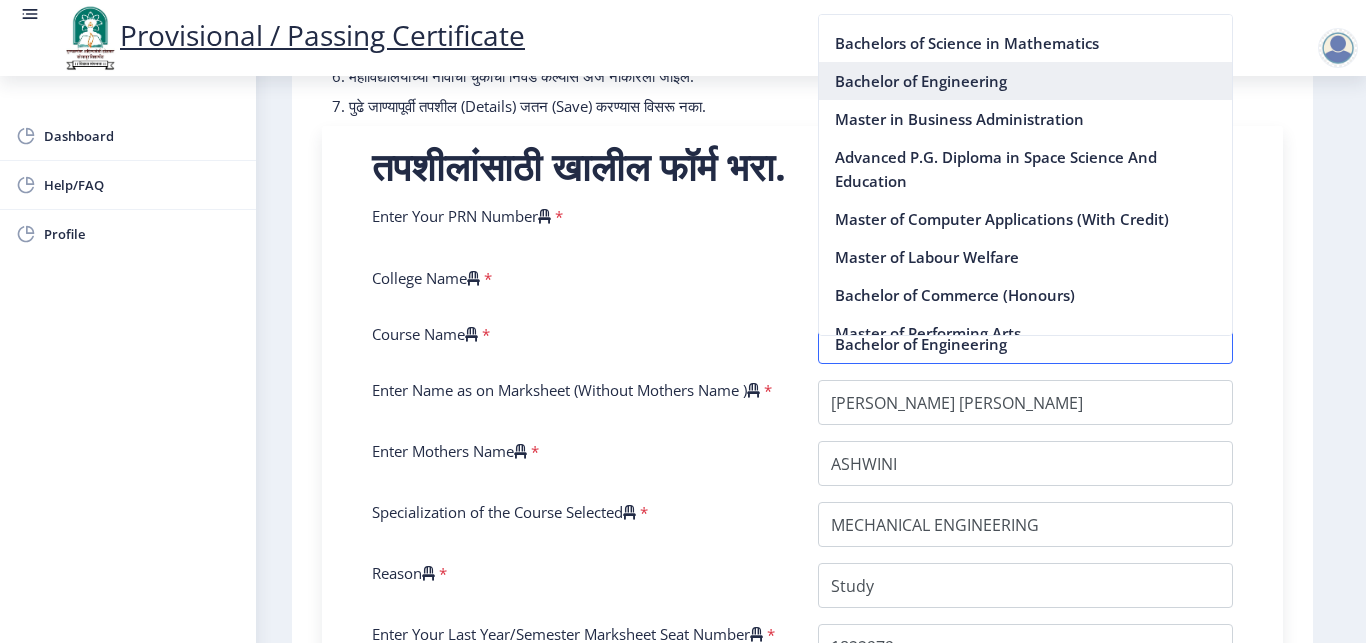 scroll, scrollTop: 0, scrollLeft: 326, axis: horizontal 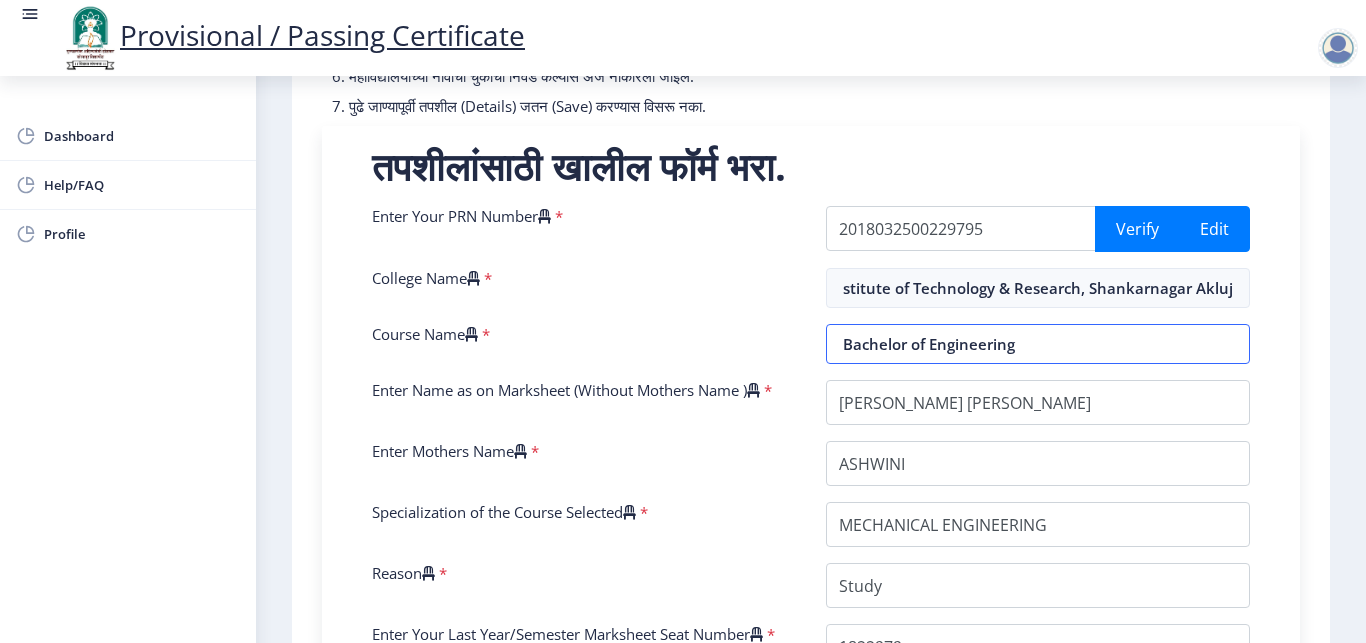 click on "Save" at bounding box center (380, 1137) 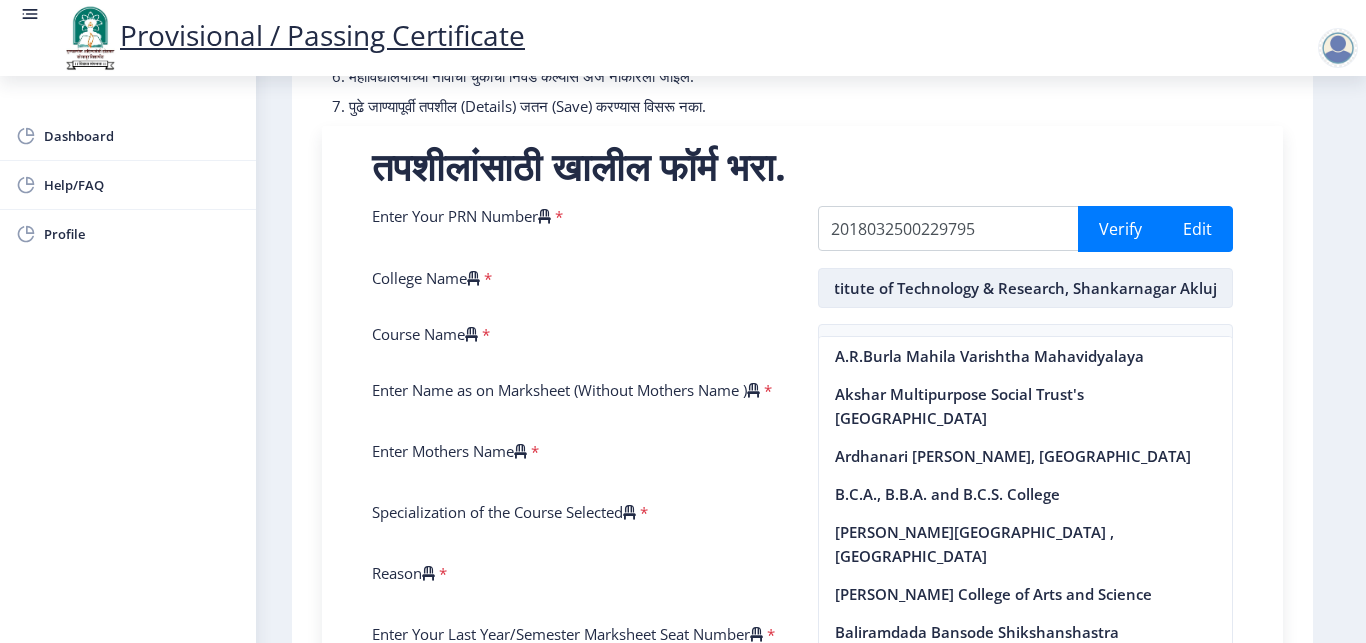 click on "[PERSON_NAME] [PERSON_NAME] Patil Institute of Technology & Research, Shankarnagar Akluj" at bounding box center [1026, 288] 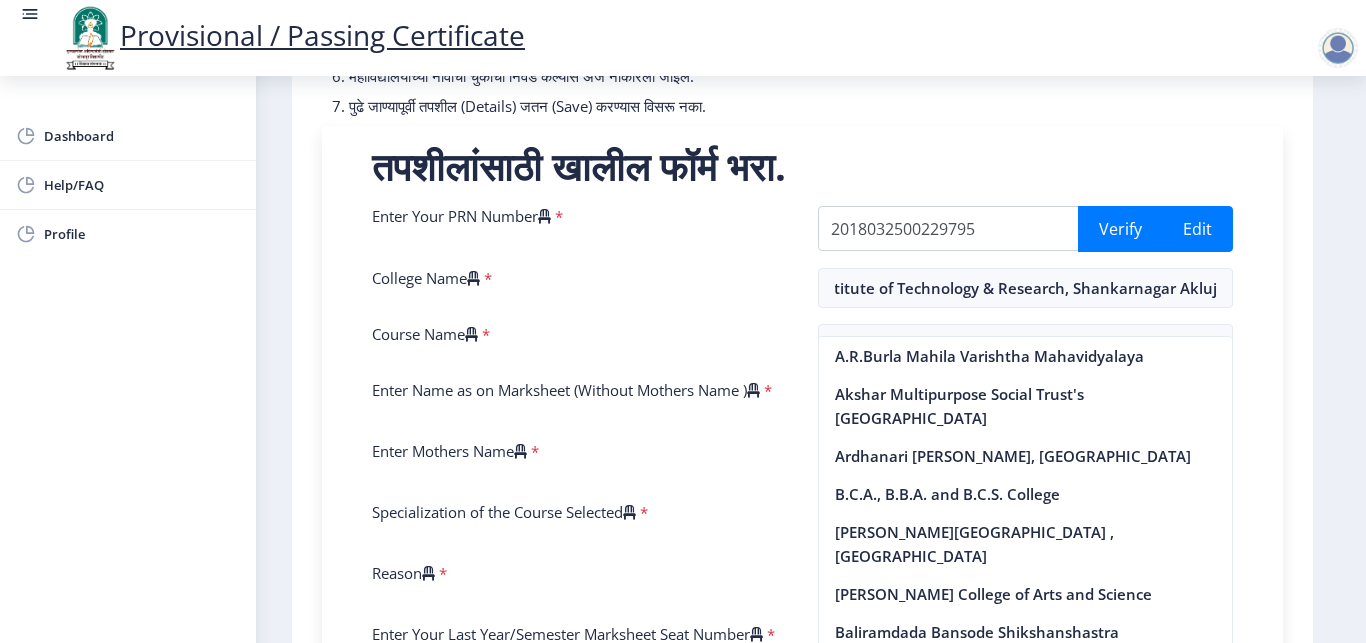 click on "तपशीलांसाठी खालील फॉर्म भरा.   Enter Your PRN Number    * 2018032500229795 Verify Edit College Name   * Sahakar Maharshi Shankarrao Mohite Patil Institute of Technology & Research, Shankarnagar Akluj Course Name   * Bachelor of Engineering  Enter Name as on Marksheet (Without Mothers Name )   *  Enter Mothers Name    *  Specialization of the Course Selected    *  Reason    *  Enter Your Last Year/Semester Marksheet Seat Number   * Enter Your last year/semester Class Obtained in Exam   * Select result/class  DISTINCTION   FIRST CLASS   HIGHER SECOND CLASS   SECOND CLASS   PASS CLASS   SUCCESSFUL   OUTSTANDING - EXEMPLARY  Grade O Grade A+ Grade A Grade B+ Grade B Grade C+ Grade C Grade F/FC Grade F Grade D Grade E FIRST CLASS WITH DISTINCTION Select Regular/External   *  Select Regular/External   Regular  External  Special Select ATKT   *  Select AT/KT   None ATKT  Enter Passing Year   *  2025   2024   2023   2022   2021   2020   2019" at bounding box center (802, 610) 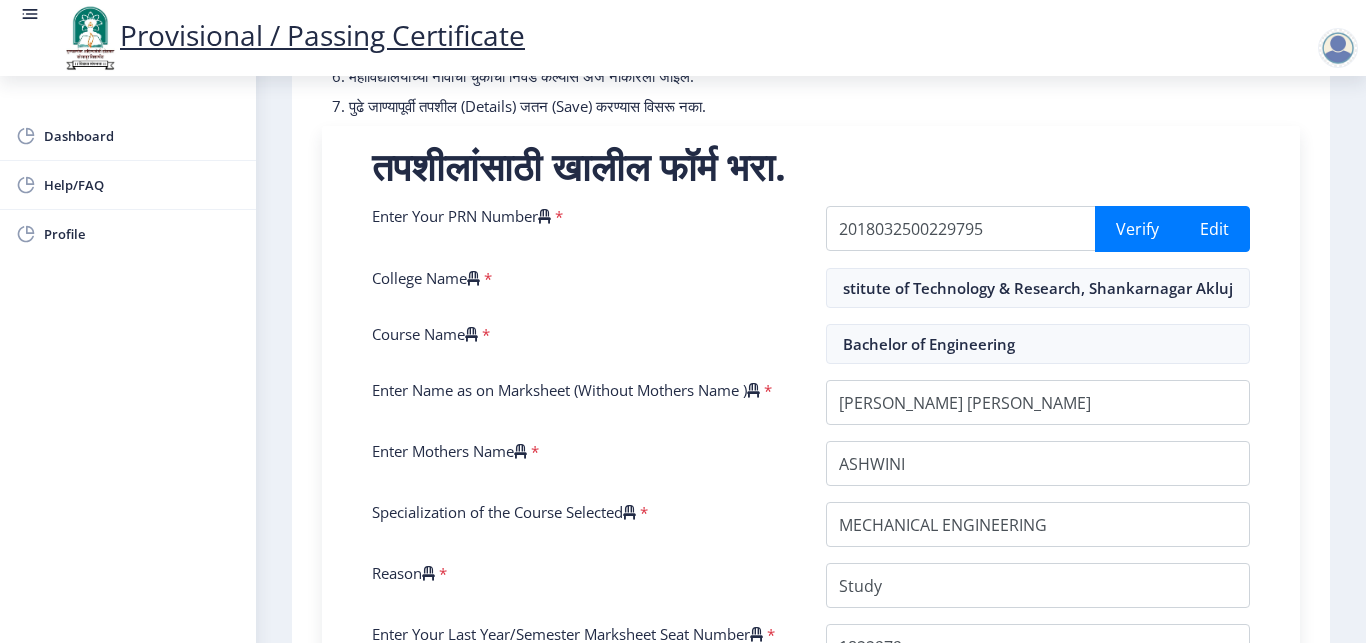 scroll, scrollTop: 0, scrollLeft: 326, axis: horizontal 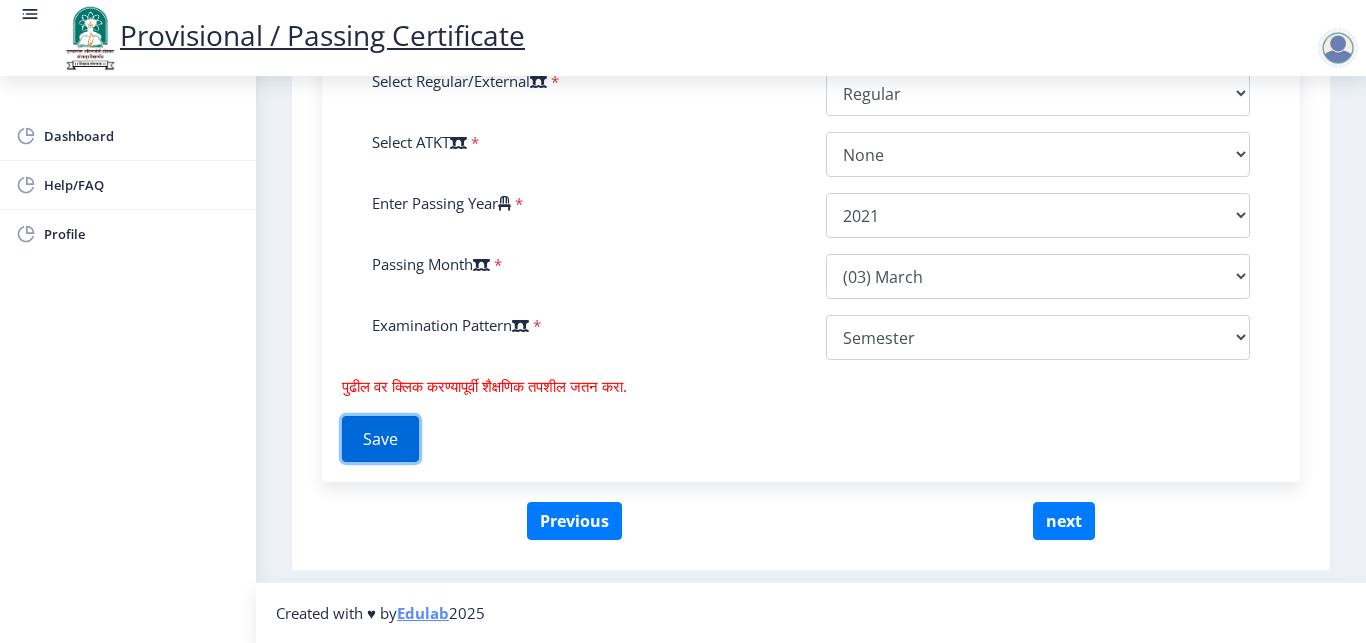 click on "Save" at bounding box center (380, 439) 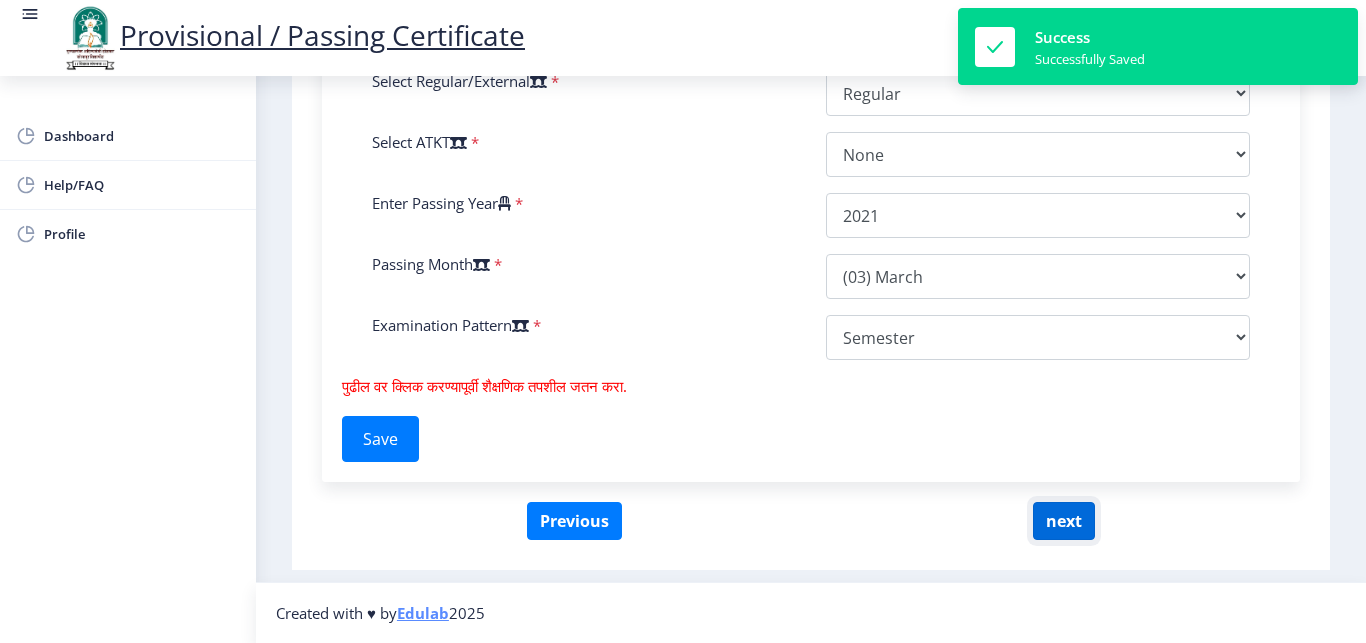 click on "next" 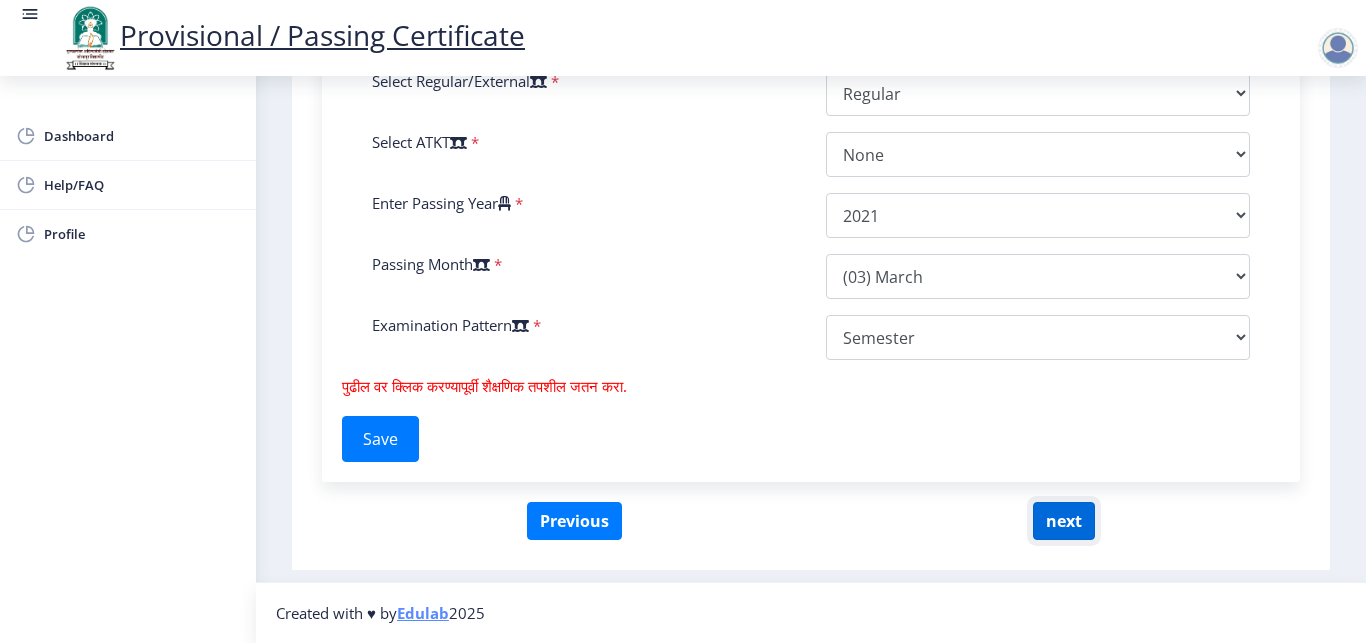 select 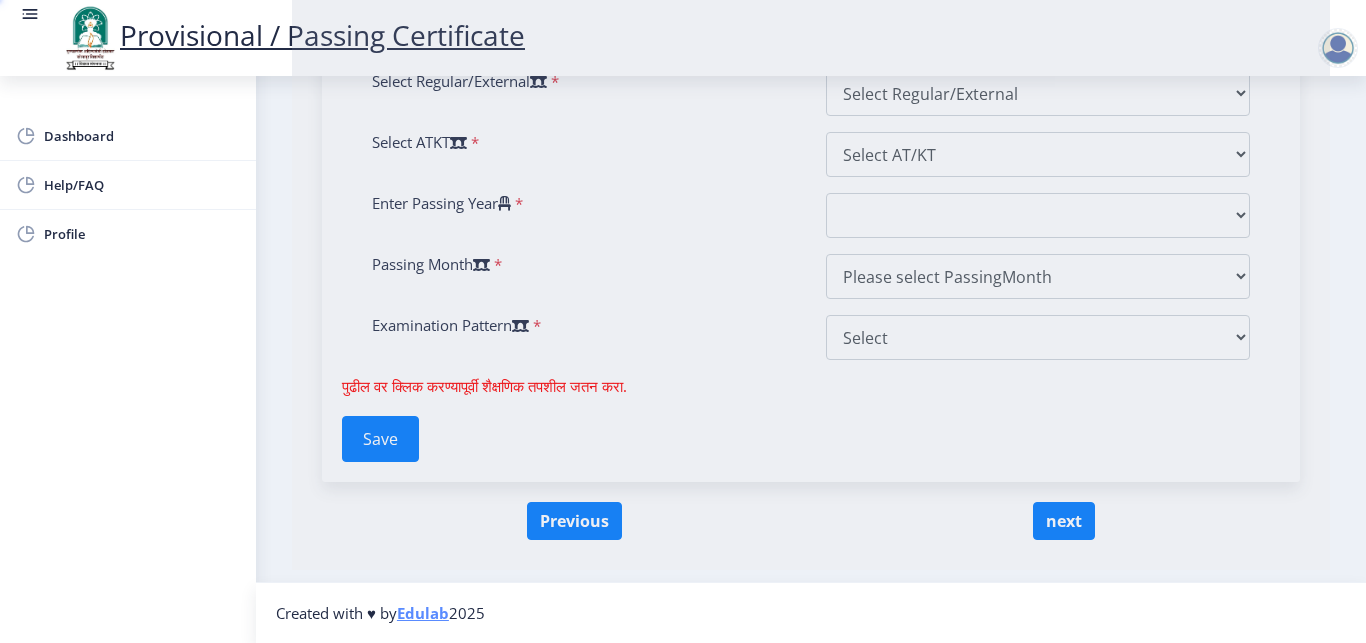 scroll, scrollTop: 0, scrollLeft: 0, axis: both 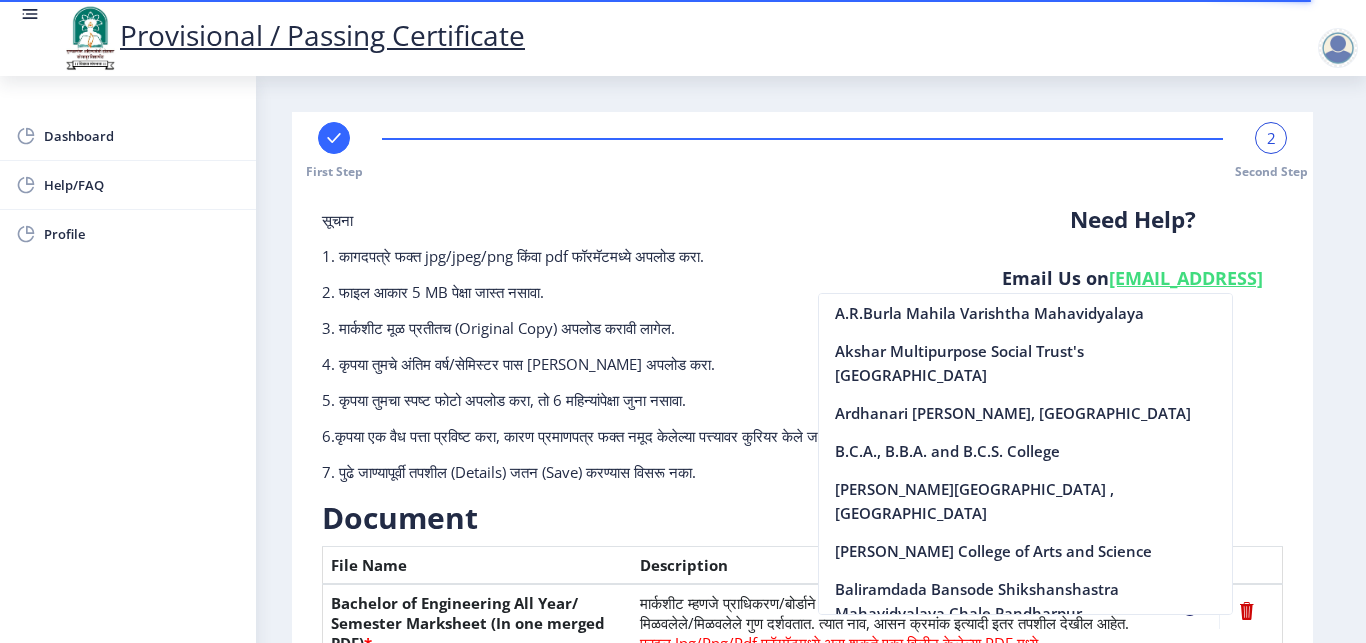 click on "Provisional / Passing Certificate Dashboard Help/FAQ Profile First Step 2 Second Step सूचना 1. कागदपत्रे फक्त jpg/jpeg/png किंवा pdf फॉरमॅटमध्ये अपलोड करा.  2. फाइल आकार 5 MB पेक्षा जास्त नसावा.  3. मार्कशीट मूळ प्रतीतच (Original Copy) अपलोड करावी लागेल.  4. कृपया तुमचे अंतिम वर्ष/सेमिस्टर पास मार्कशीट अपलोड करा.  5. कृपया तुमचा स्पष्ट फोटो अपलोड करा, तो 6 महिन्यांपेक्षा जुना नसावा. 7. पुढे जाण्यापूर्वी तपशील (Details) जतन (Save) करण्यास विसरू नका.  Need Help? Email Us on   su.sfc@studentscenter.in  Document  File Name Description Action * * *" 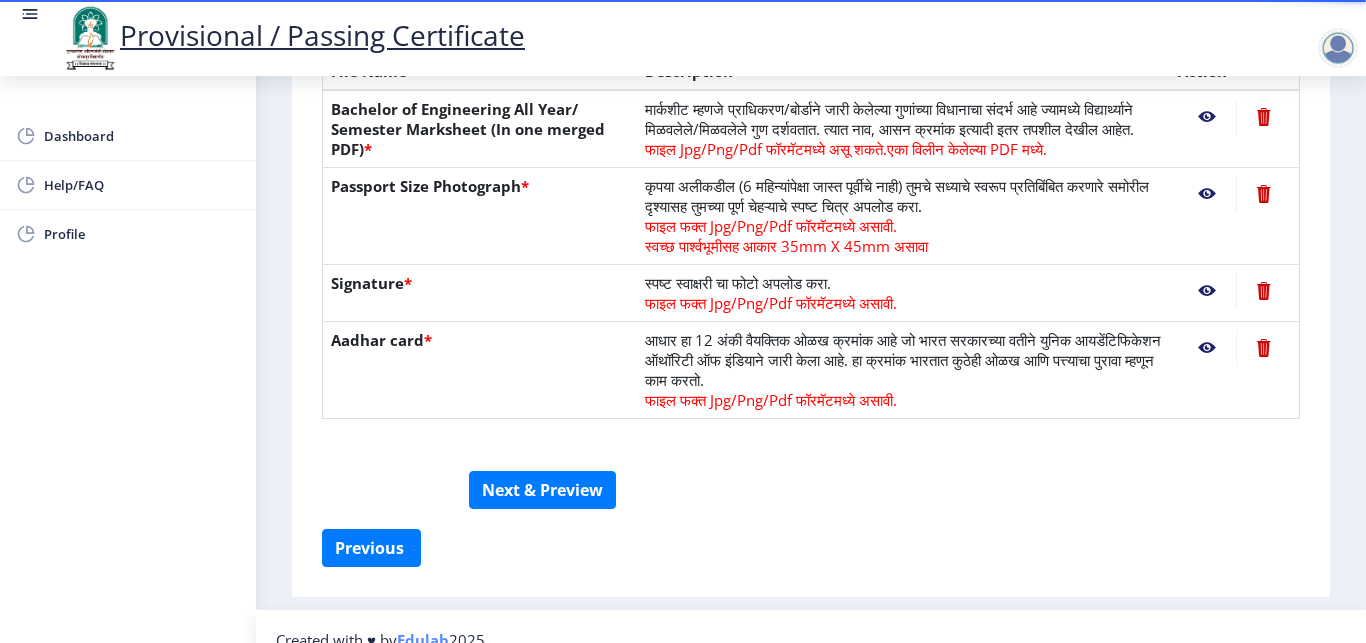scroll, scrollTop: 541, scrollLeft: 0, axis: vertical 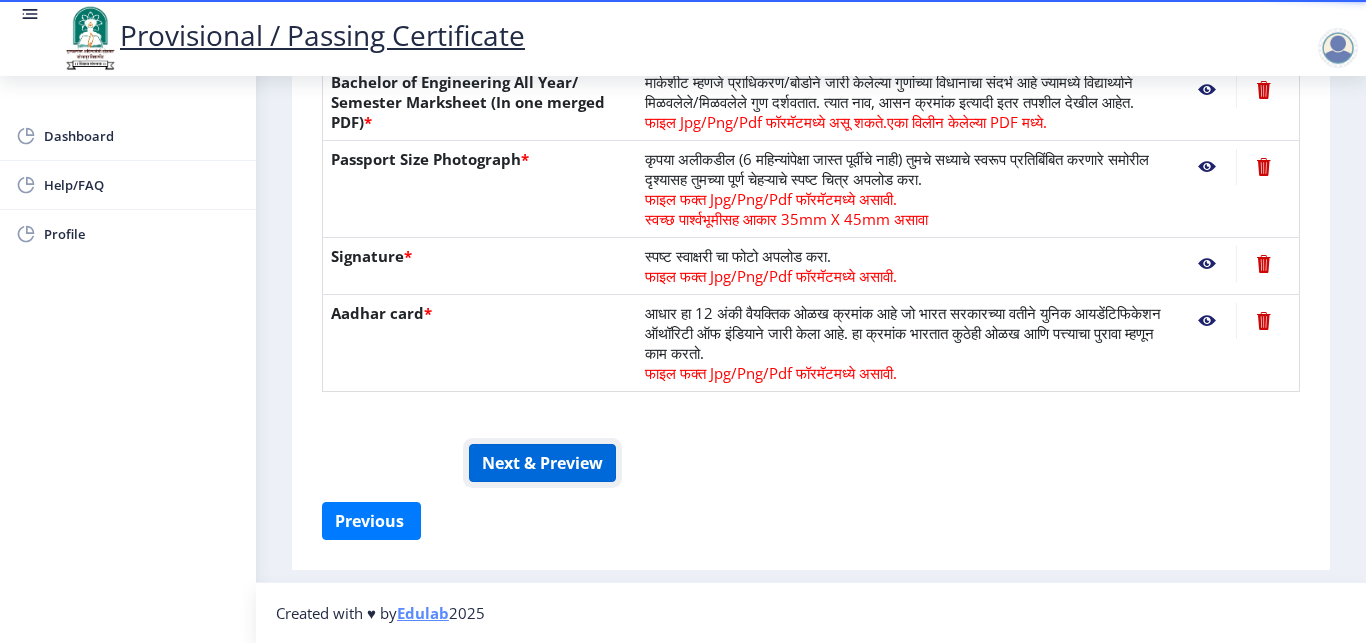 click on "Next & Preview" 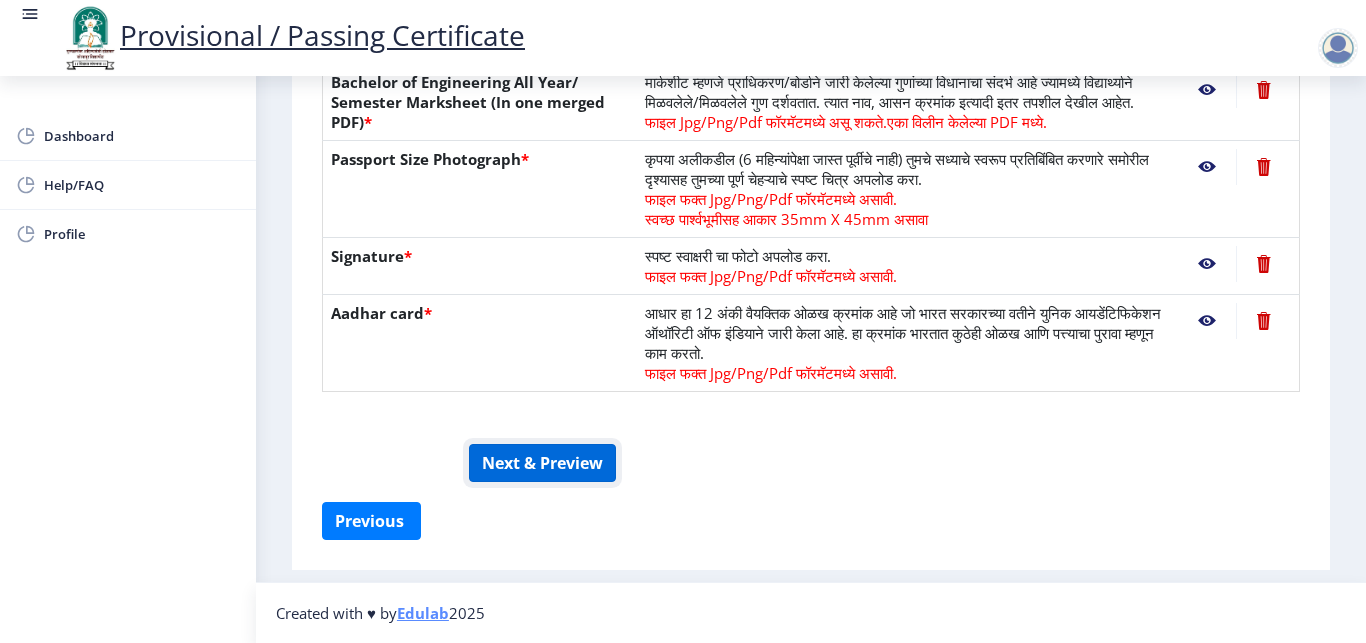 click on "Next & Preview" 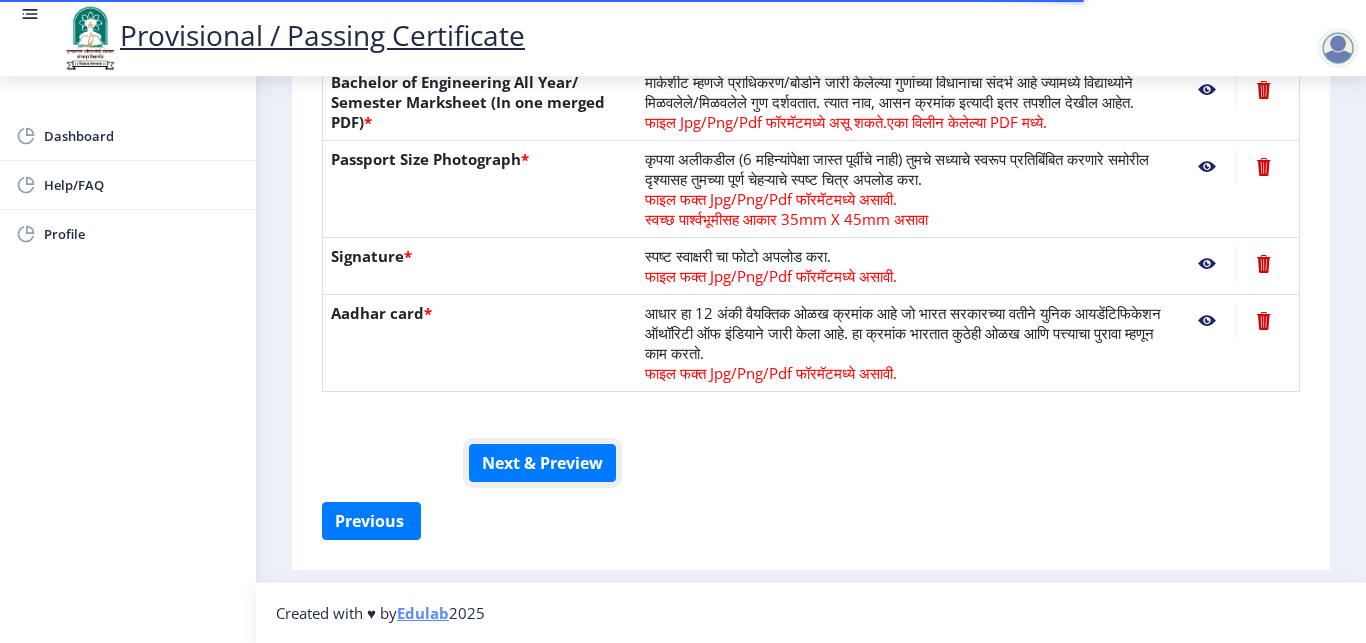 scroll, scrollTop: 52, scrollLeft: 0, axis: vertical 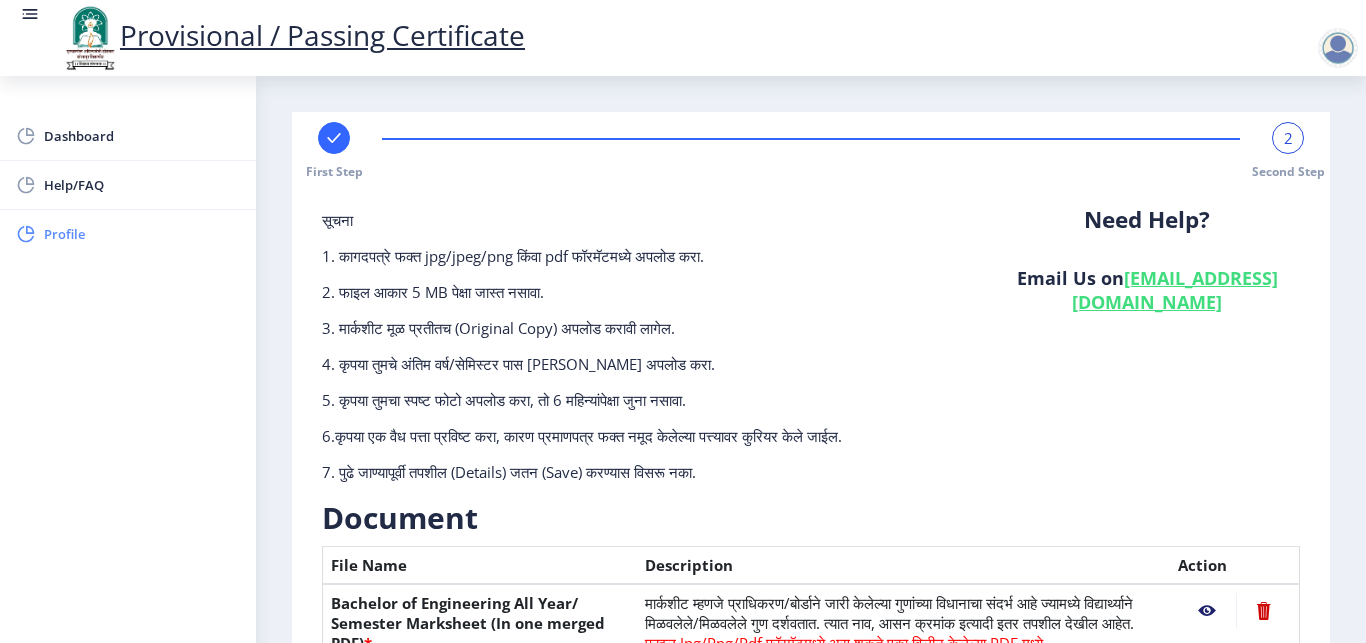 click on "Profile" 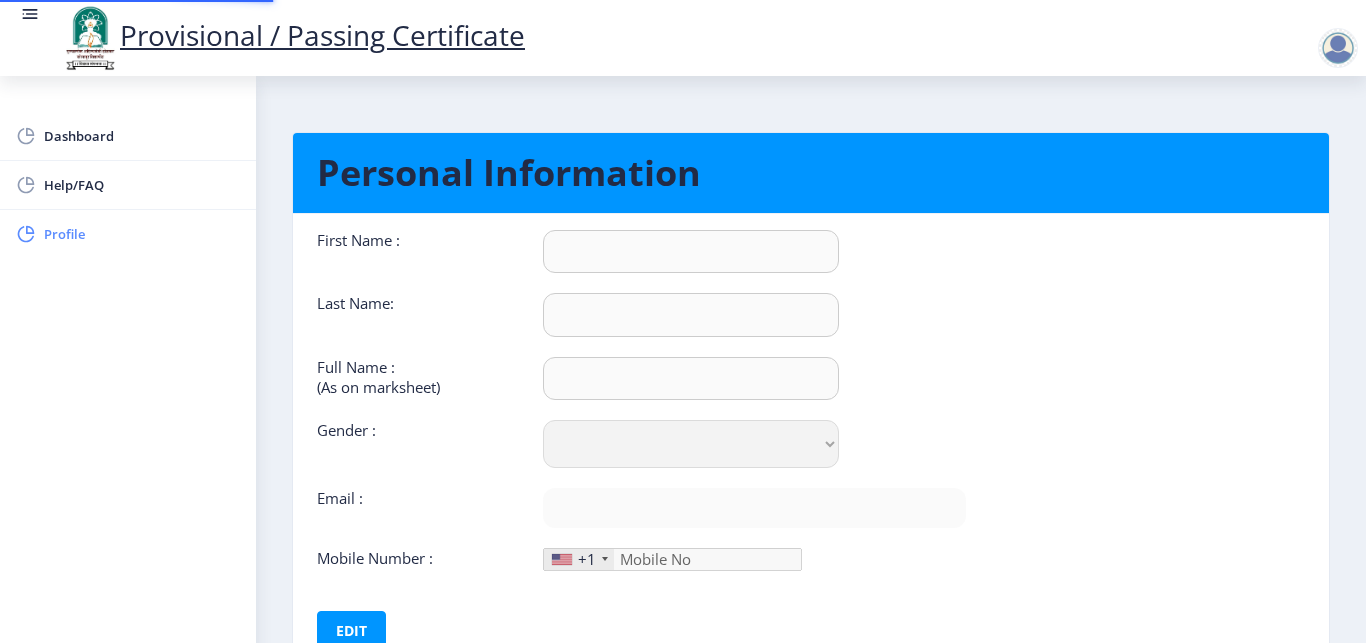 type on "[PERSON_NAME]" 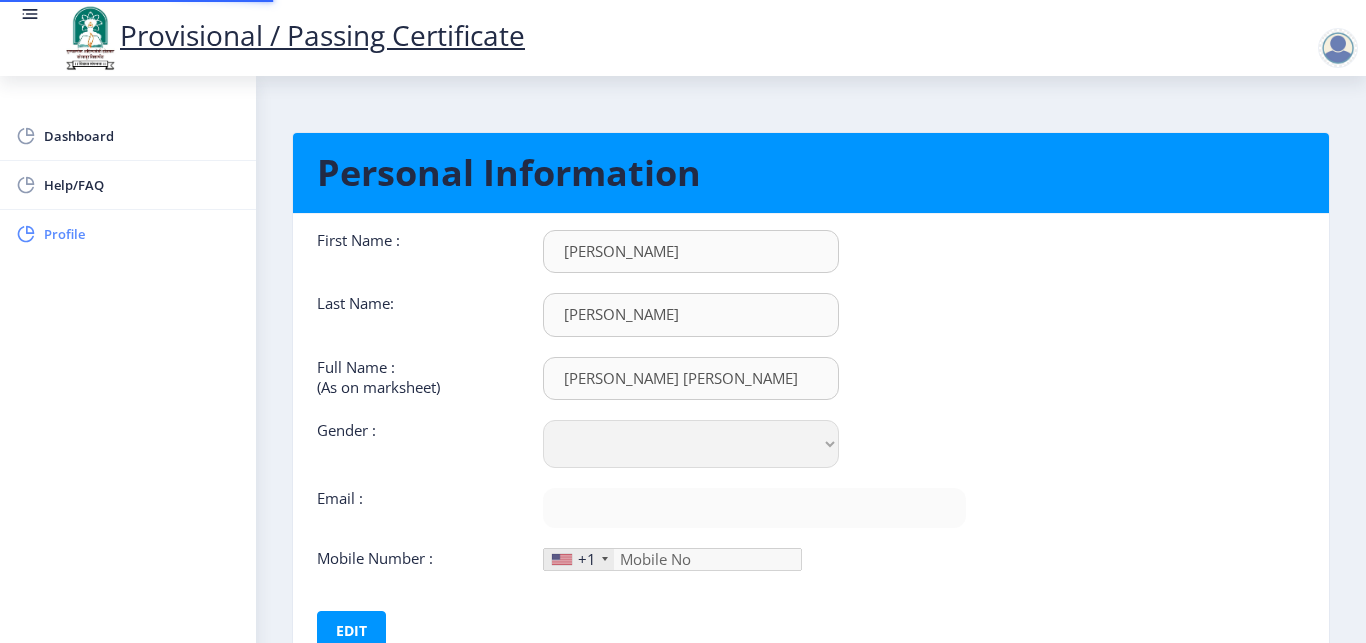 select on "[DEMOGRAPHIC_DATA]" 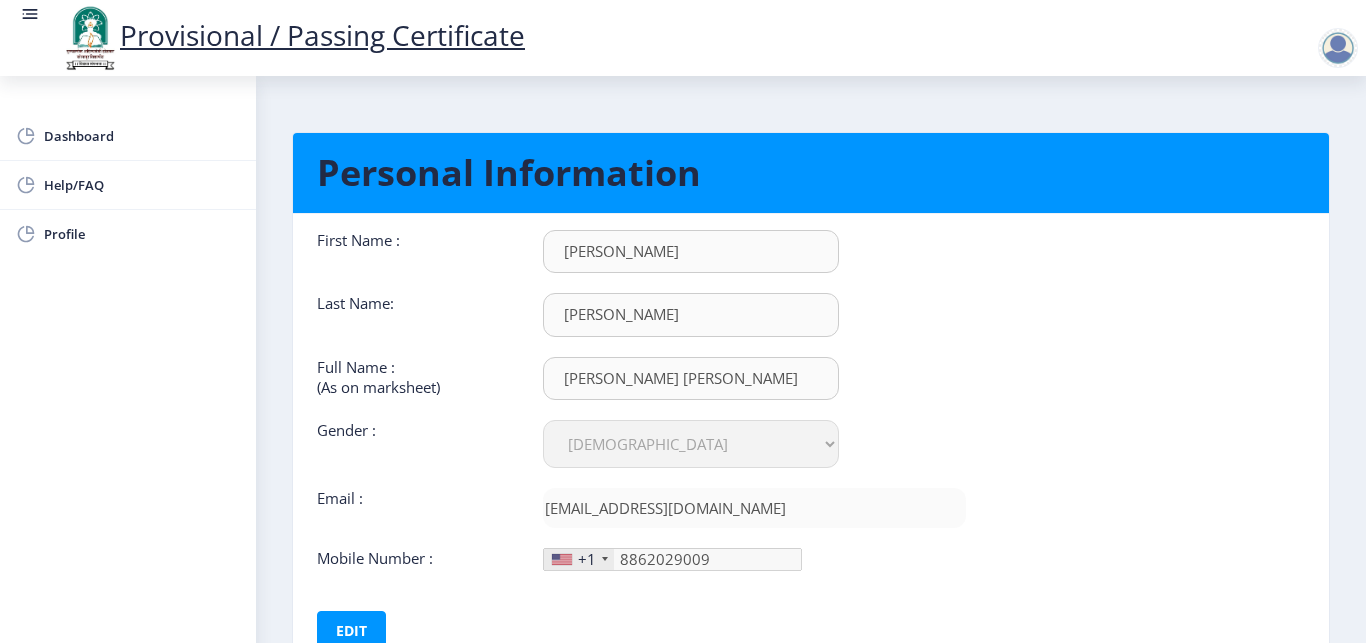scroll, scrollTop: 157, scrollLeft: 0, axis: vertical 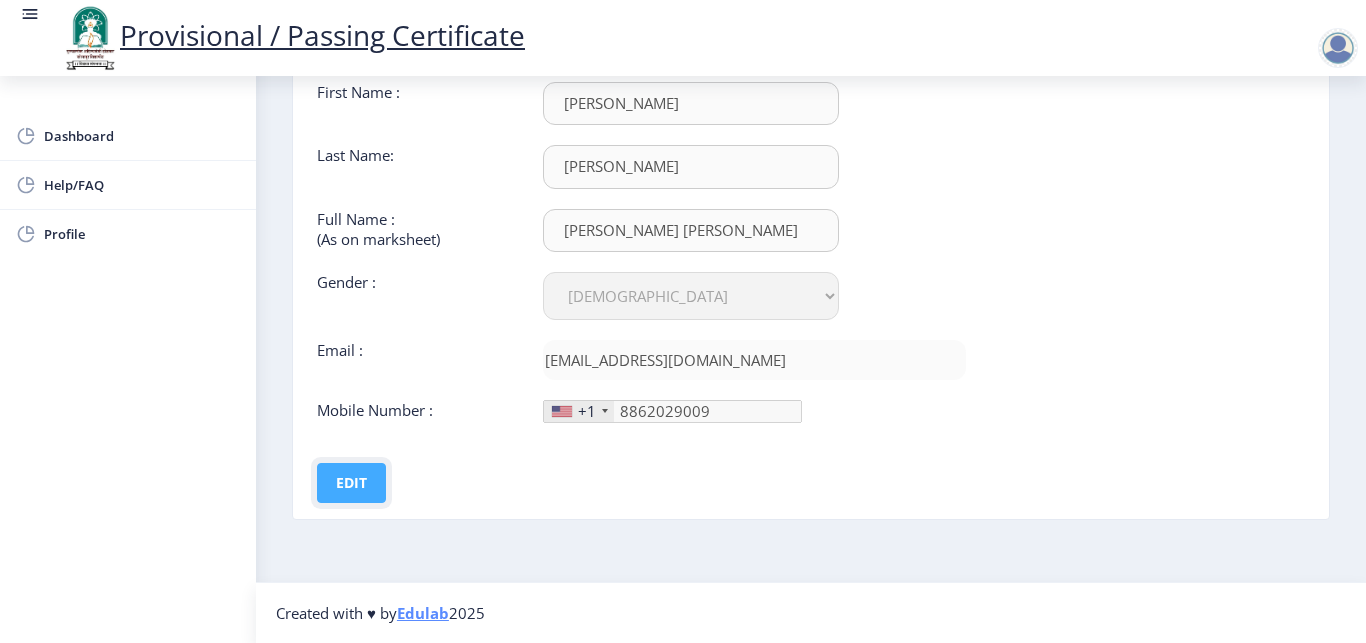 click on "Edit" 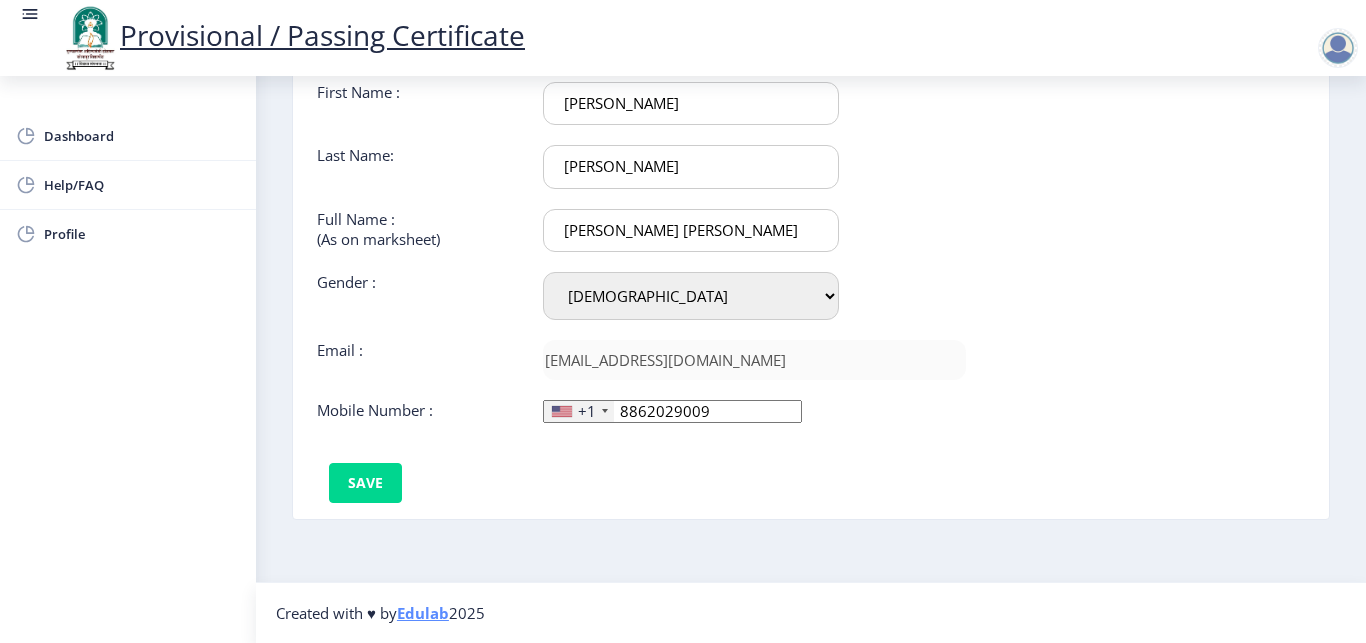 click on "deshmane rushikesh chandrakant" at bounding box center [691, 103] 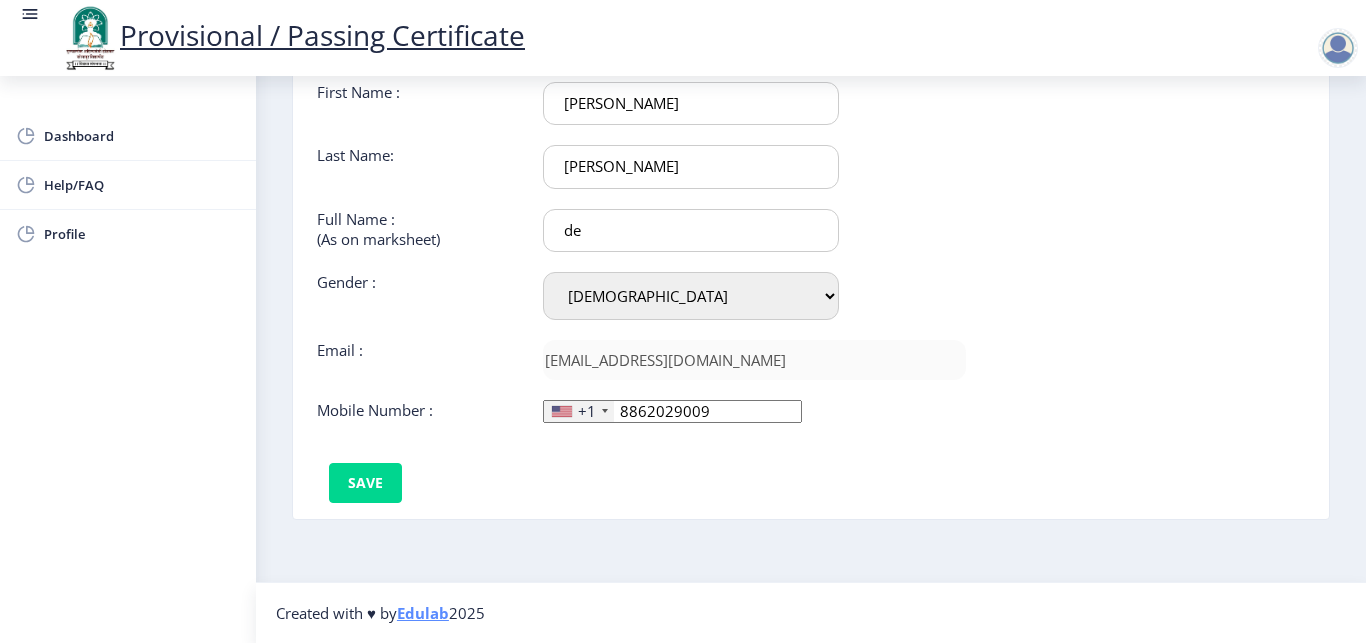 type on "d" 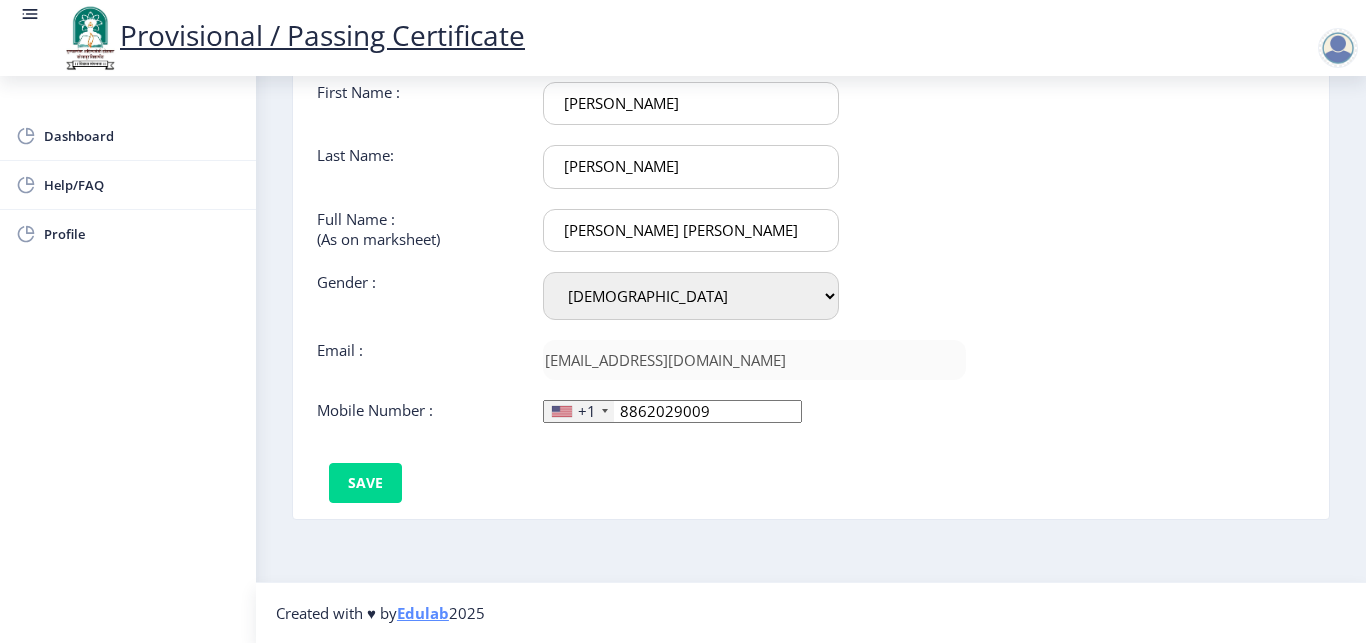 scroll, scrollTop: 0, scrollLeft: 30, axis: horizontal 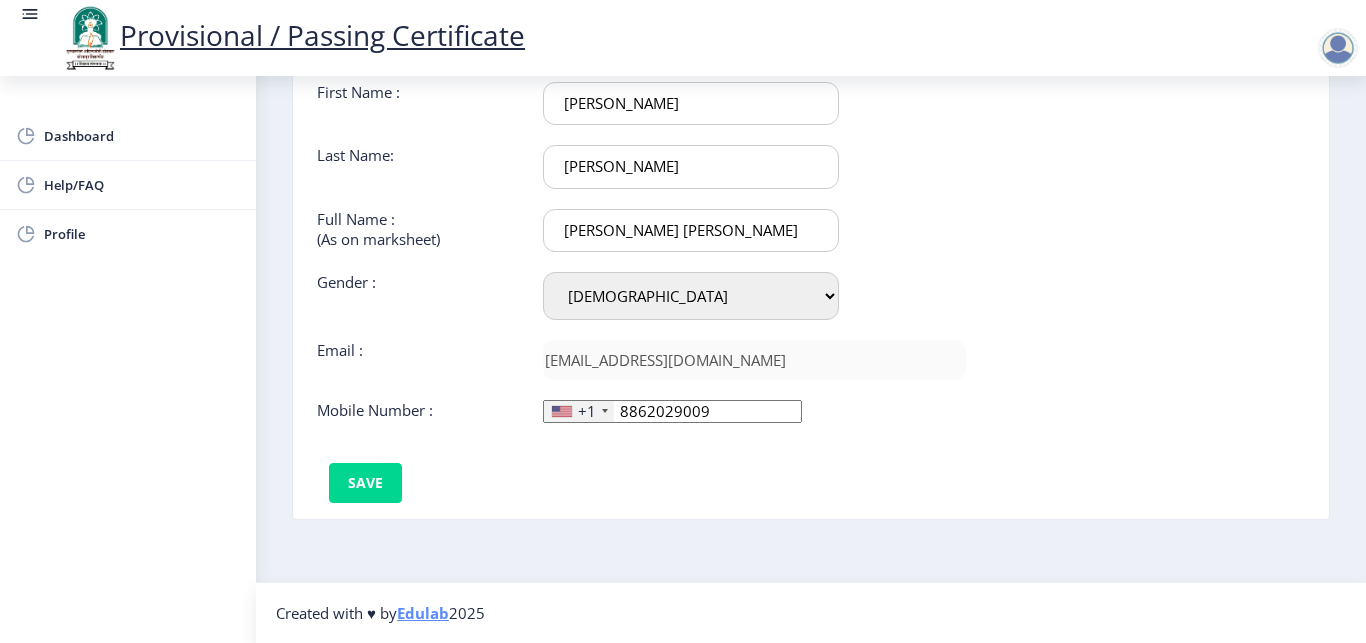 type on "[PERSON_NAME] [PERSON_NAME]" 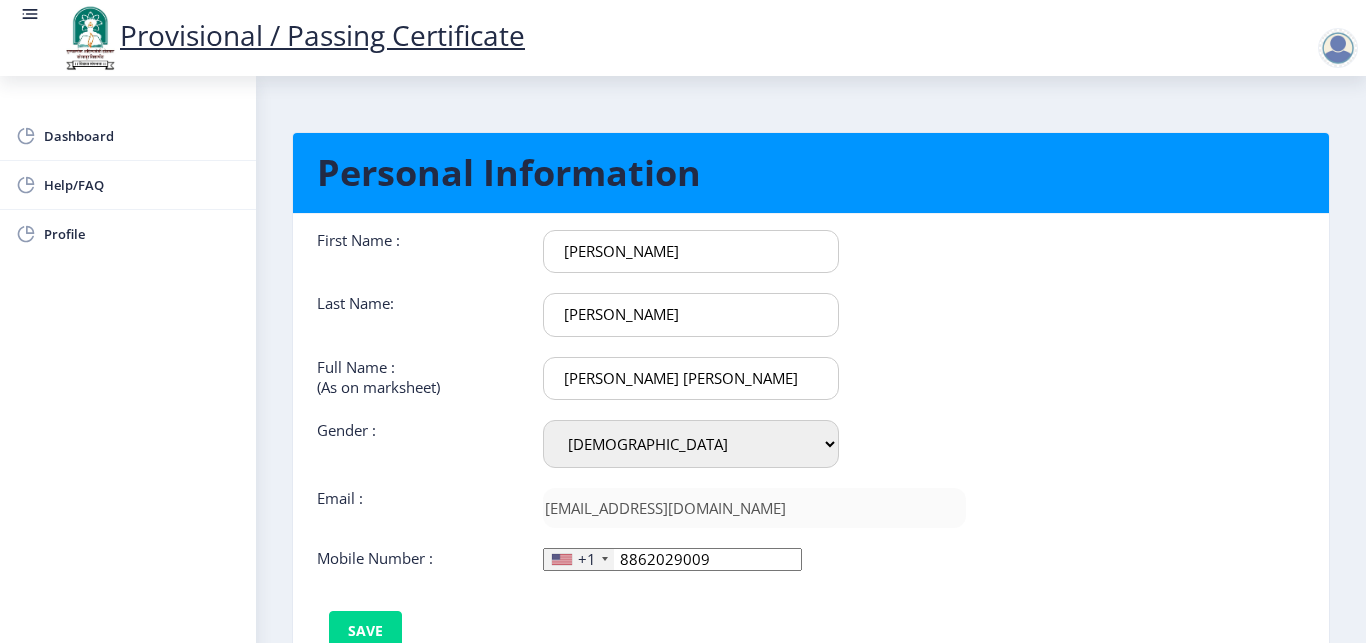 scroll, scrollTop: 157, scrollLeft: 0, axis: vertical 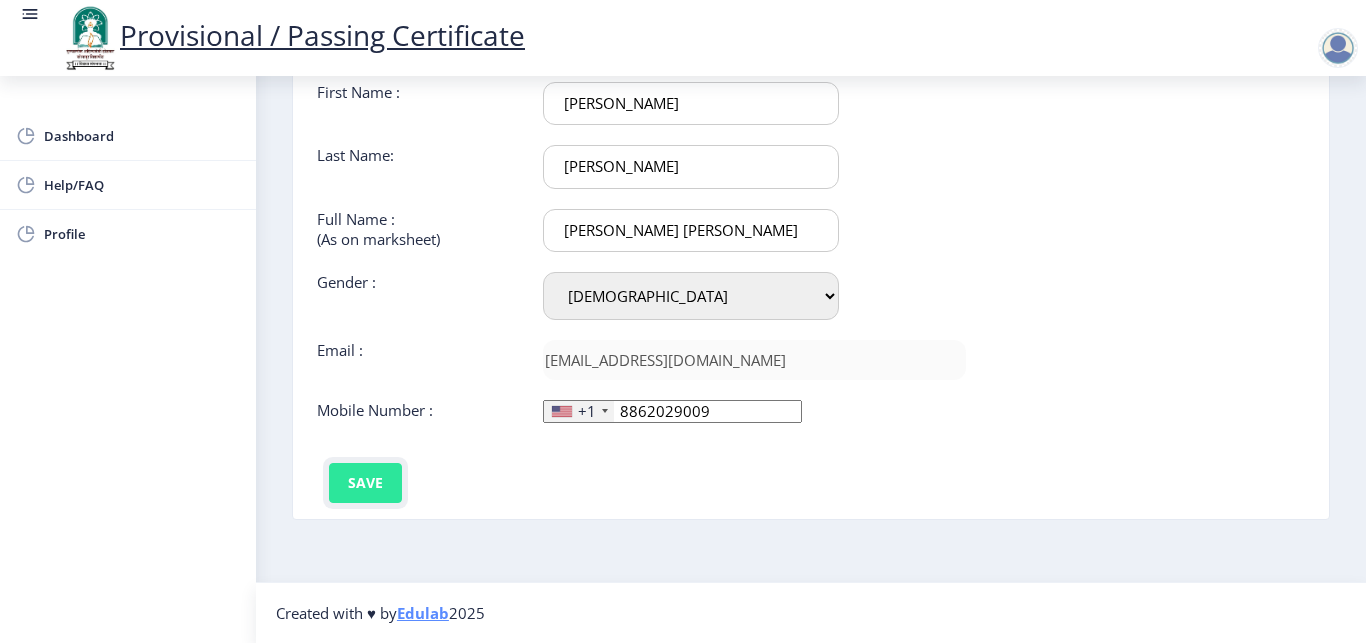 click on "Save" 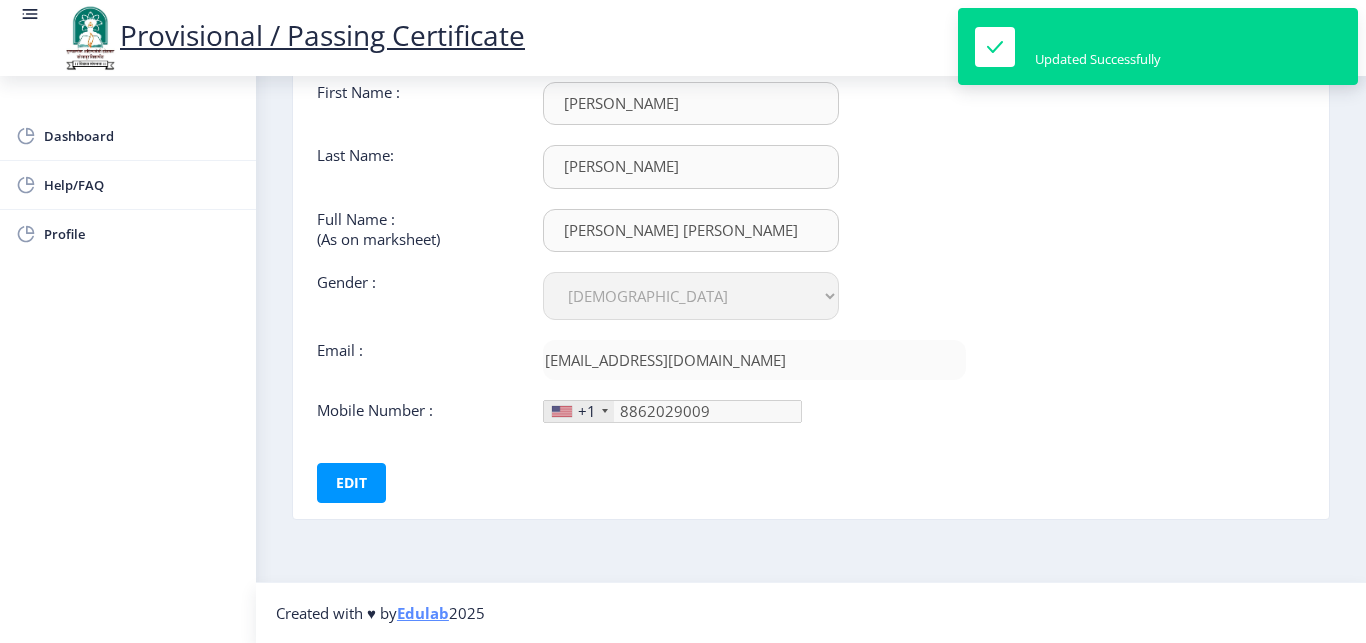 click on "First Name :  rushikesh Last Name:  deshmane Full Name : (As on marksheet) DESHMANE RUSHIKESH CHANDRAKANT Gender : Select Gender Male Female Other  Email :  rushikeshdeshmane107@gmail.com  Mobile Number :  +1 United States +1 United Kingdom +44 Afghanistan (‫افغانستان‬‎) +93 Albania (Shqipëri) +355 Algeria (‫الجزائر‬‎) +213 American Samoa +1 Andorra +376 Angola +244 Anguilla +1 Antigua and Barbuda +1 Argentina +54 Armenia (Հայաստան) +374 Aruba +297 Australia +61 Austria (Österreich) +43 Azerbaijan (Azərbaycan) +994 Bahamas +1 Bahrain (‫البحرين‬‎) +973 Bangladesh (বাংলাদেশ) +880 Barbados +1 Belarus (Беларусь) +375 Belgium (België) +32 Belize +501 Benin (Bénin) +229 Bermuda +1 Bhutan (འབྲུག) +975 Bolivia +591 Bosnia and Herzegovina (Босна и Херцеговина) +387 Botswana +267 Brazil (Brasil) +55 British Indian Ocean Territory +246 British Virgin Islands +1 Brunei +673 Bulgaria (България) +359 +226 +257" 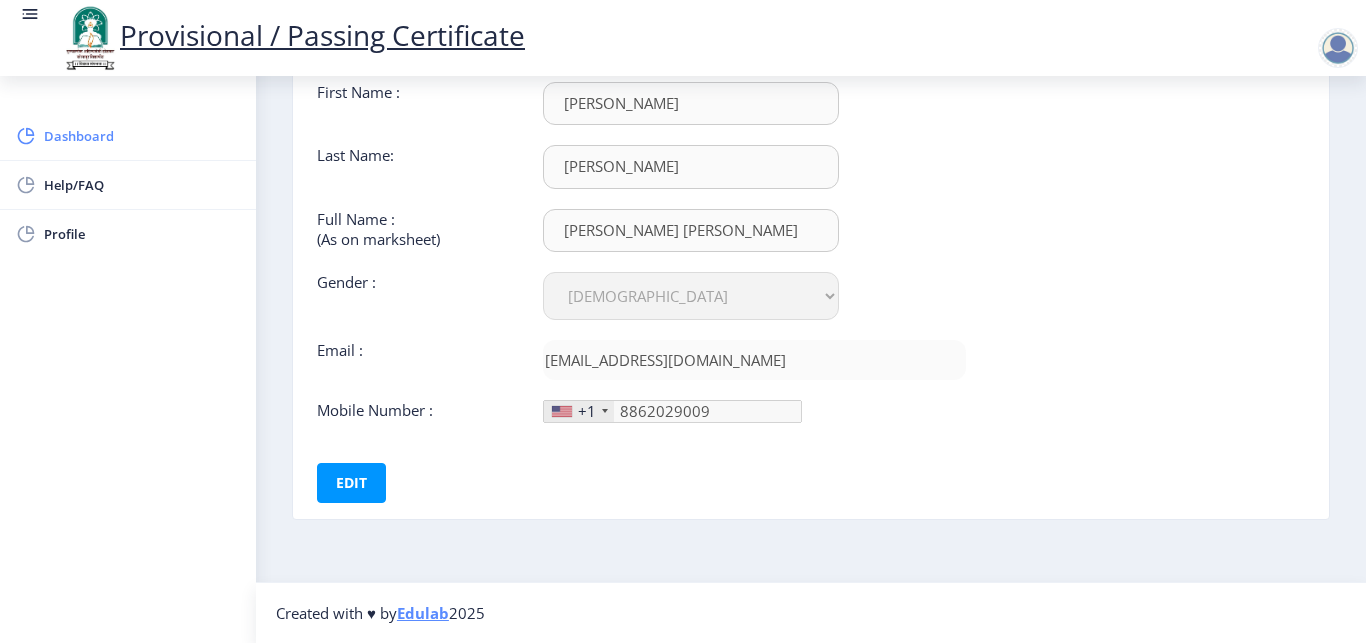 click on "Dashboard" 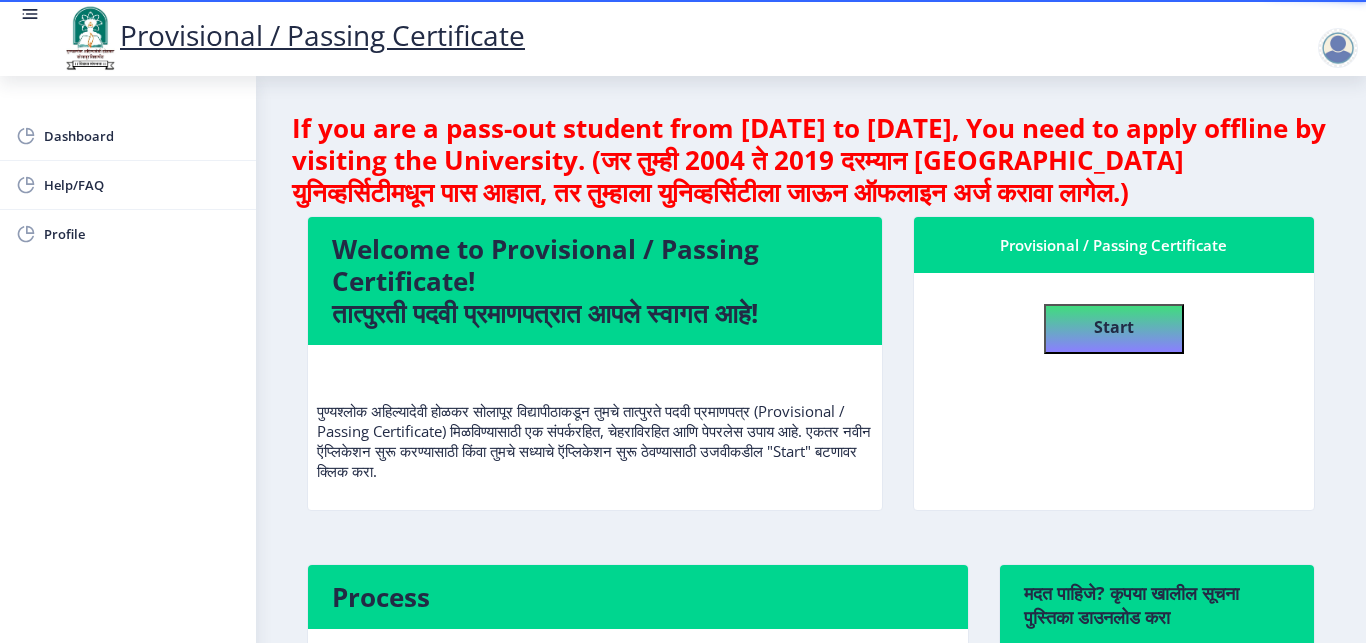 scroll, scrollTop: 326, scrollLeft: 0, axis: vertical 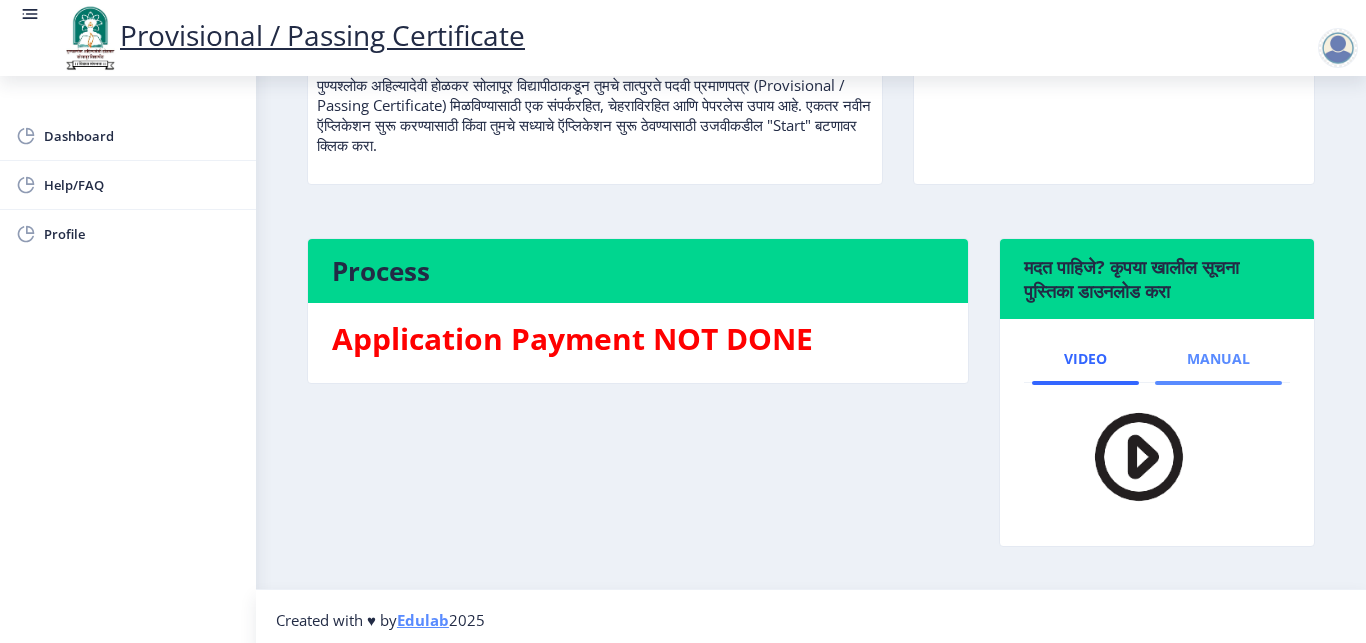 click on "Manual" 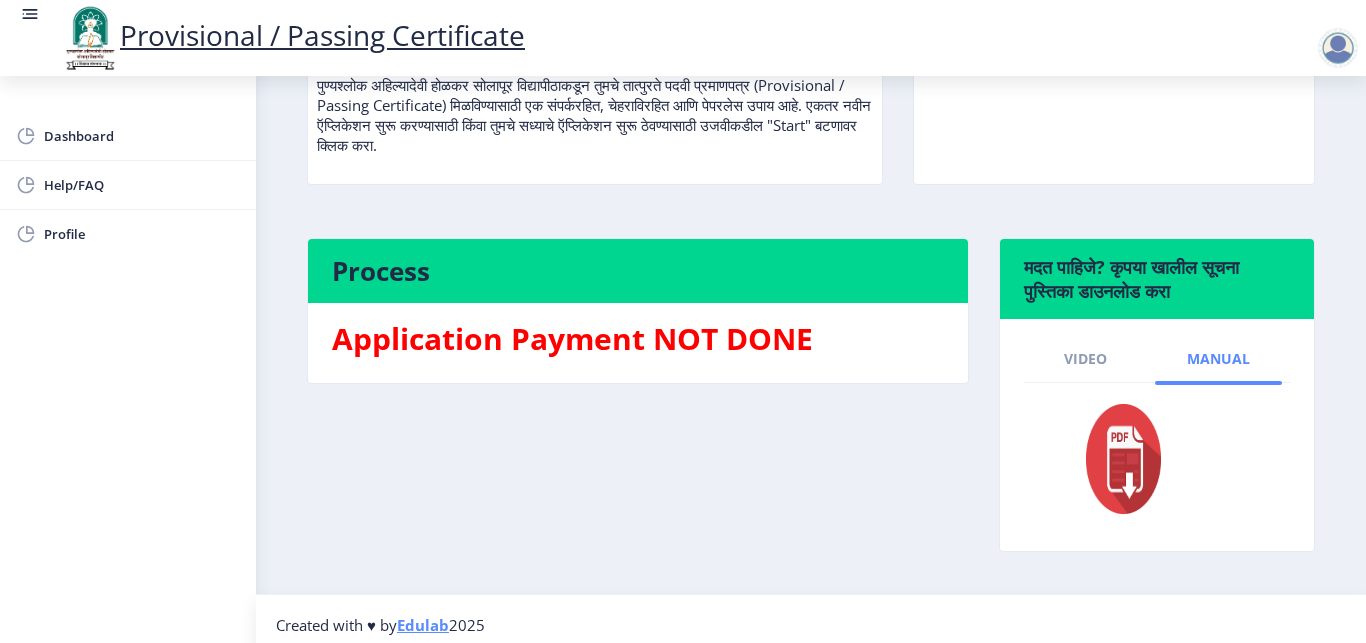 click on "Manual" 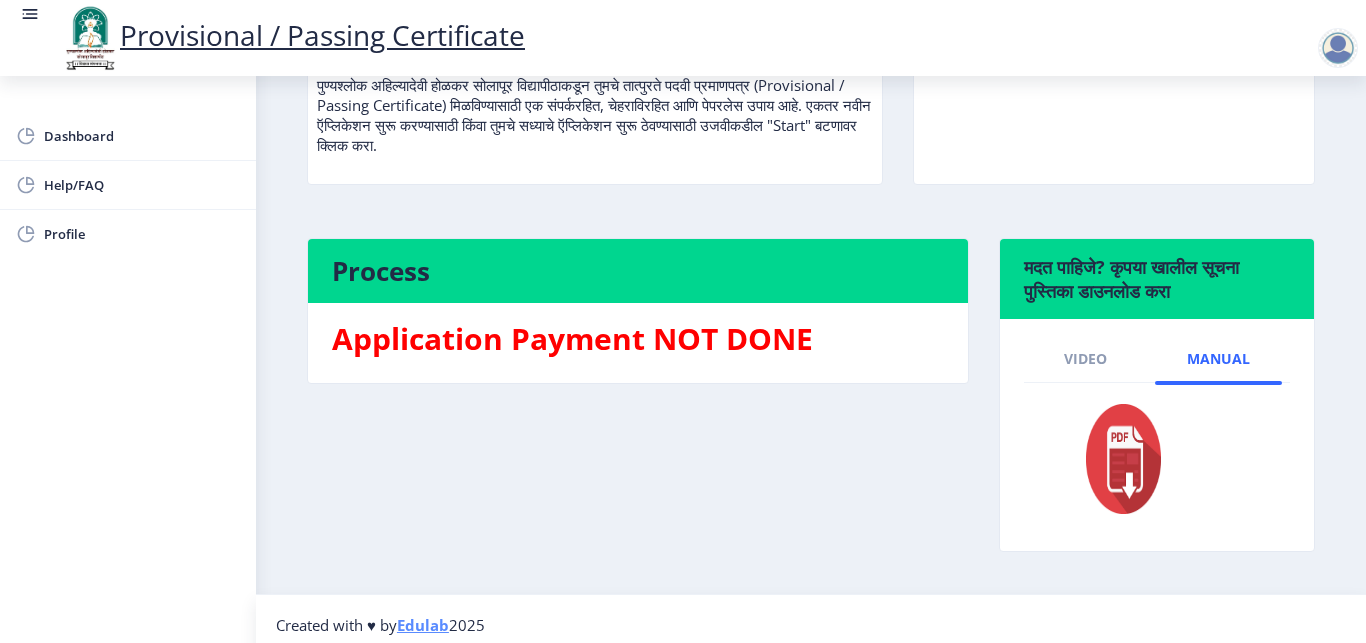click 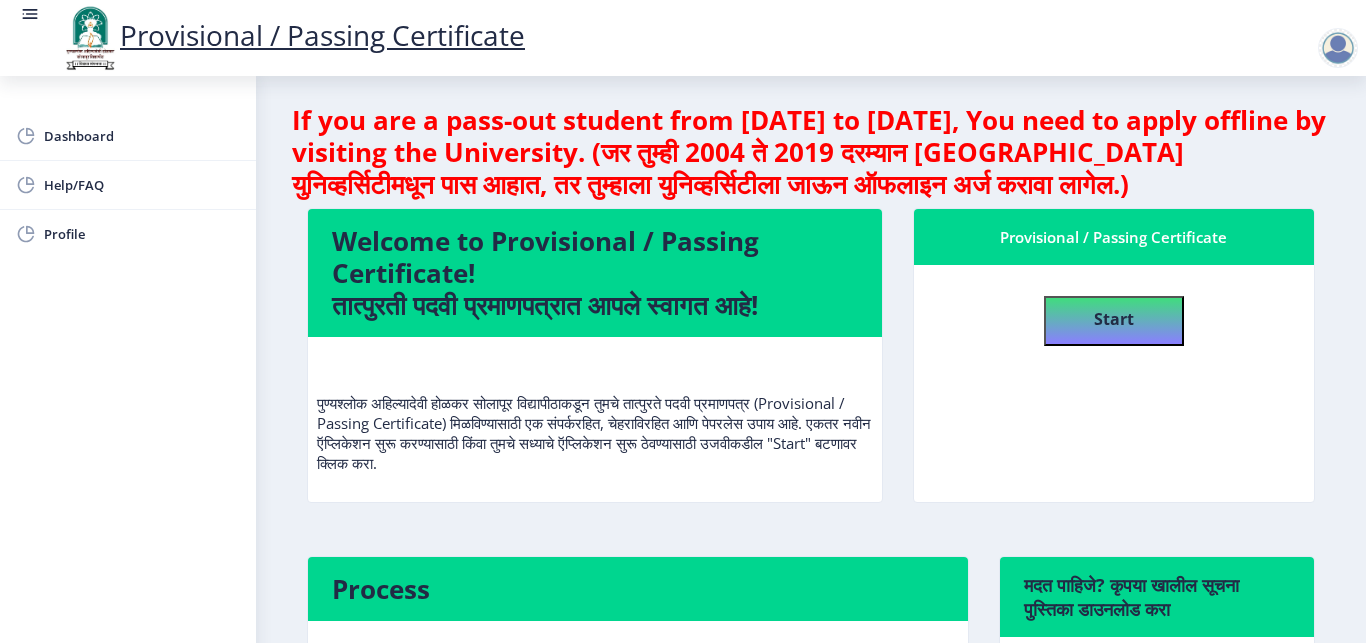 scroll, scrollTop: 0, scrollLeft: 0, axis: both 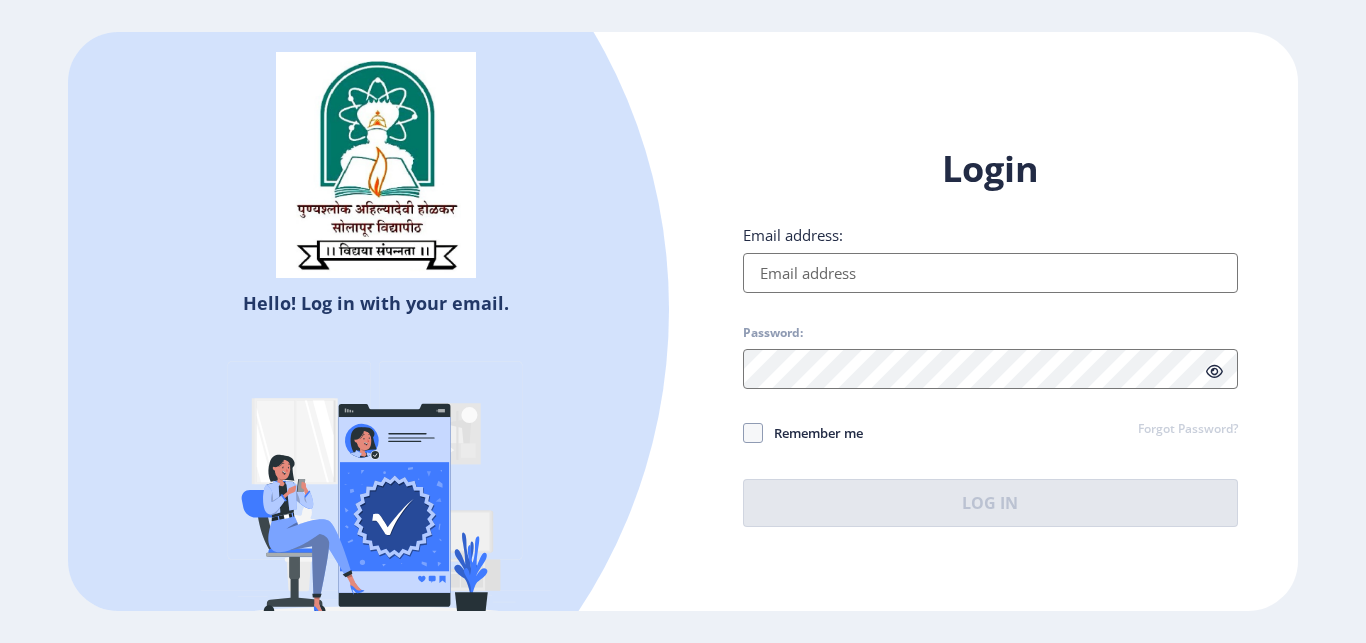 click on "Email address:" at bounding box center (990, 273) 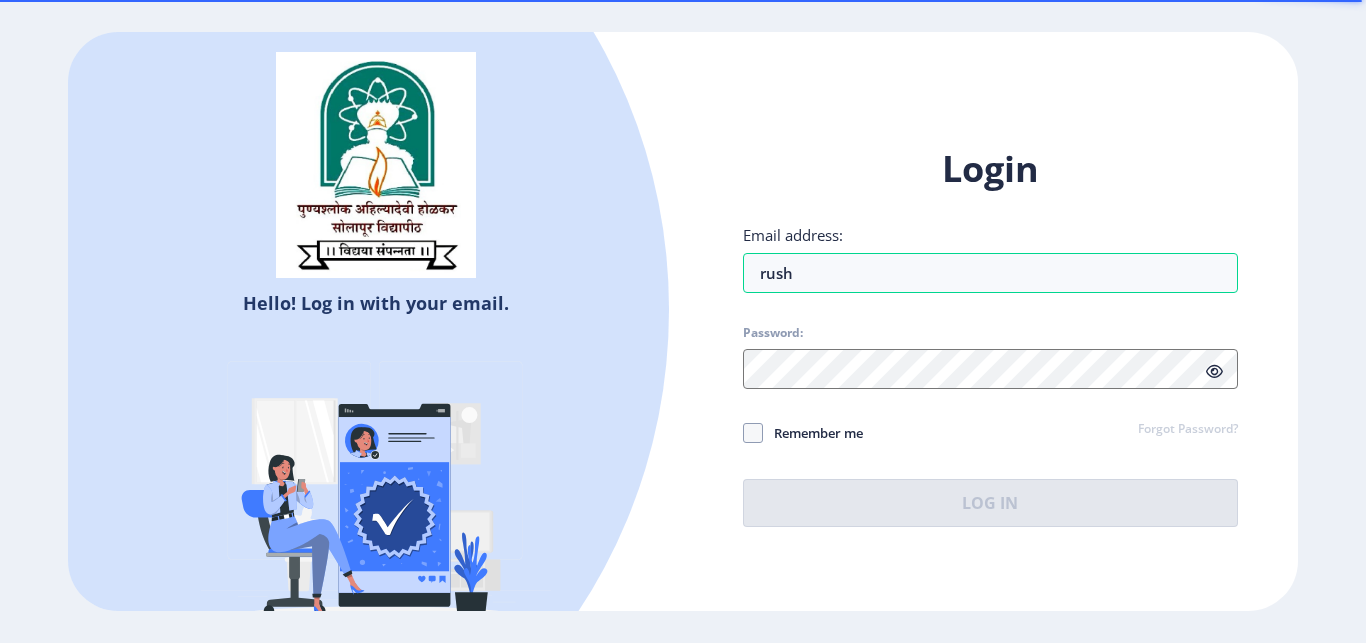 scroll, scrollTop: 0, scrollLeft: 0, axis: both 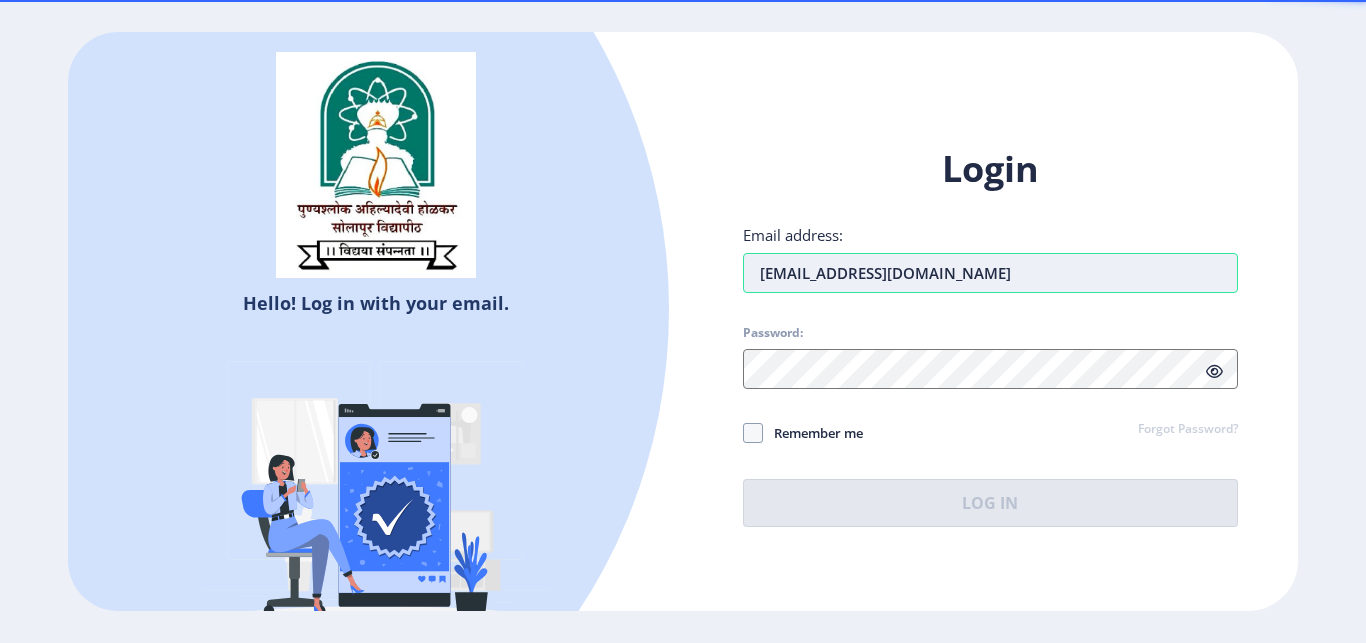 click on "[EMAIL_ADDRESS][DOMAIN_NAME]" at bounding box center [990, 273] 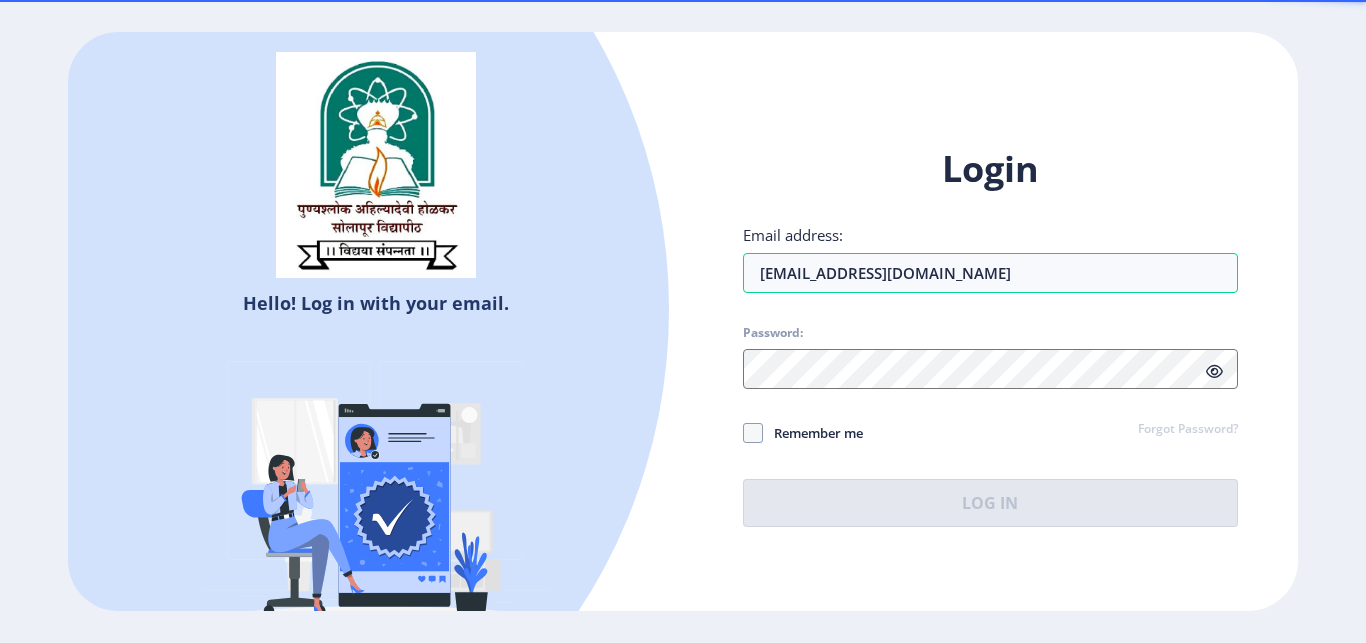 type on "[EMAIL_ADDRESS][DOMAIN_NAME]" 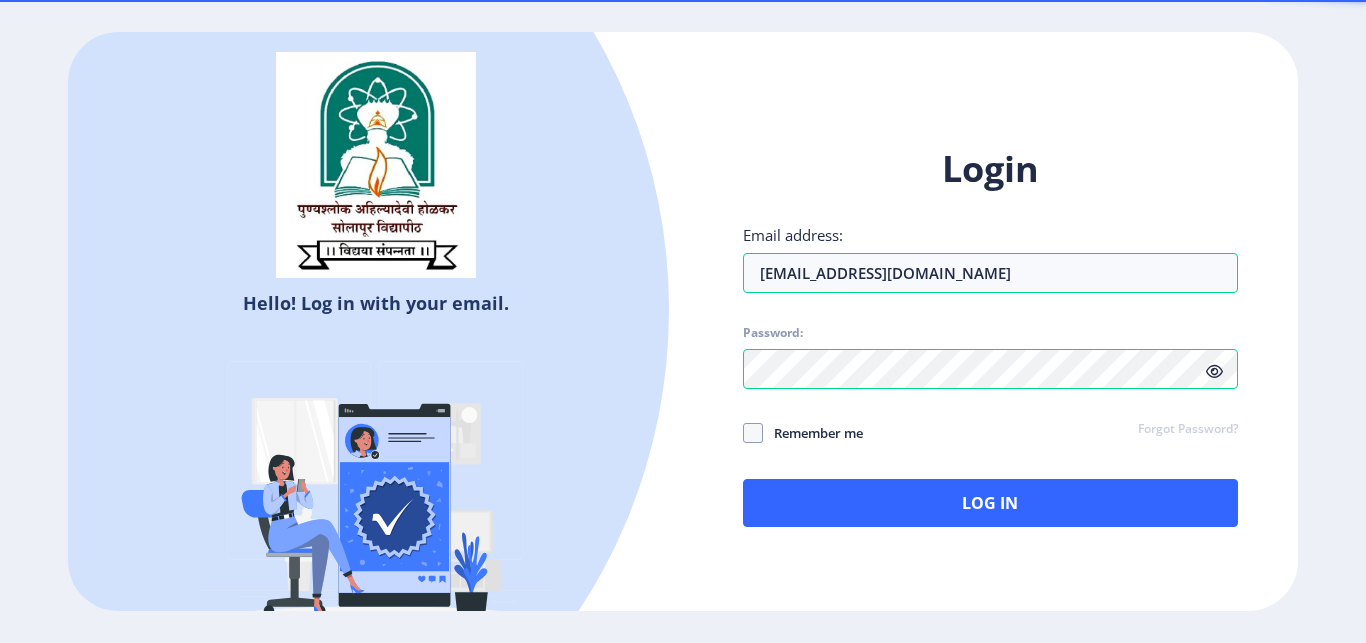 click on "Remember me" 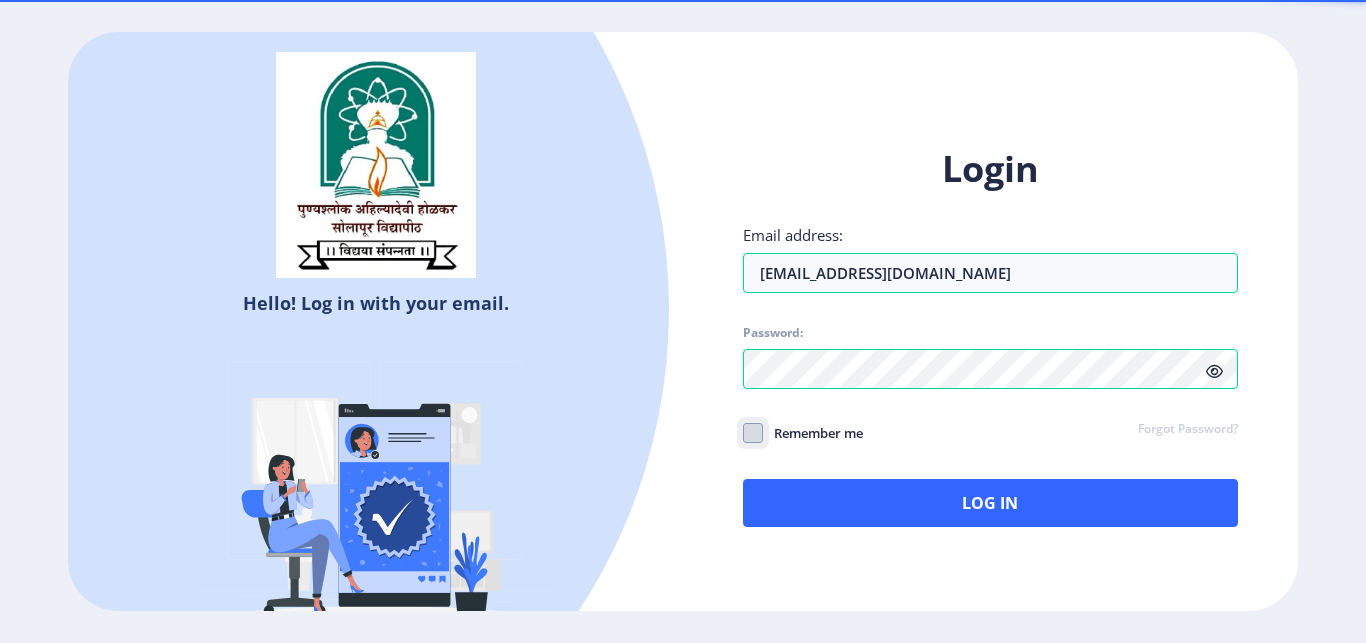 click on "Remember me" 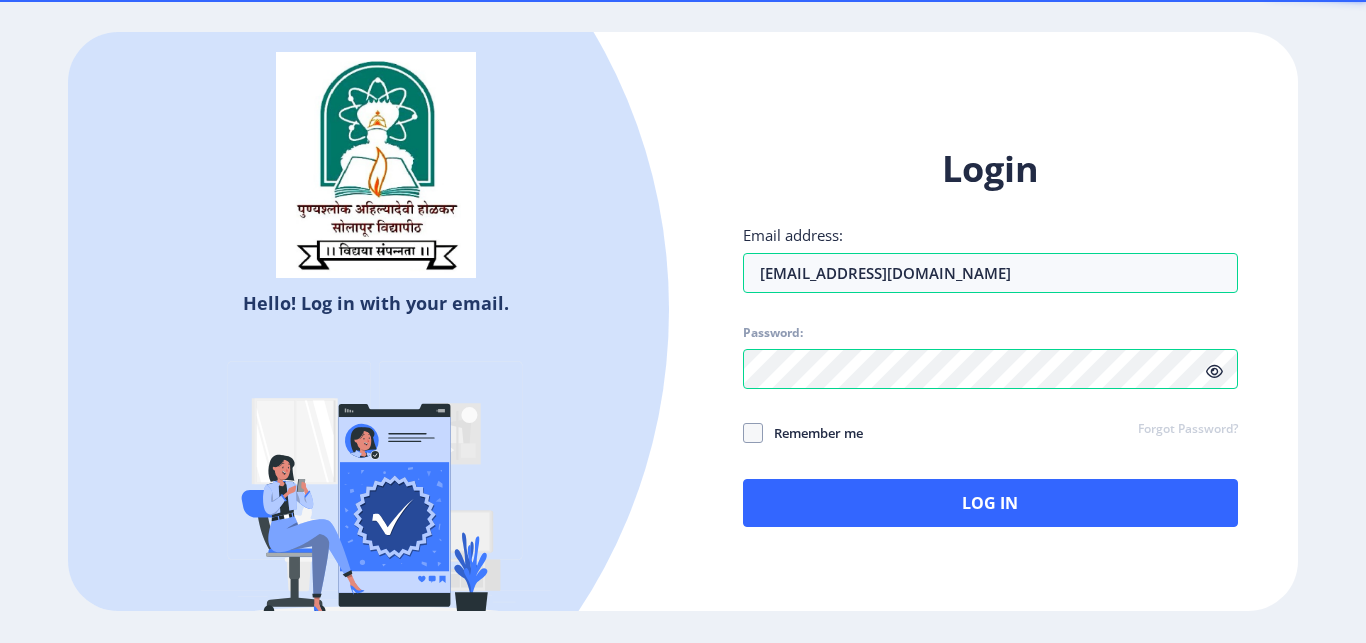 click 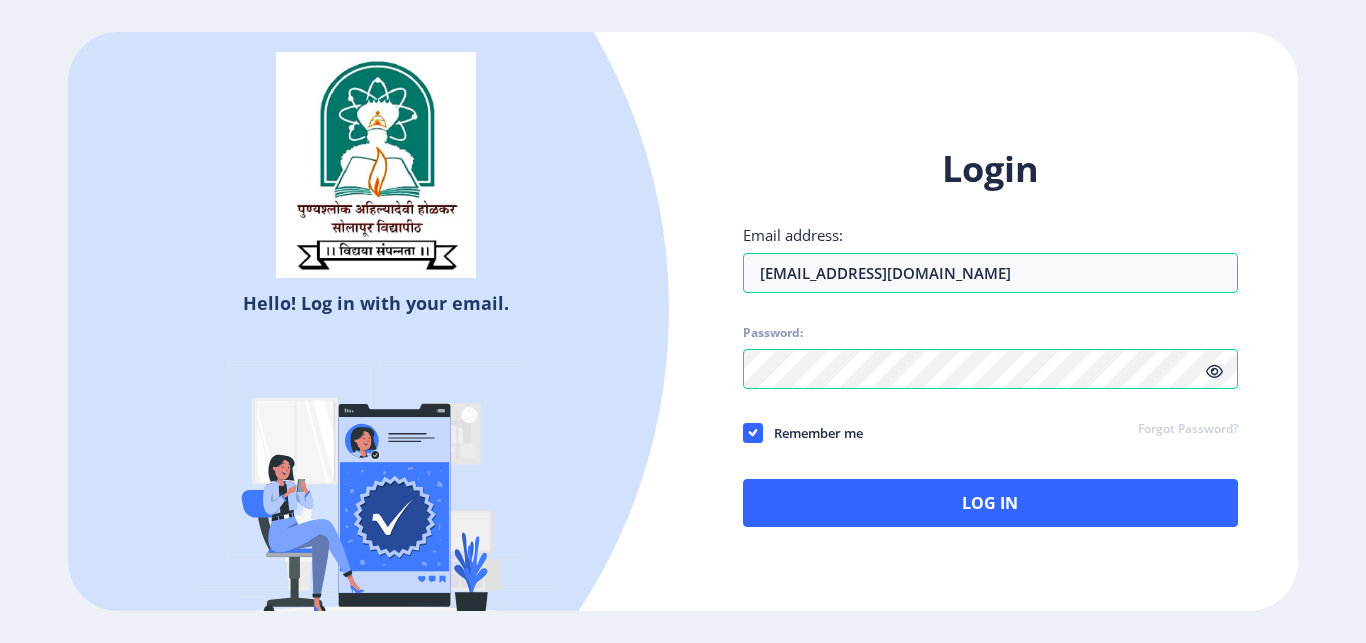 click 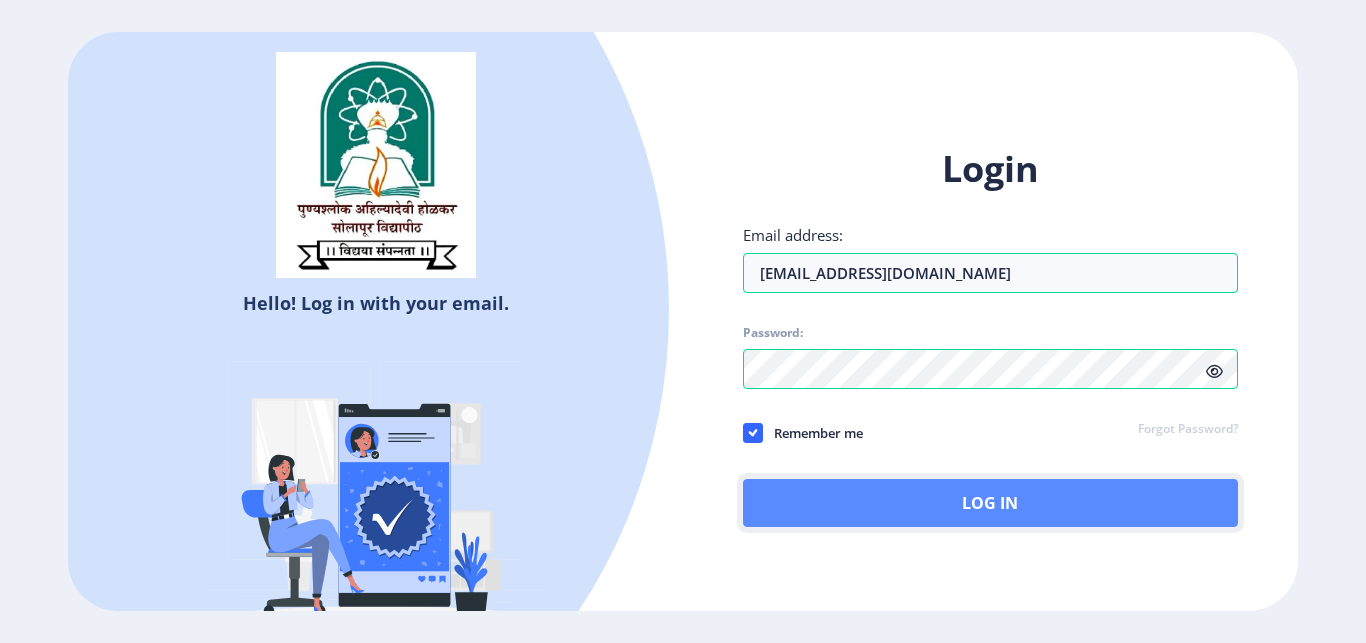 click on "Log In" 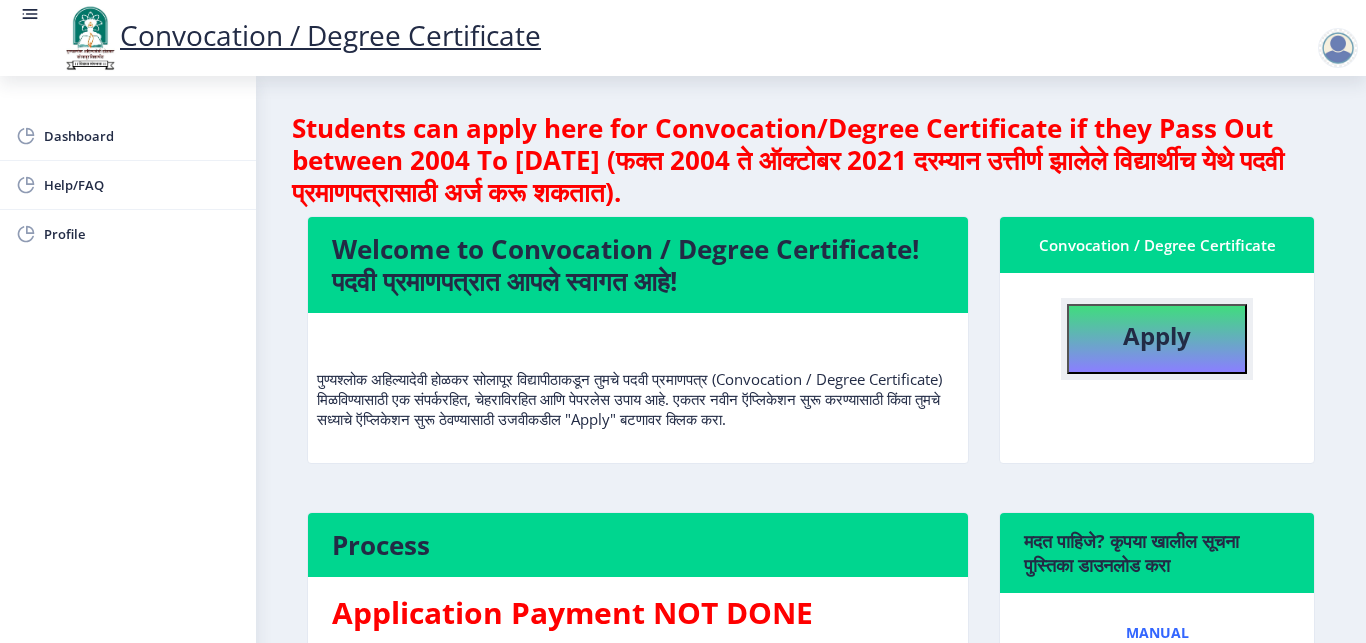 click on "Apply" 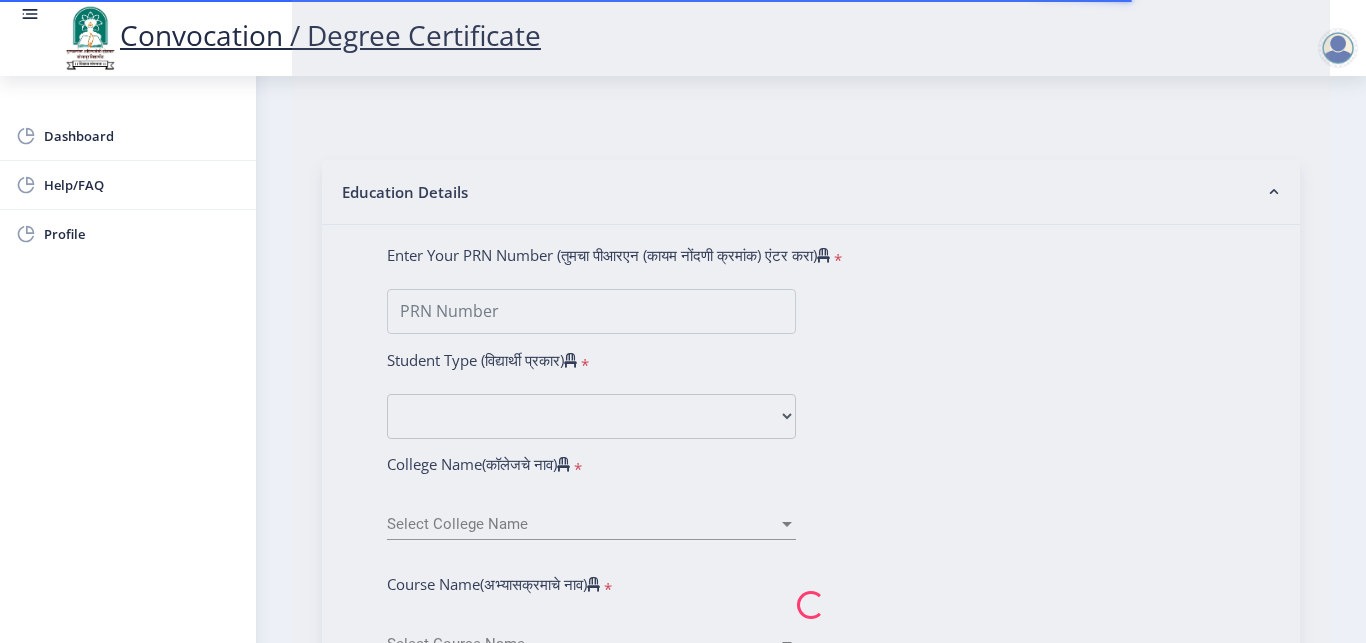 scroll, scrollTop: 601, scrollLeft: 0, axis: vertical 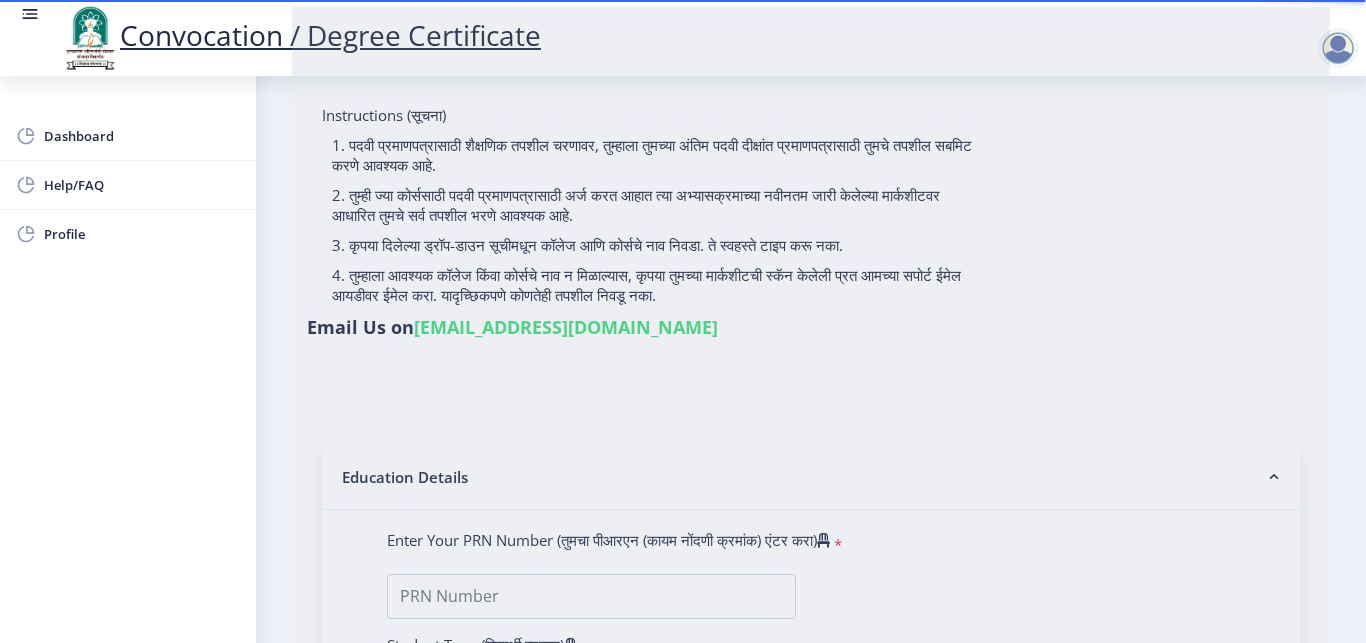 type on "deshmane rushikesh chandrakant" 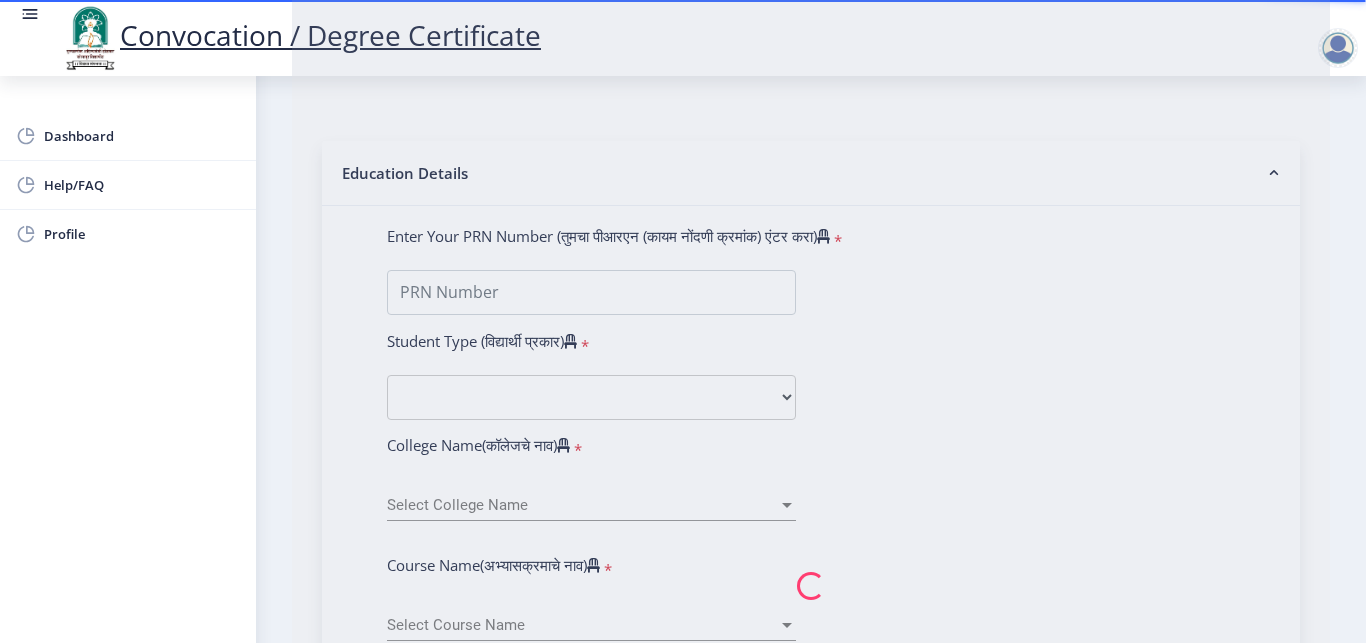 scroll, scrollTop: 420, scrollLeft: 0, axis: vertical 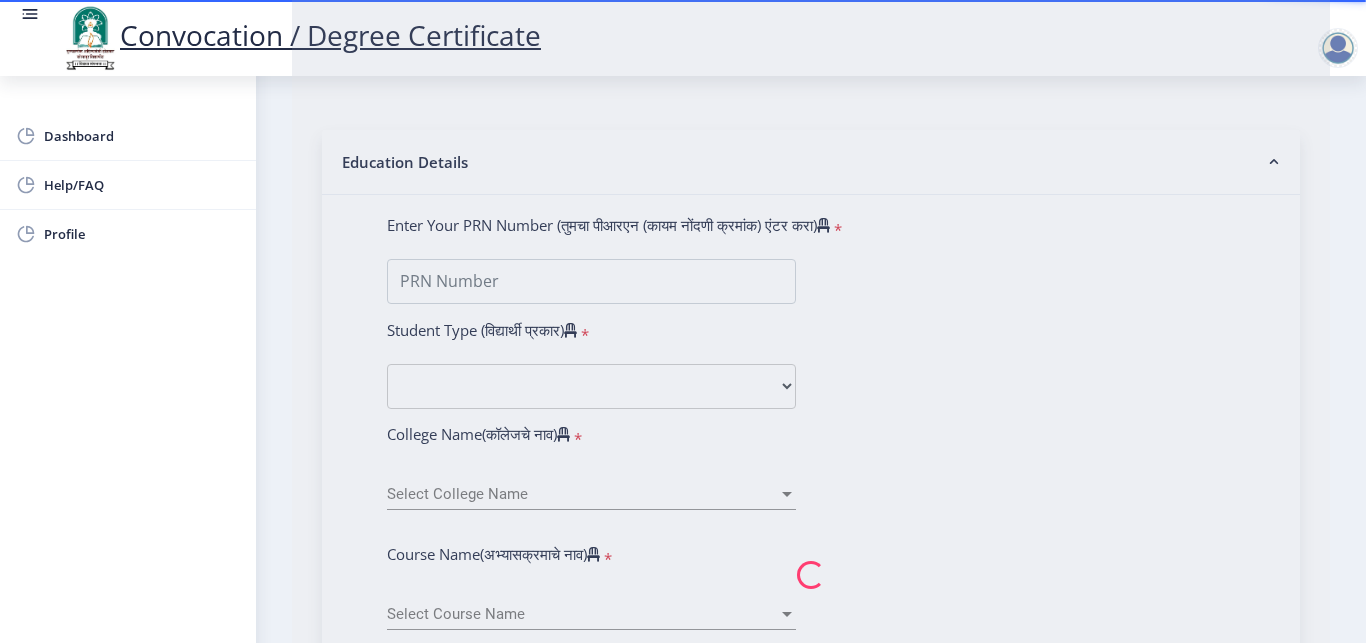 click 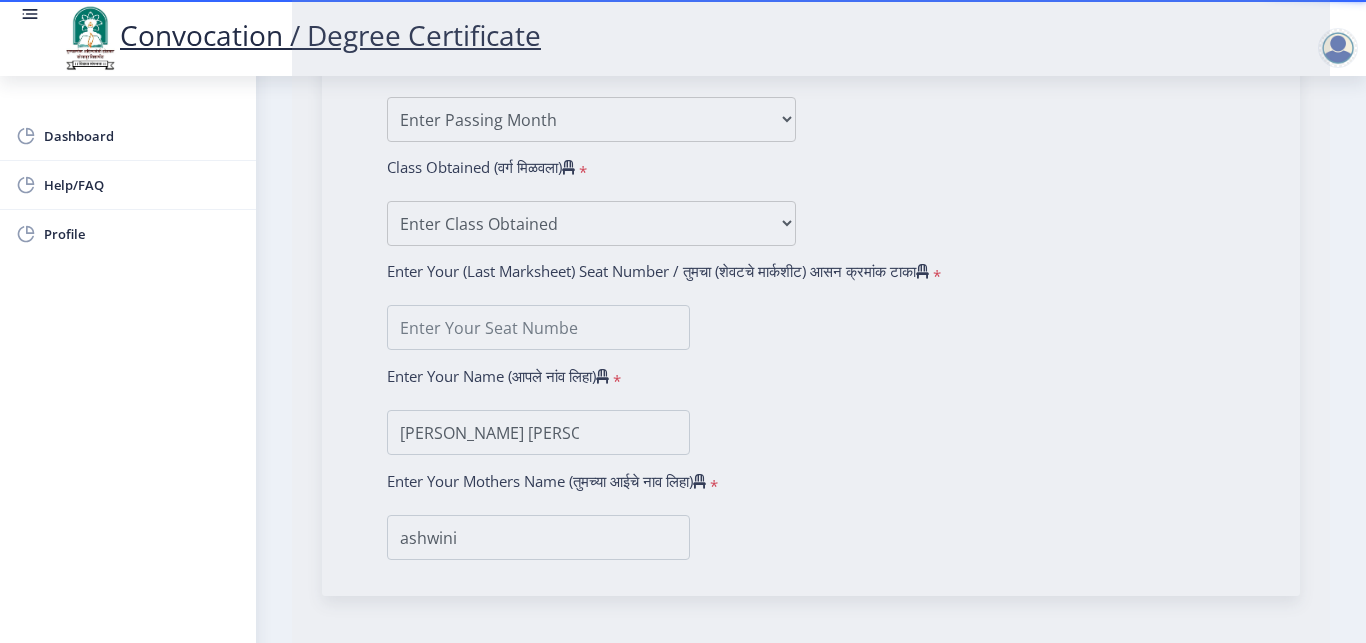scroll, scrollTop: 1197, scrollLeft: 0, axis: vertical 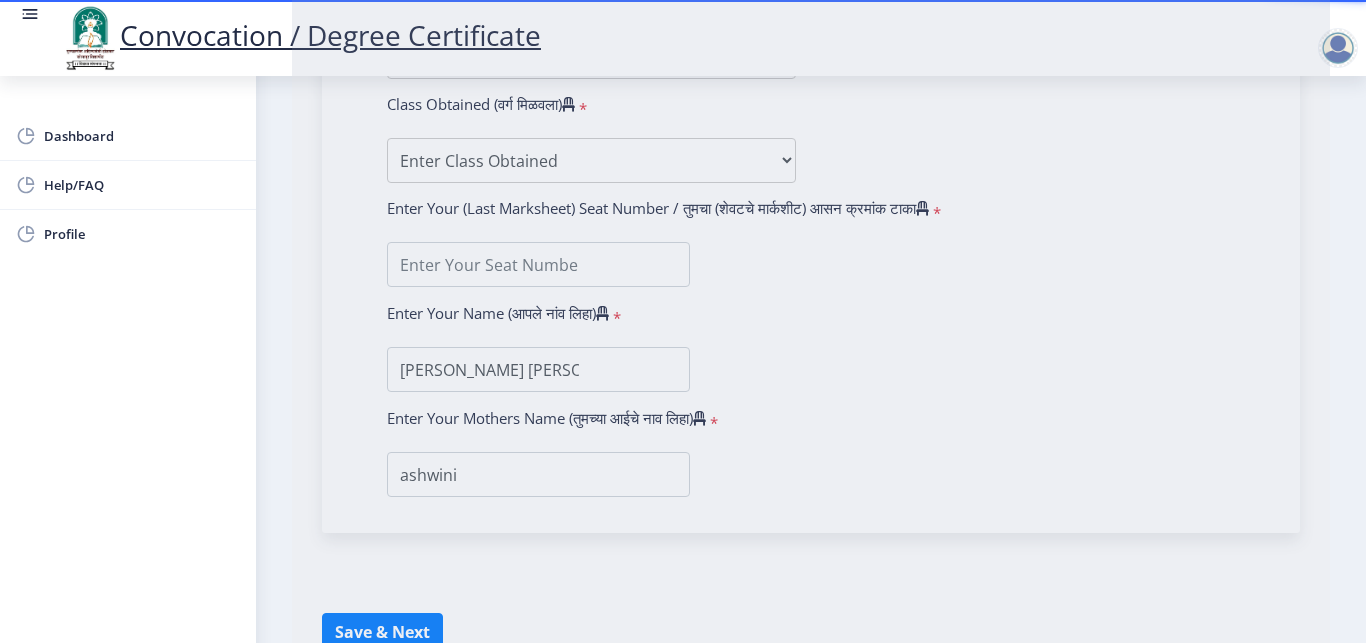 click 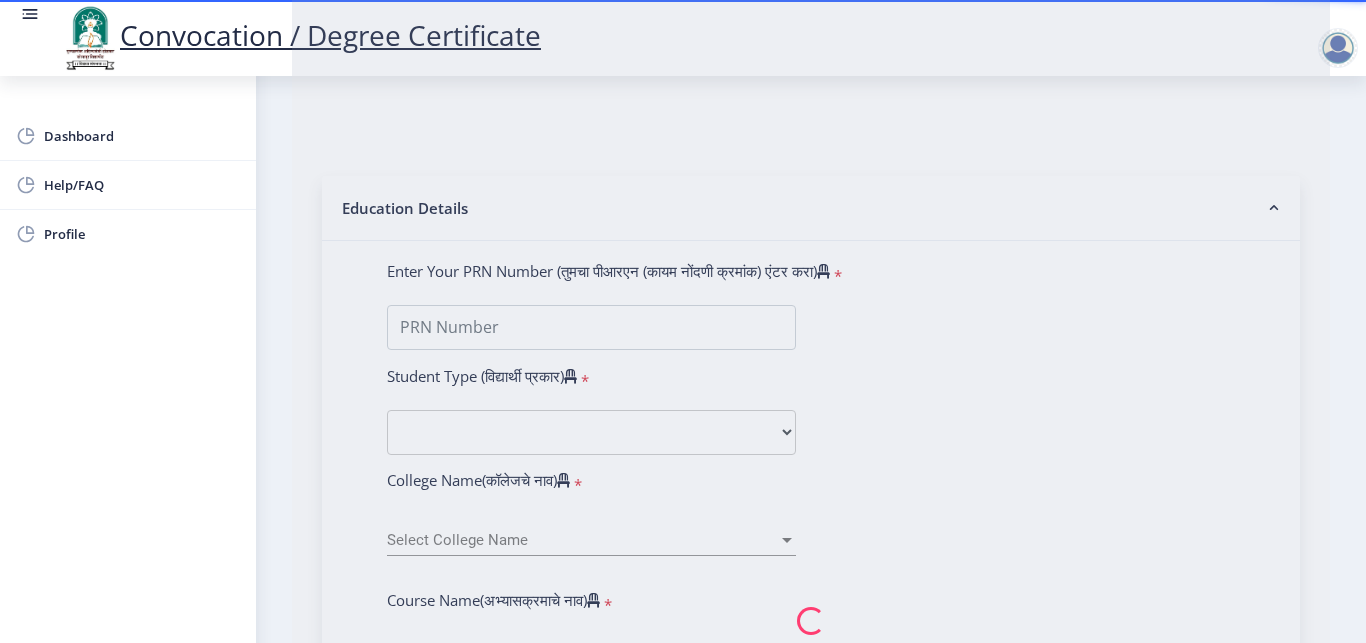 scroll, scrollTop: 378, scrollLeft: 0, axis: vertical 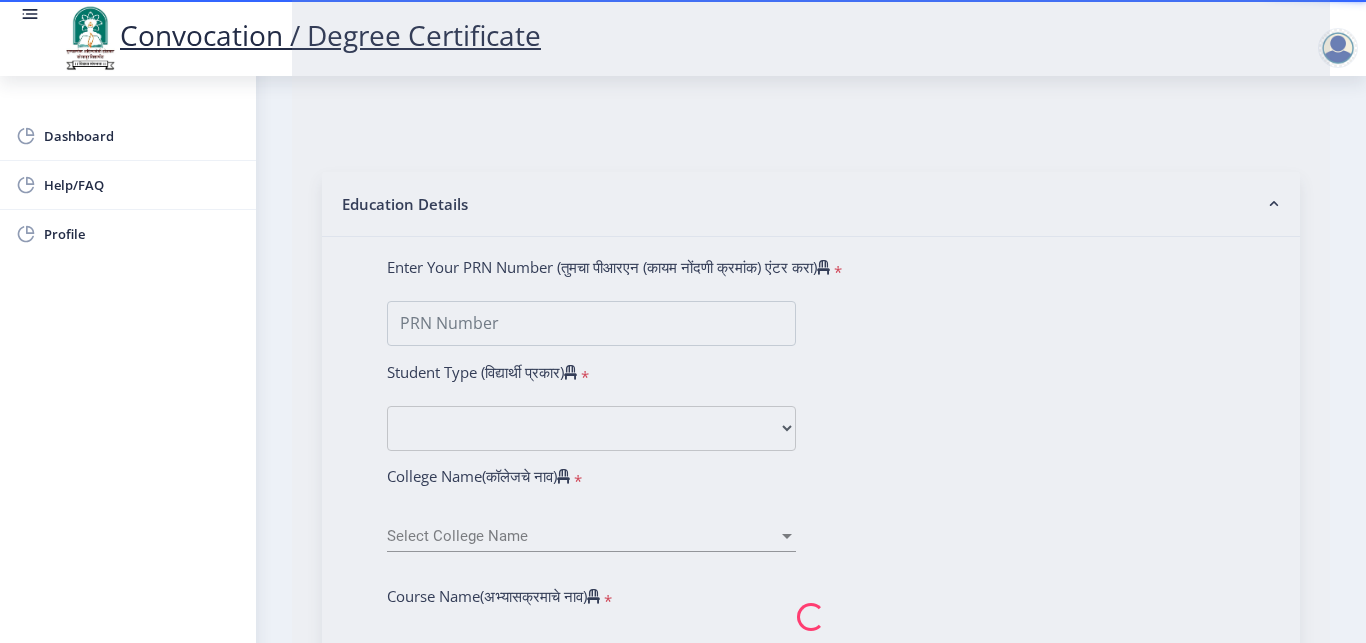 click 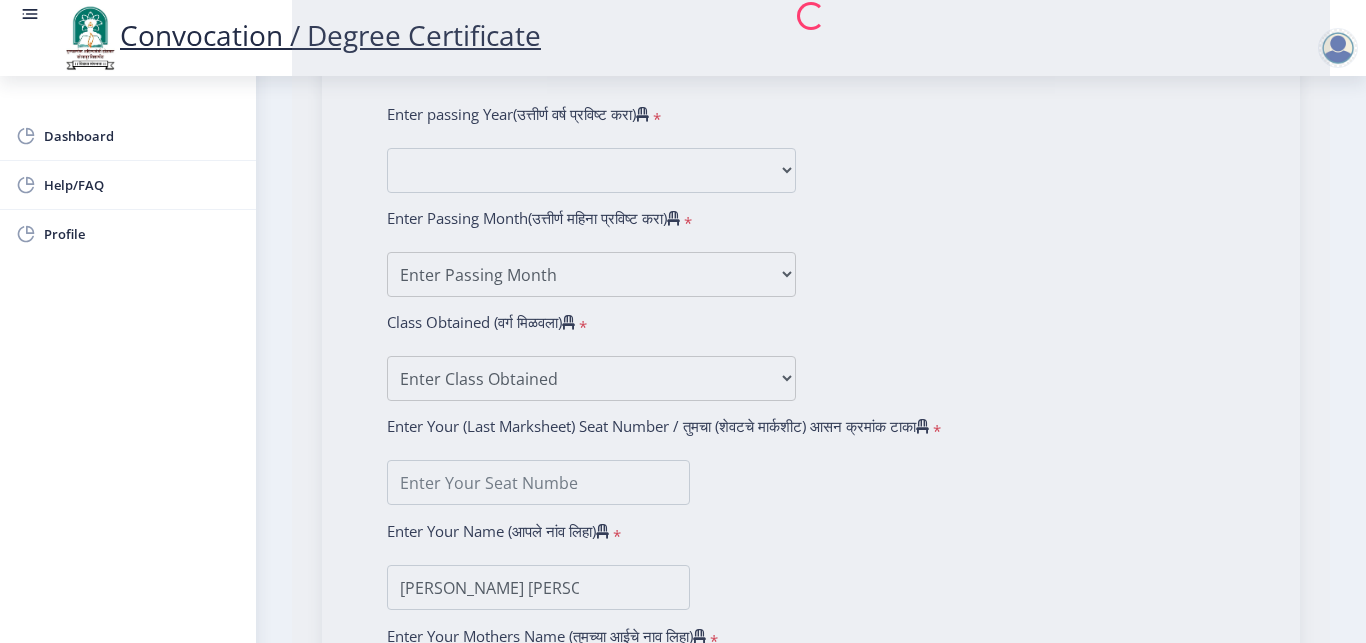 scroll, scrollTop: 378, scrollLeft: 0, axis: vertical 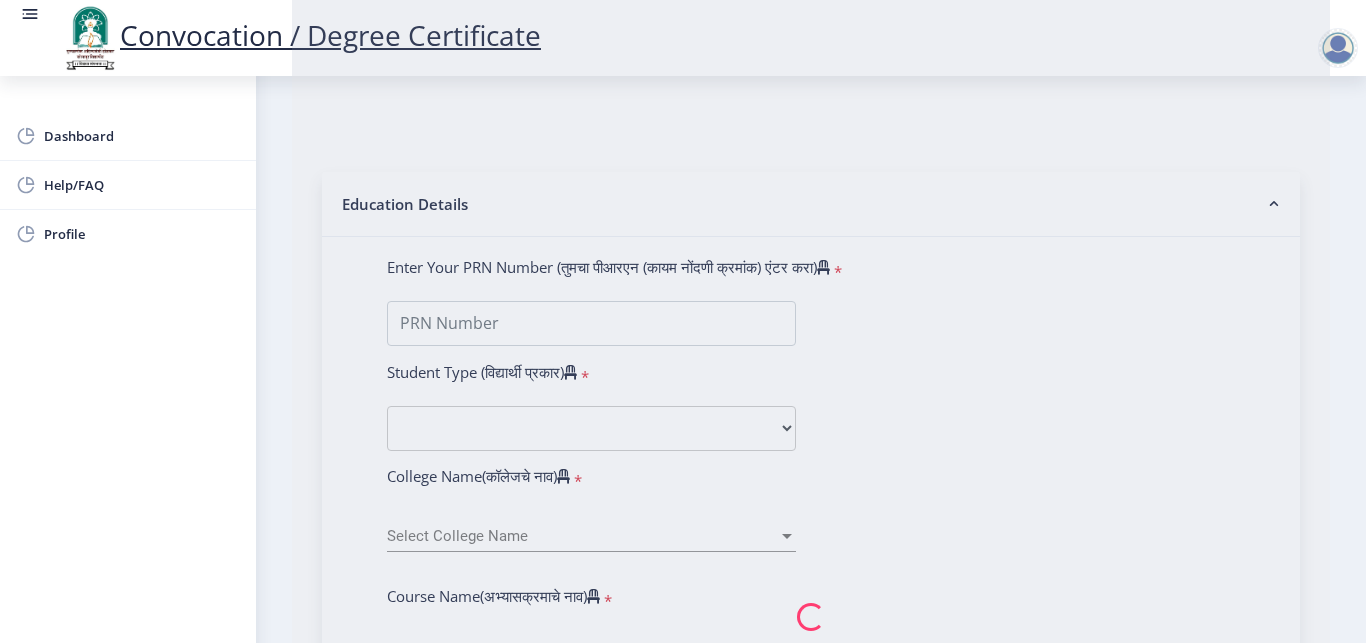 click 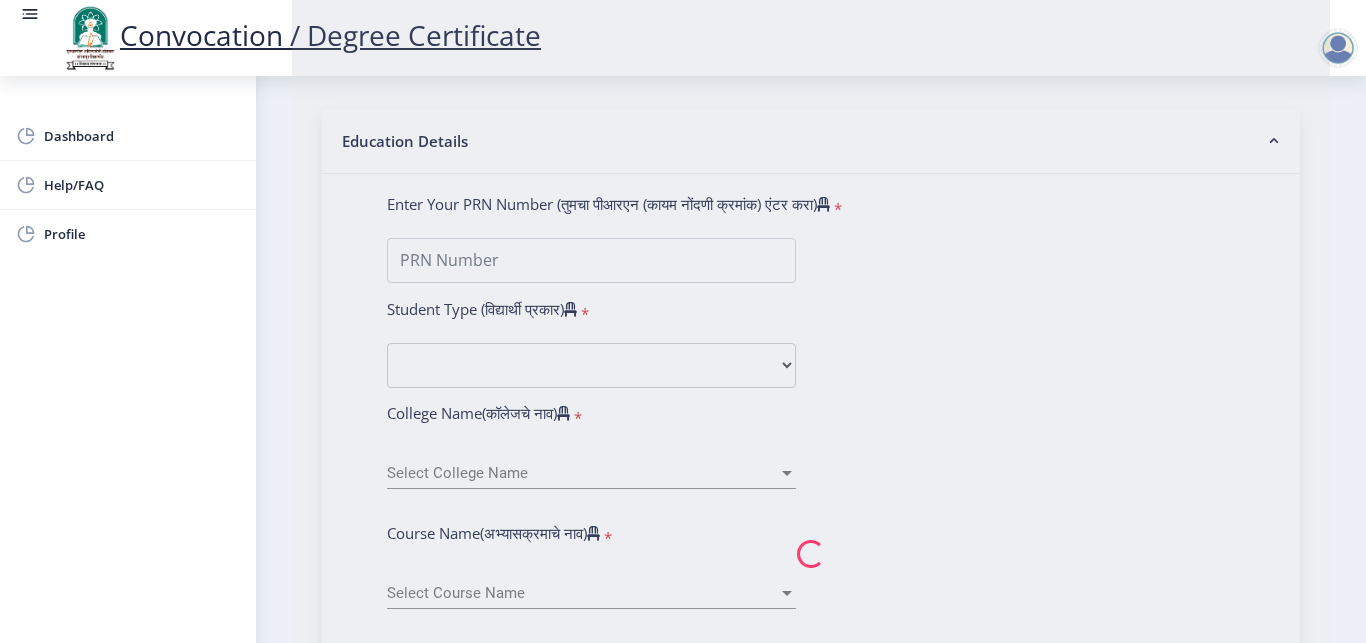 scroll, scrollTop: 1042, scrollLeft: 0, axis: vertical 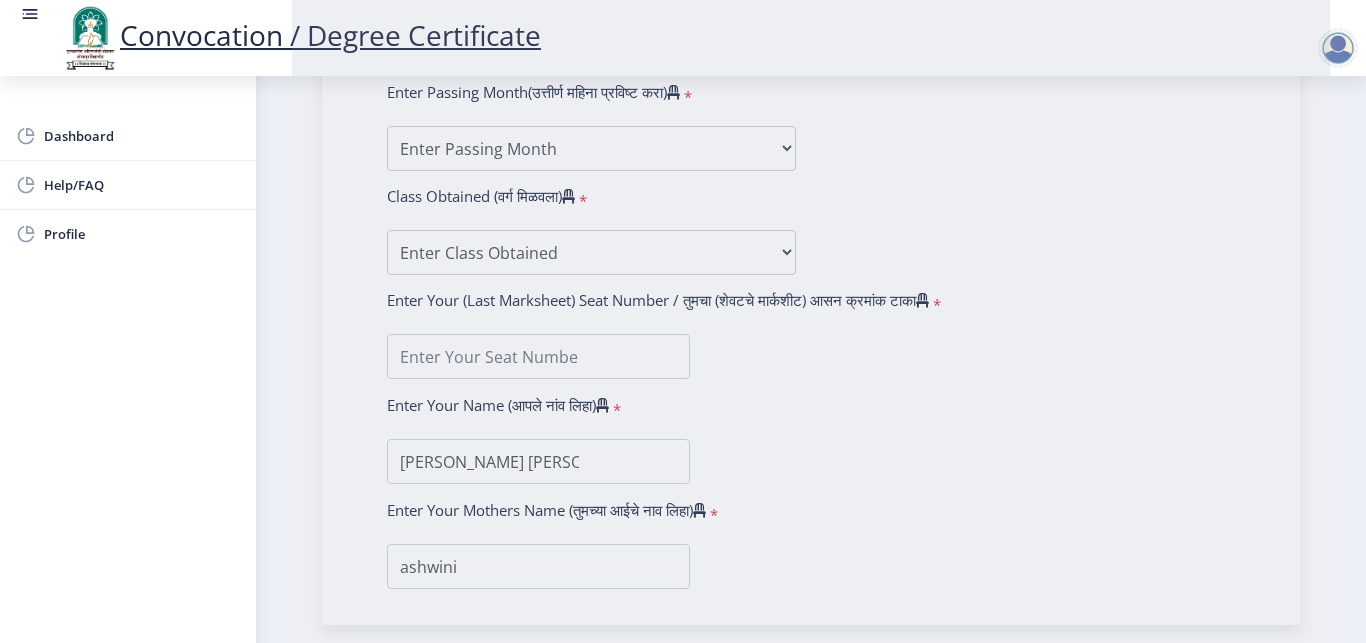 click 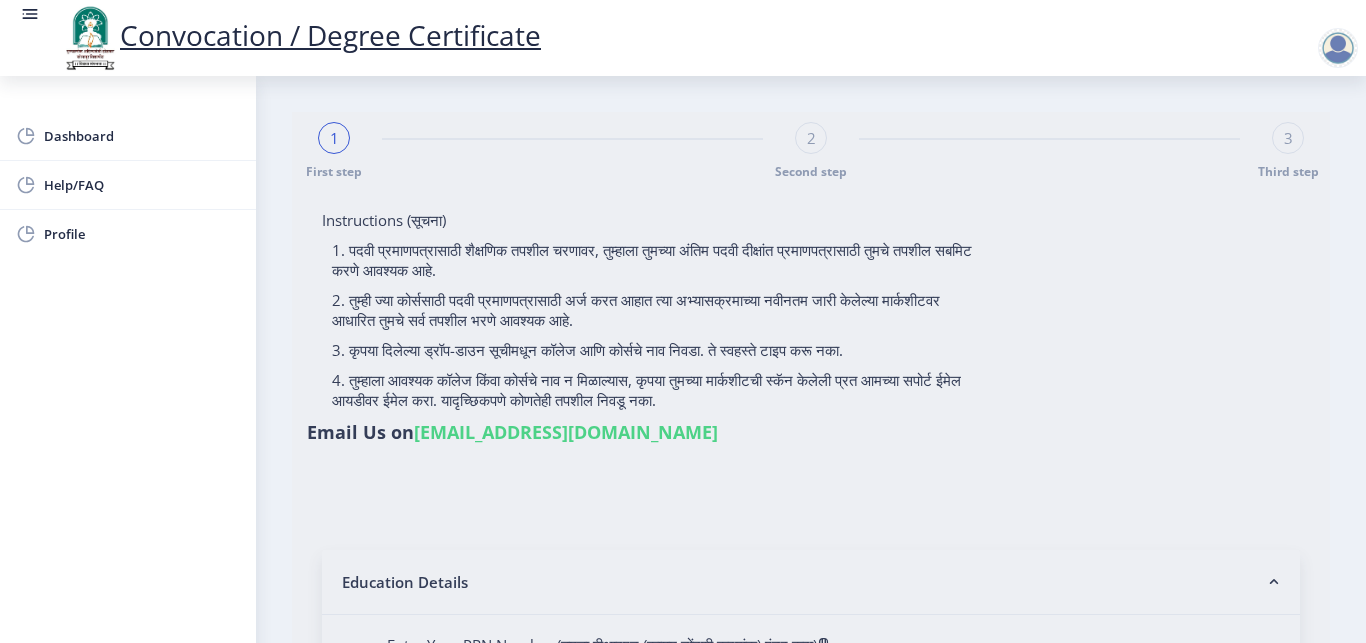 scroll, scrollTop: 601, scrollLeft: 0, axis: vertical 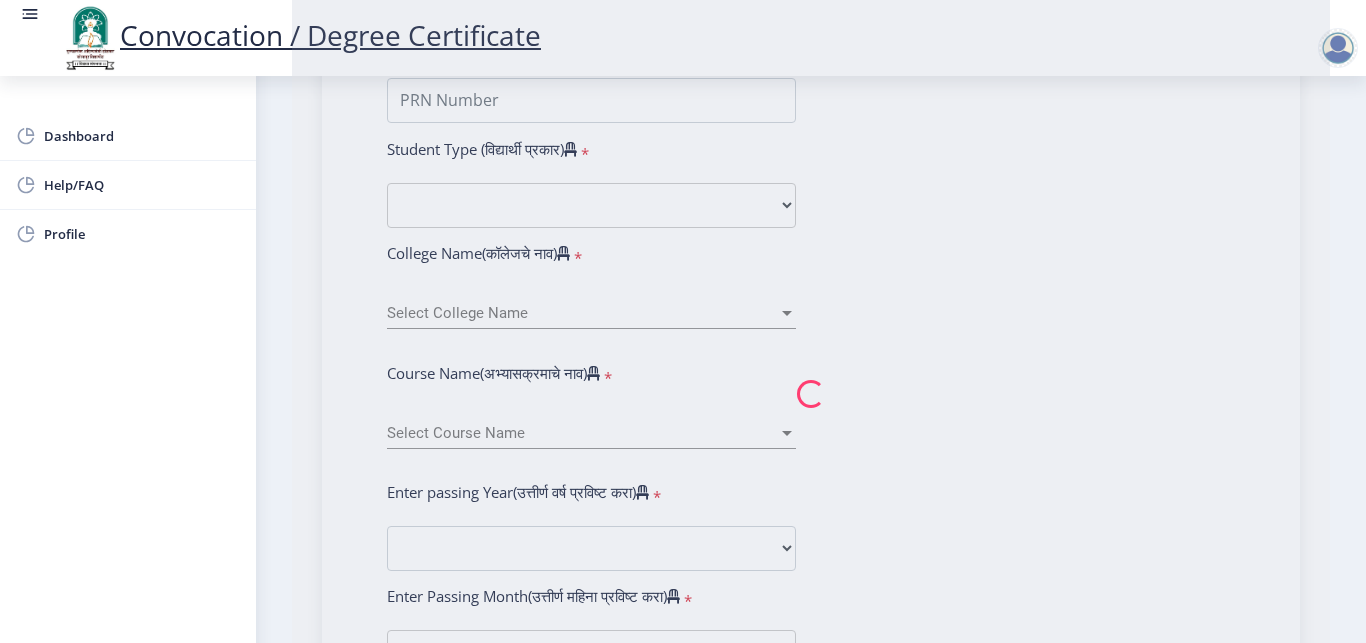 click 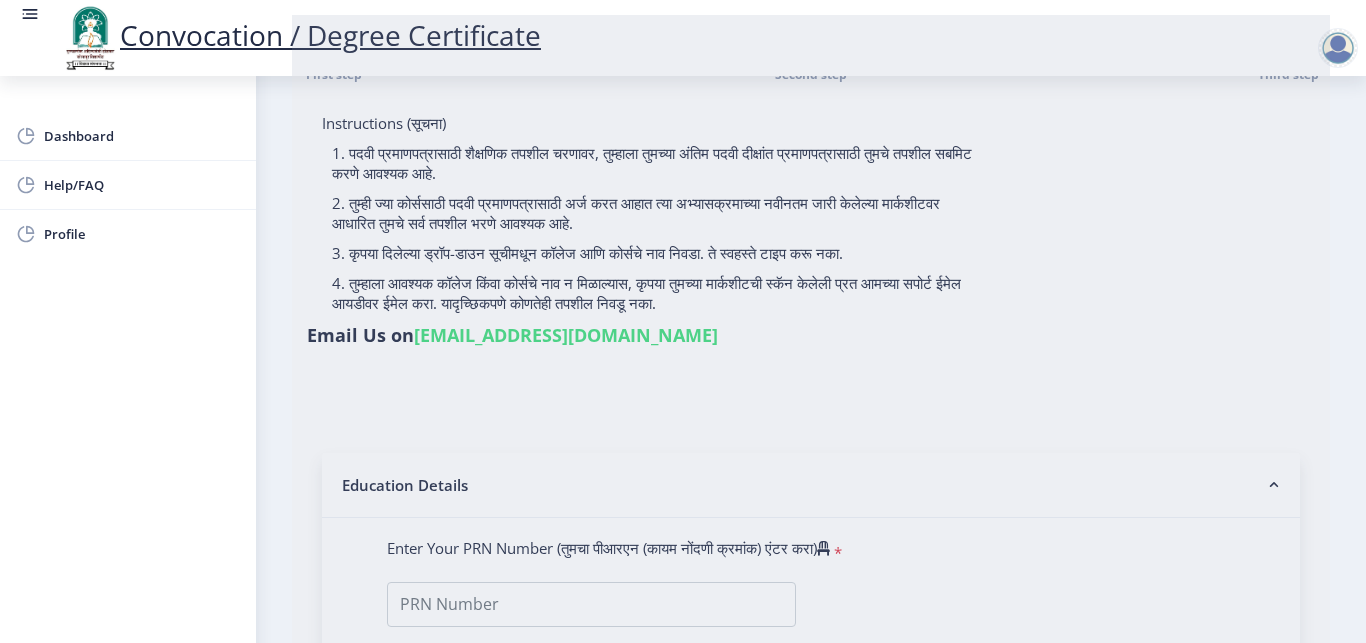 scroll, scrollTop: 0, scrollLeft: 0, axis: both 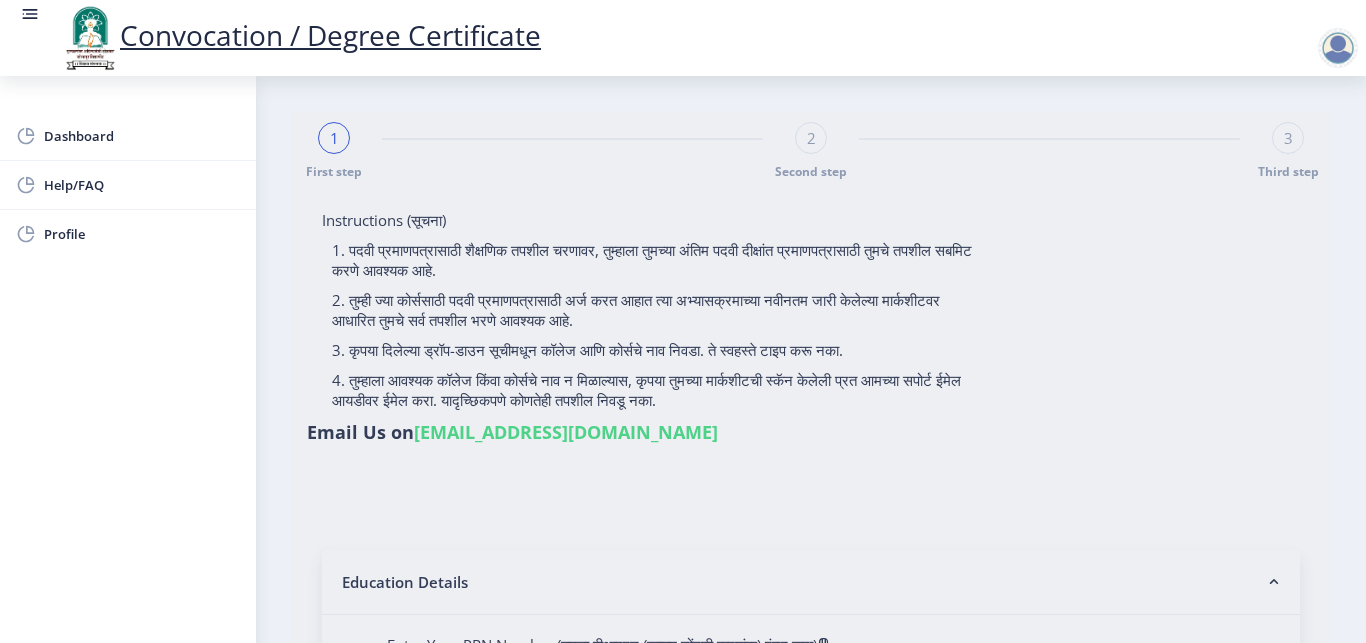 click 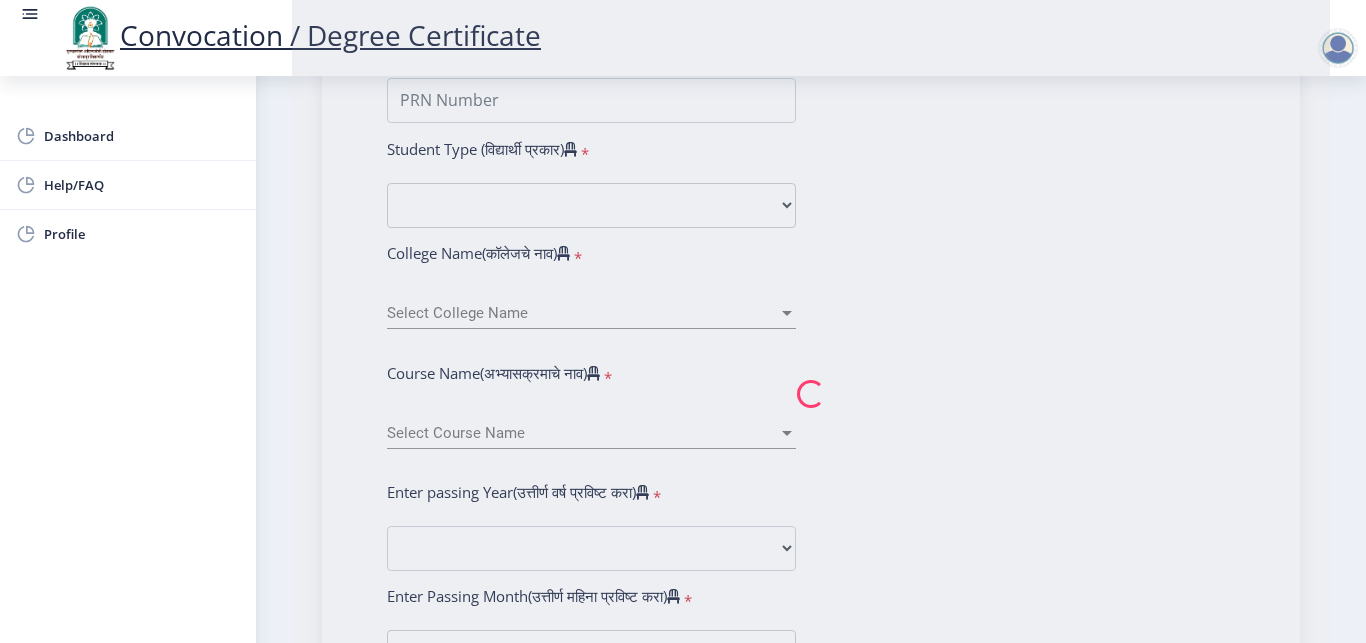 scroll, scrollTop: 1202, scrollLeft: 0, axis: vertical 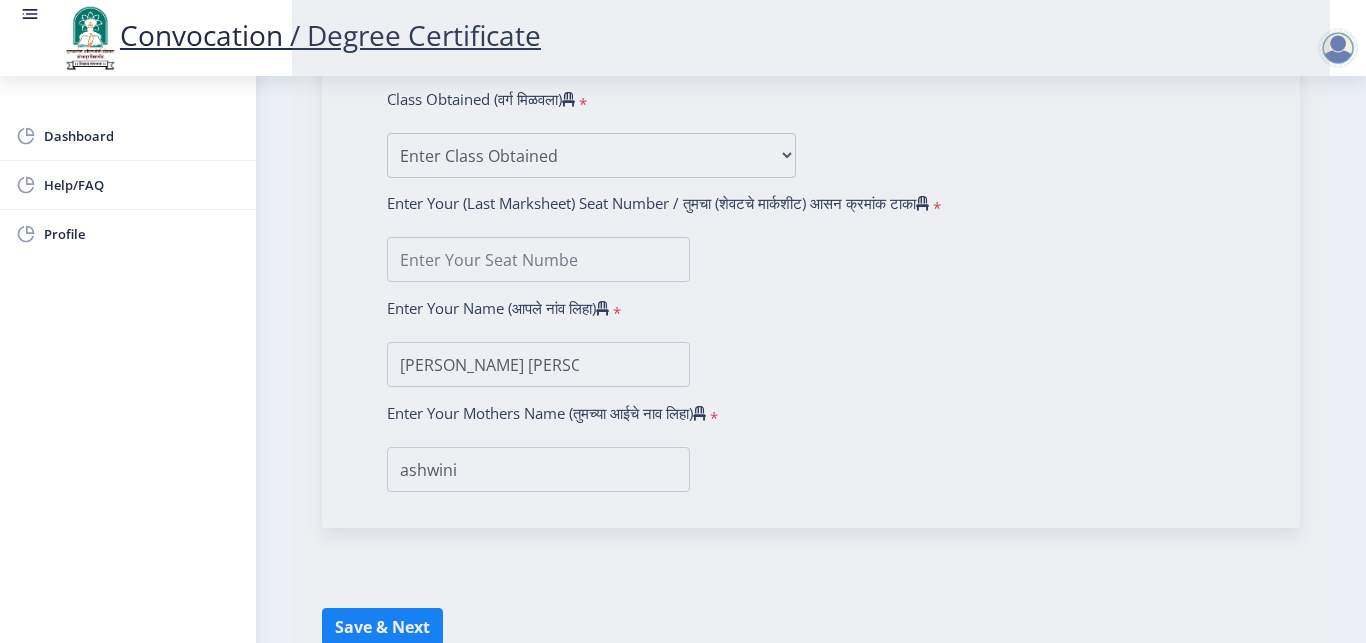 click 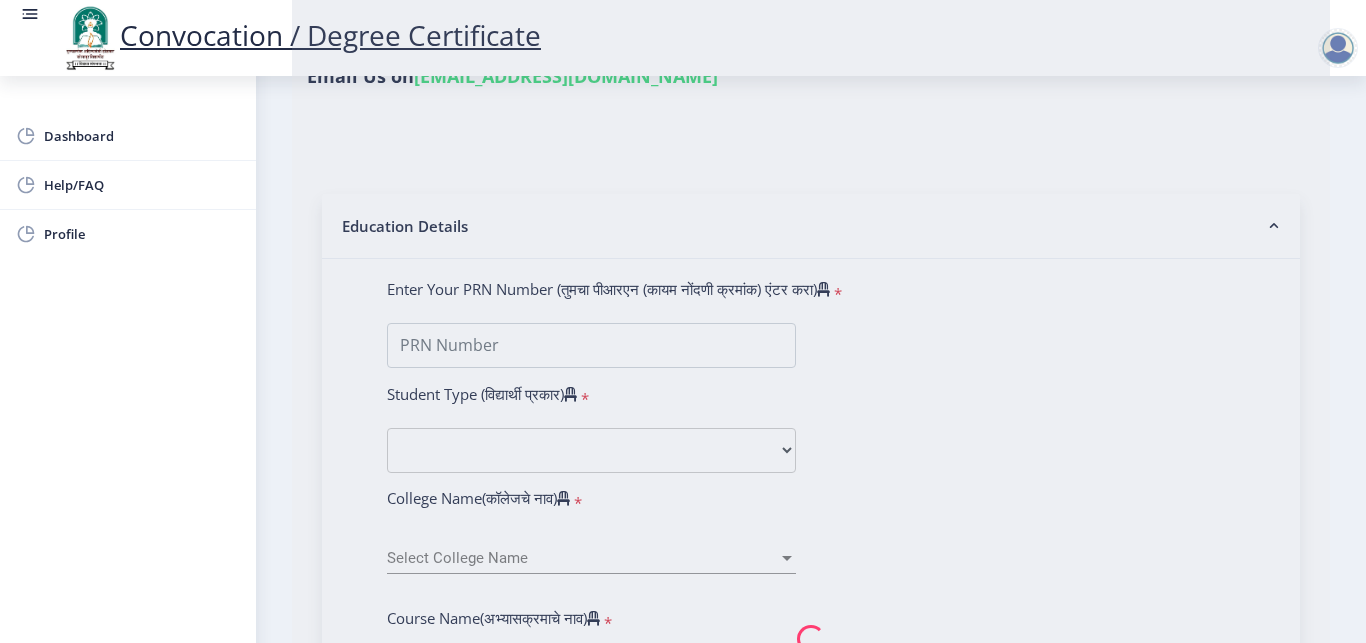 scroll, scrollTop: 319, scrollLeft: 0, axis: vertical 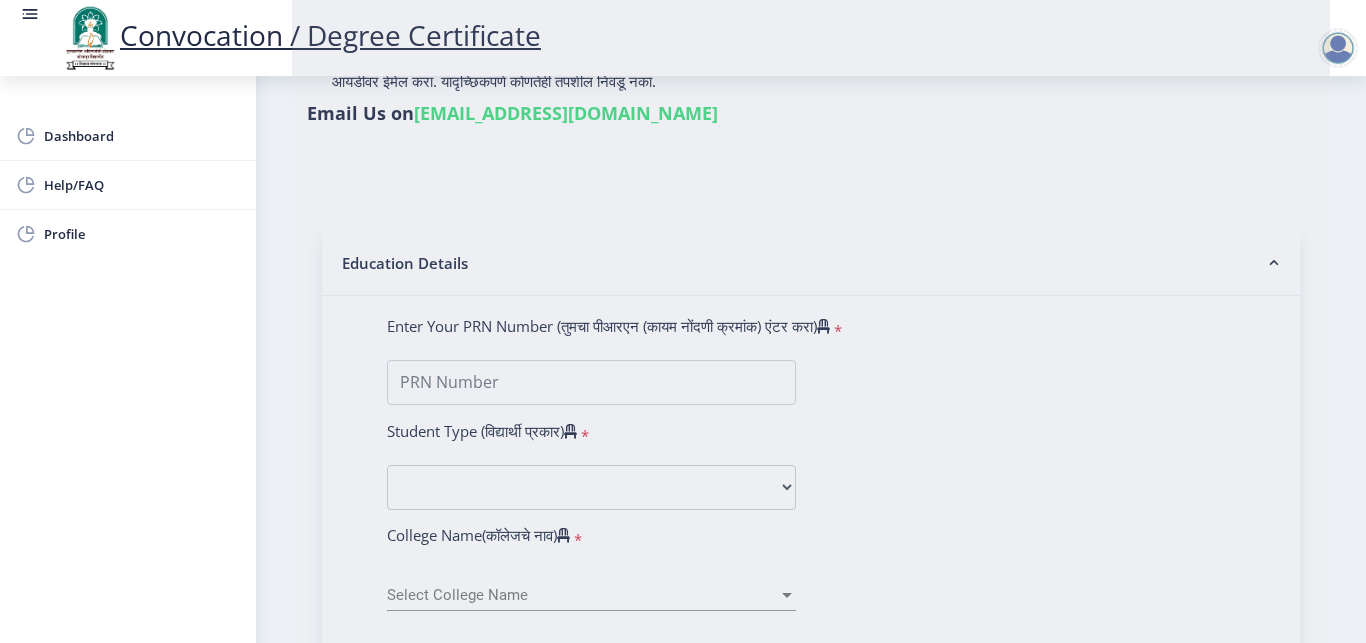 click 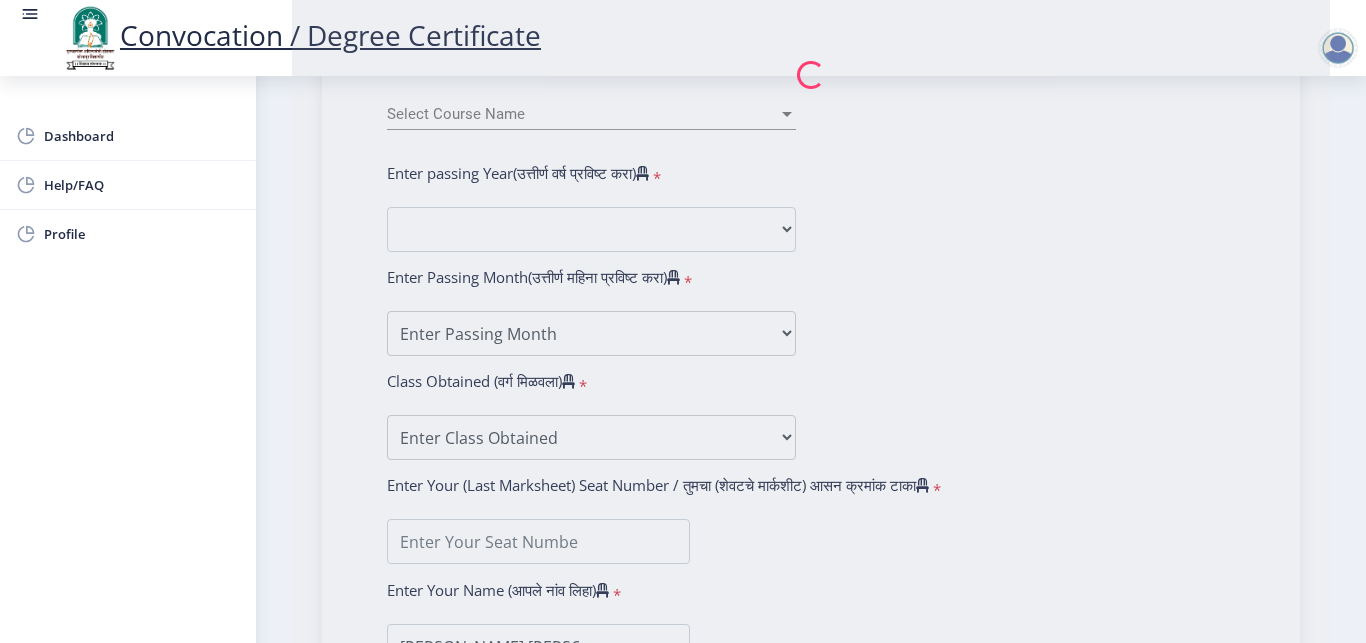 scroll, scrollTop: 319, scrollLeft: 0, axis: vertical 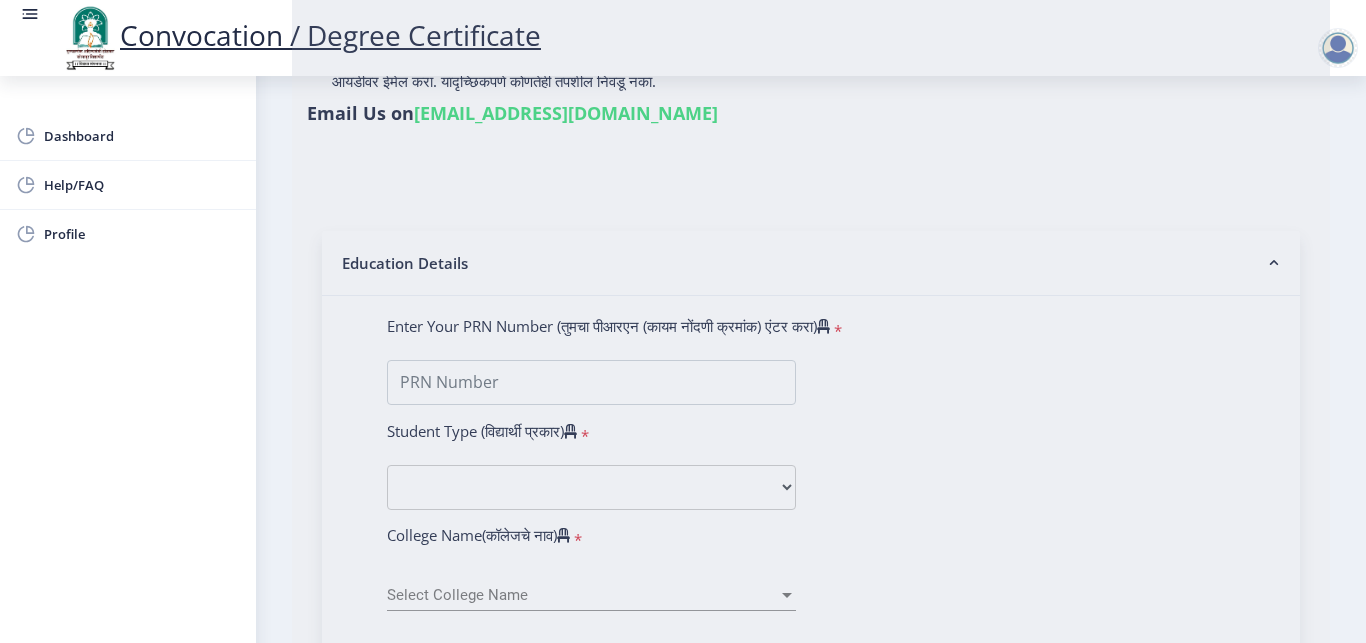 click 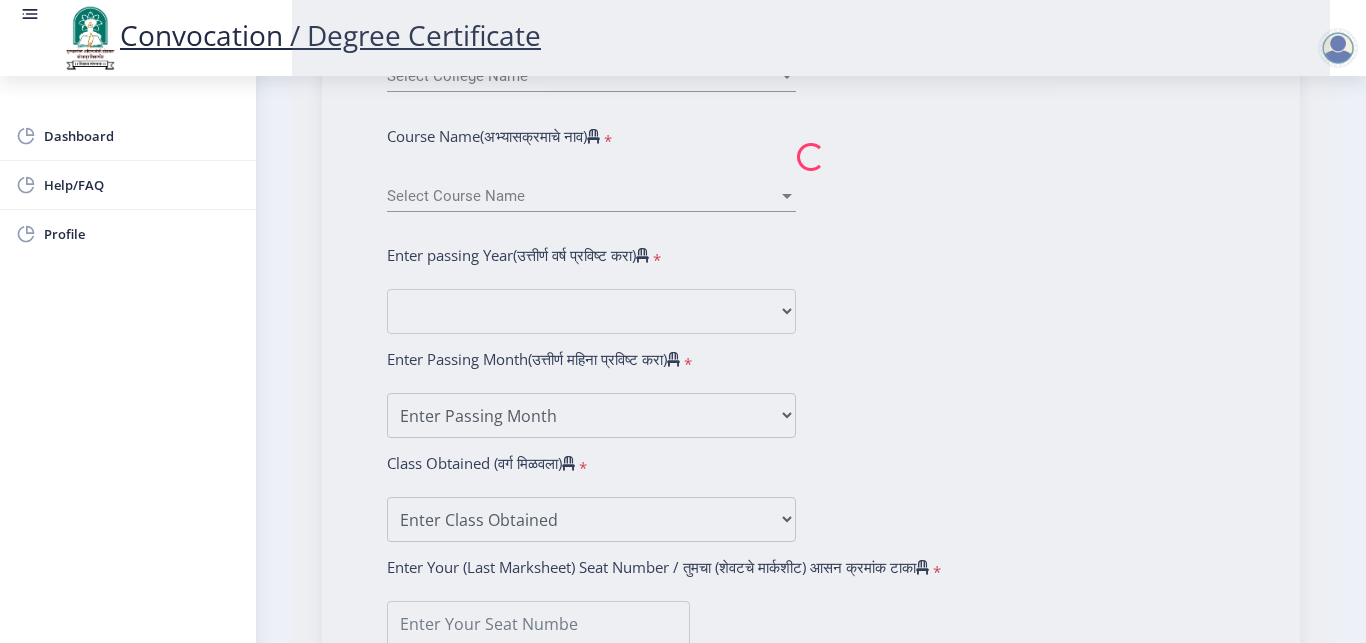 scroll, scrollTop: 920, scrollLeft: 0, axis: vertical 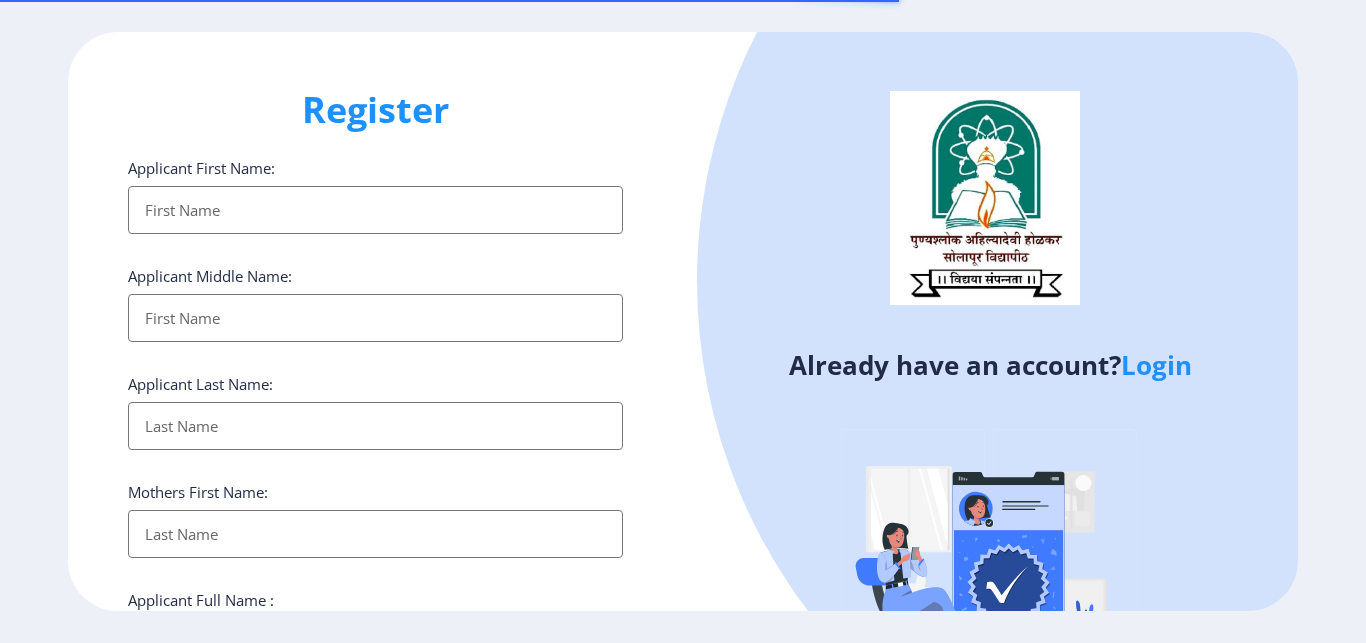 select 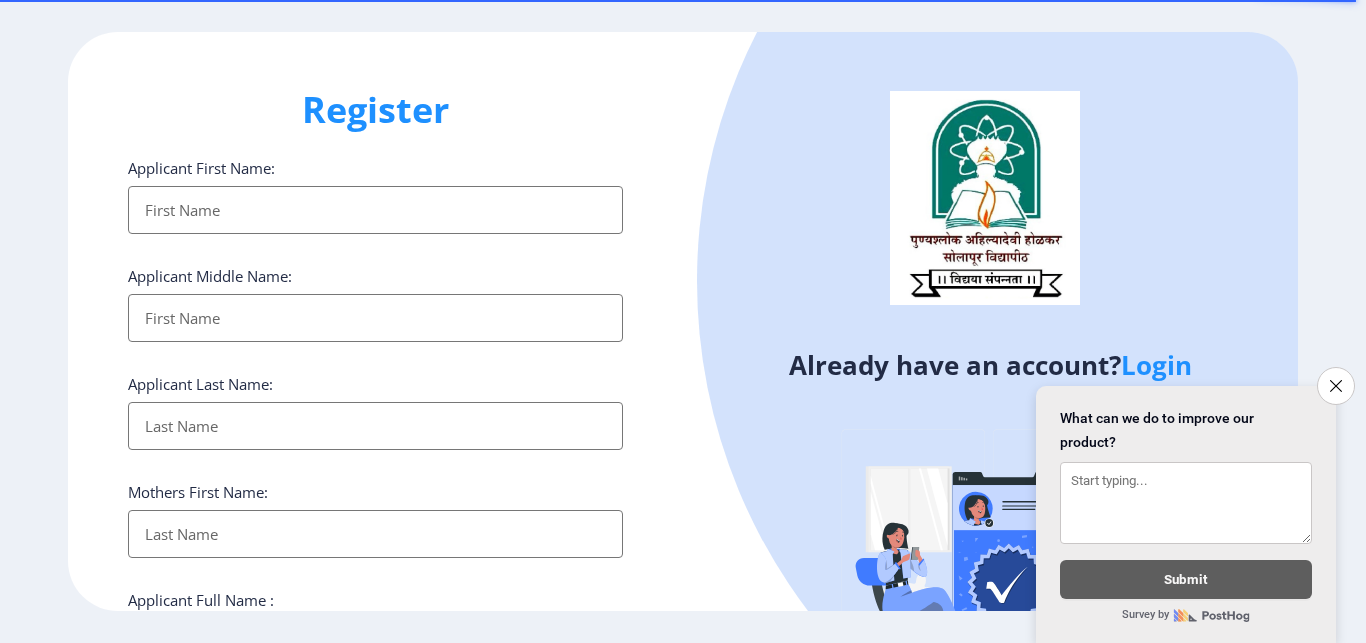 drag, startPoint x: 1174, startPoint y: 324, endPoint x: 1340, endPoint y: 356, distance: 169.0562 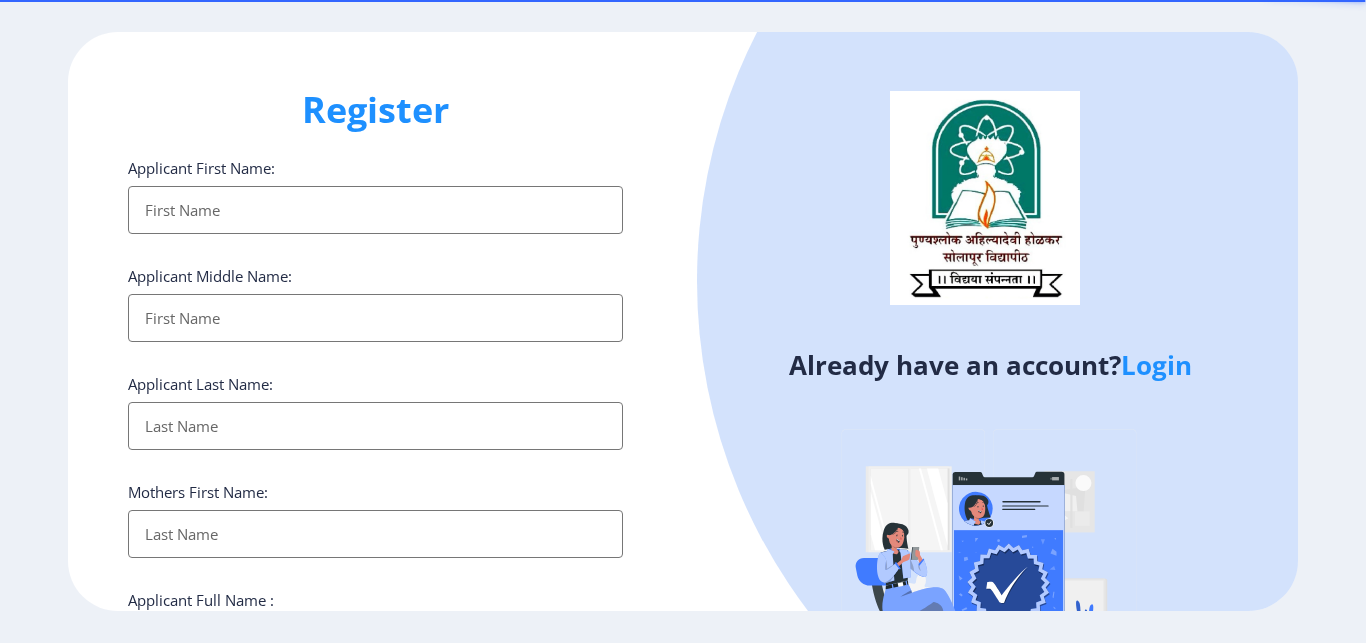 click on "Register Applicant First Name: Applicant Middle Name: Applicant Last Name: Mothers First Name: Applicant Full Name : (As on marksheet) Aadhar Number :  Gender: Select Gender Male Female Other  Country Code and Mobile number  *  +91 India (भारत) +91 Afghanistan (‫افغانستان‬‎) +93 Albania (Shqipëri) +355 Algeria (‫الجزائر‬‎) +213 American Samoa +1 Andorra +376 Angola +244 Anguilla +1 Antigua and Barbuda +1 Argentina +54 Armenia (Հայաստան) +374 Aruba +297 Australia +61 Austria (Österreich) +43 Azerbaijan (Azərbaycan) +994 Bahamas +1 Bahrain (‫البحرين‬‎) +973 Bangladesh (বাংলাদেশ) +880 Barbados +1 Belarus (Беларусь) +375 Belgium (België) +32 Belize +501 Benin (Bénin) +229 Bermuda +1 Bhutan (འབྲུག) +975 Bolivia +591 Bosnia and Herzegovina (Босна и Херцеговина) +387 Botswana +267 Brazil (Brasil) +55 British Indian Ocean Territory +246 British Virgin Islands +1 Brunei +673 Bulgaria (България) +359" 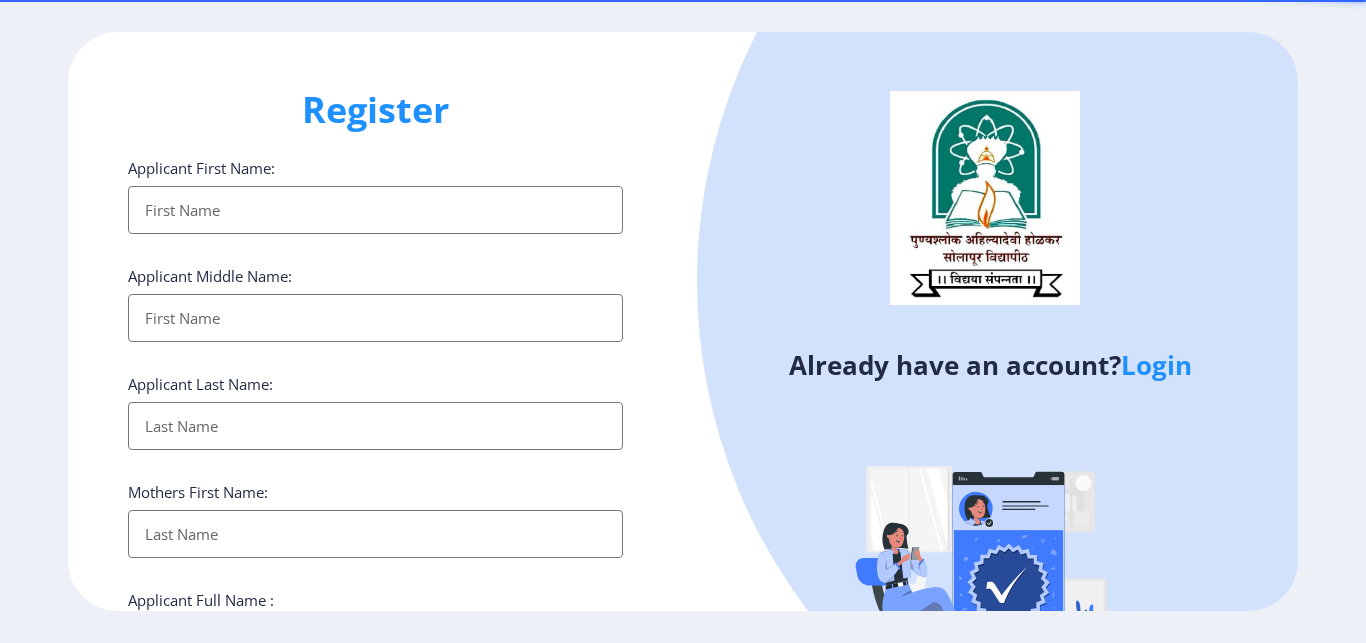 click on "Login" 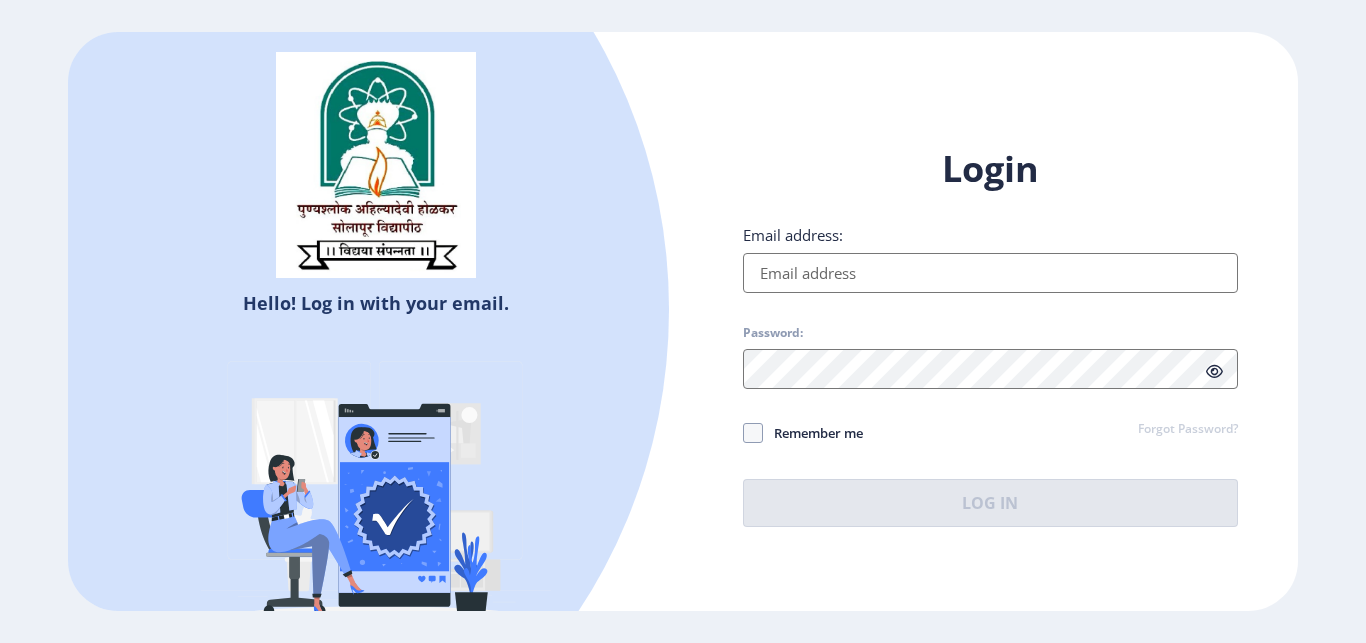 click on "Email address:" at bounding box center (990, 273) 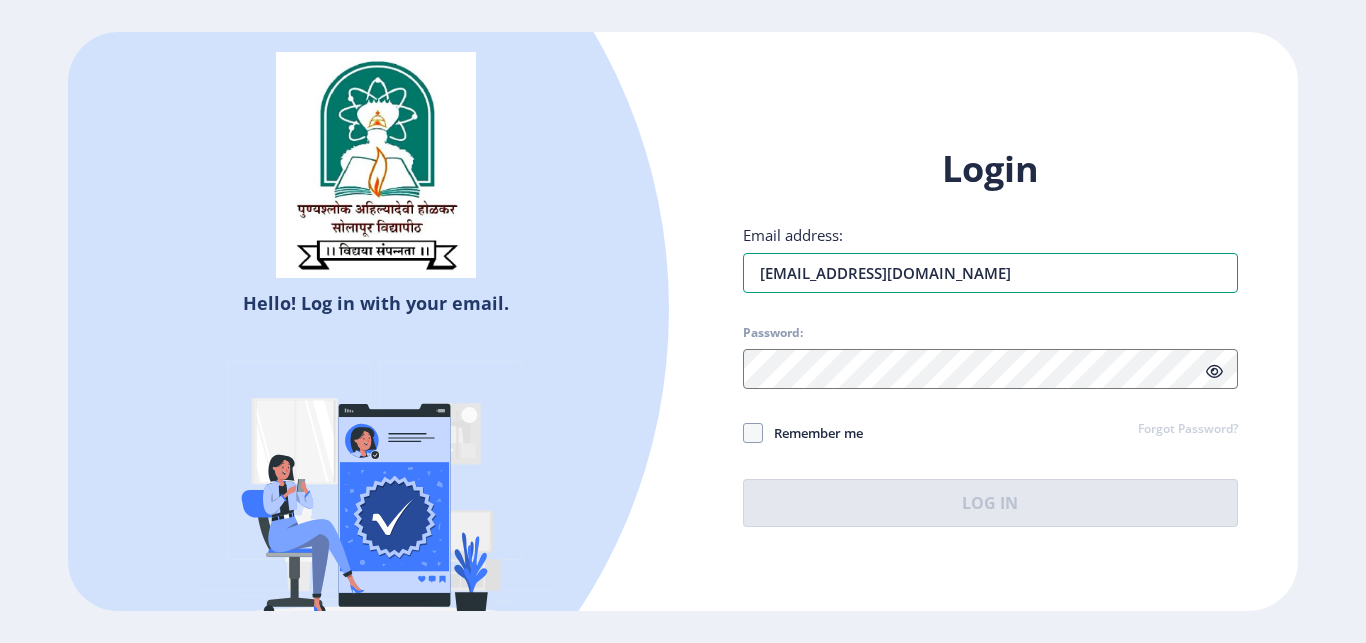 type on "[EMAIL_ADDRESS][DOMAIN_NAME]" 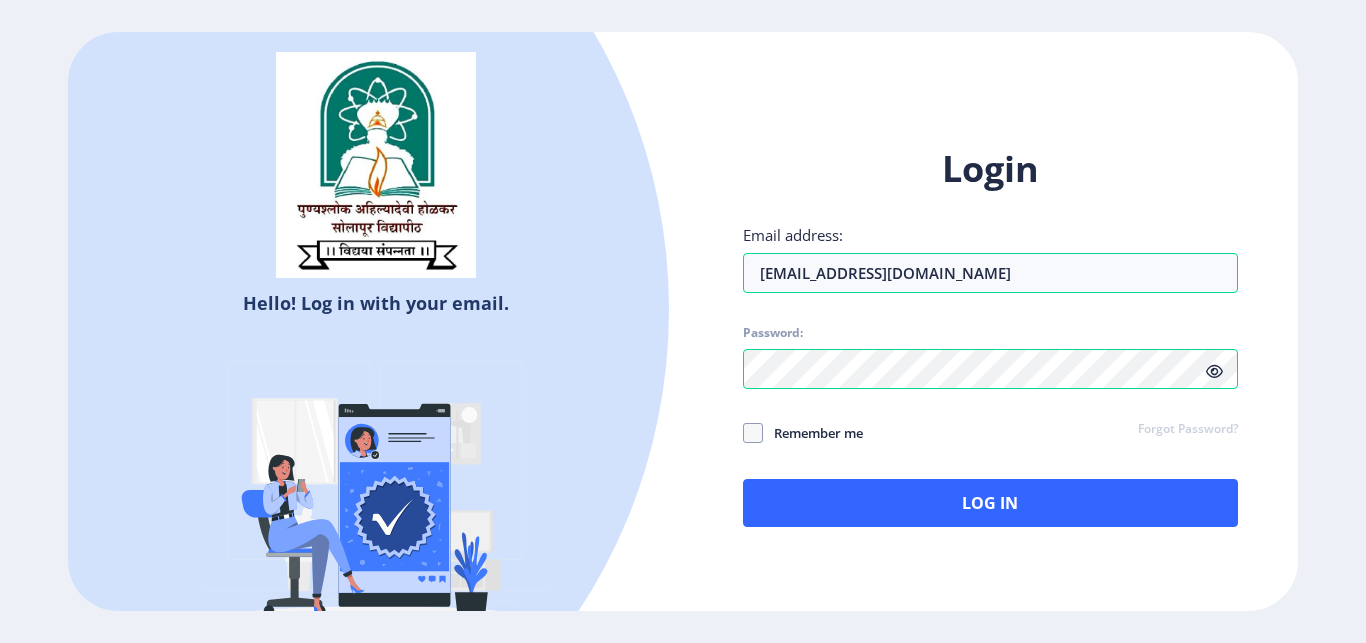 click on "Remember me" 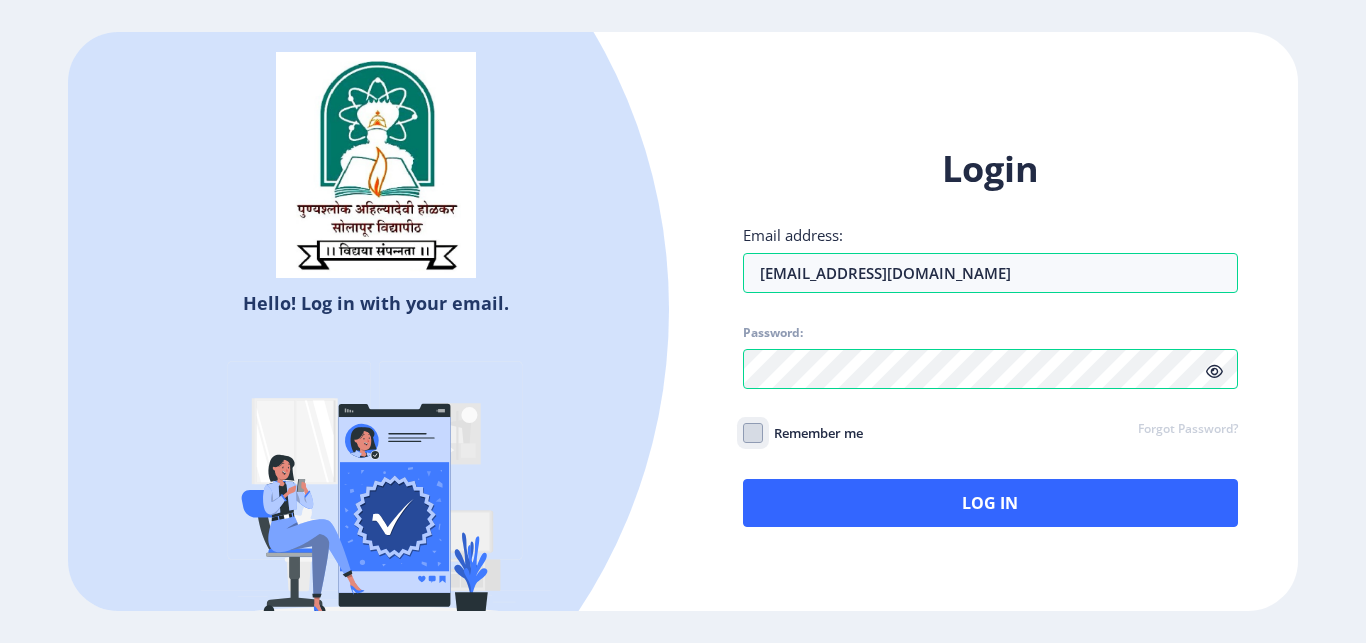 click on "Remember me" 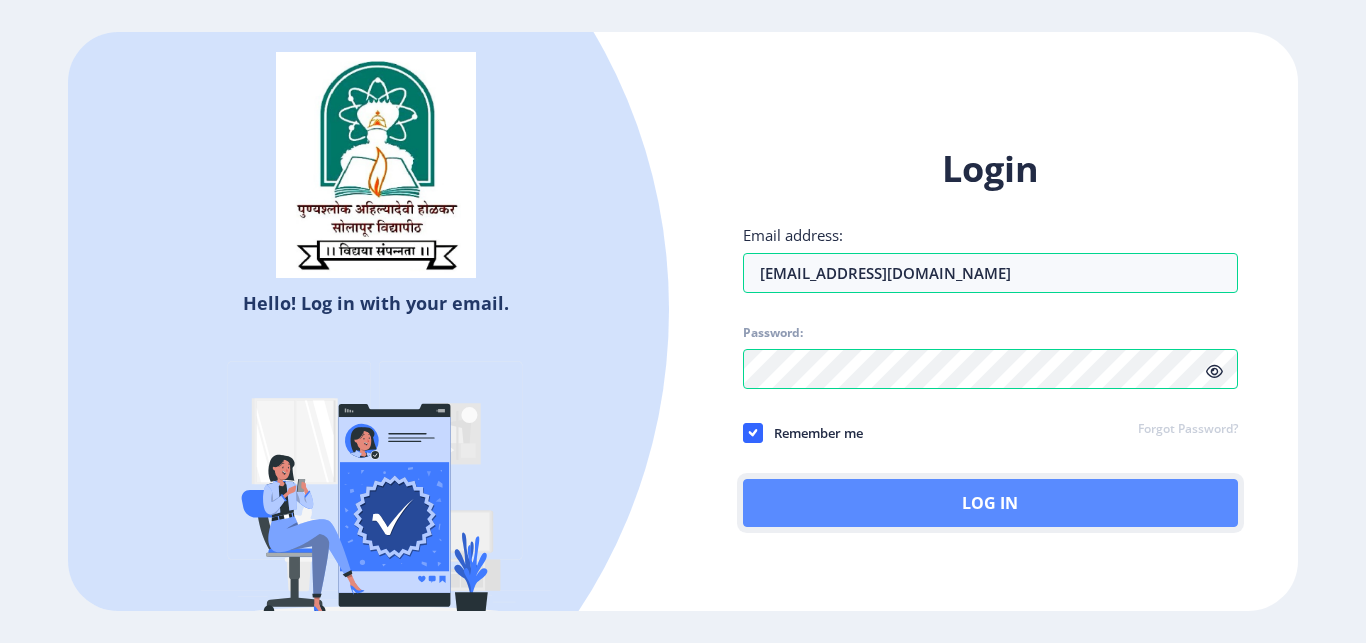 click on "Log In" 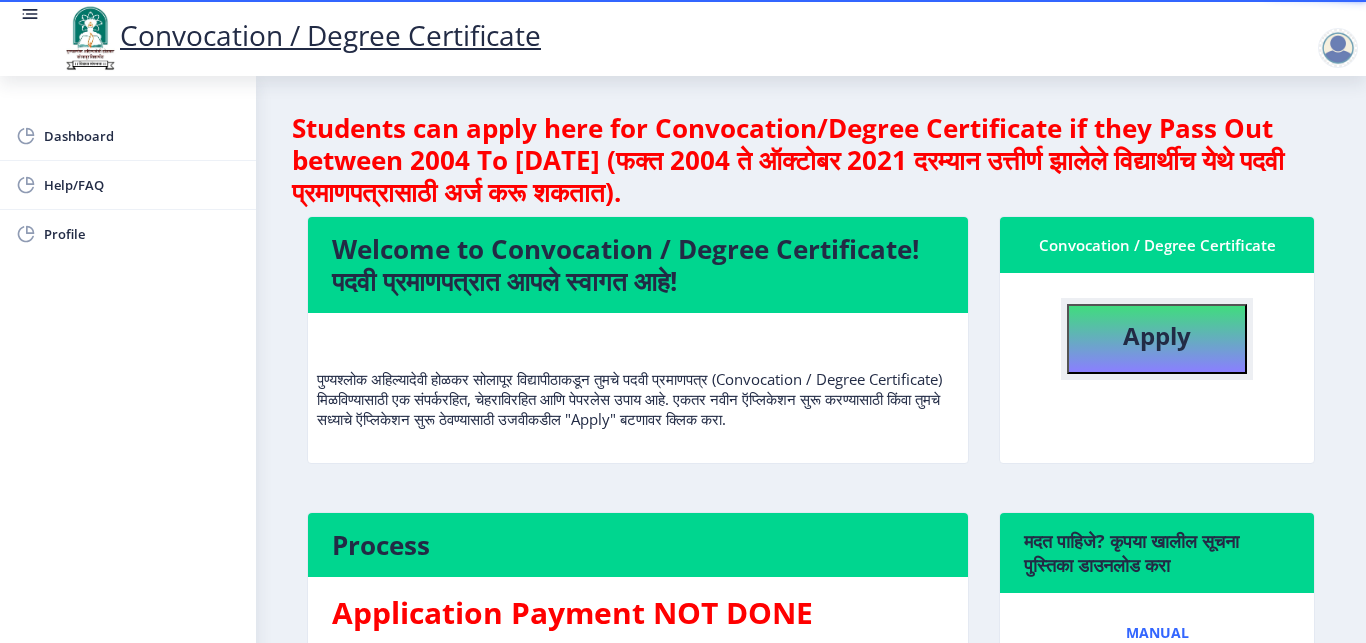 click on "Apply" 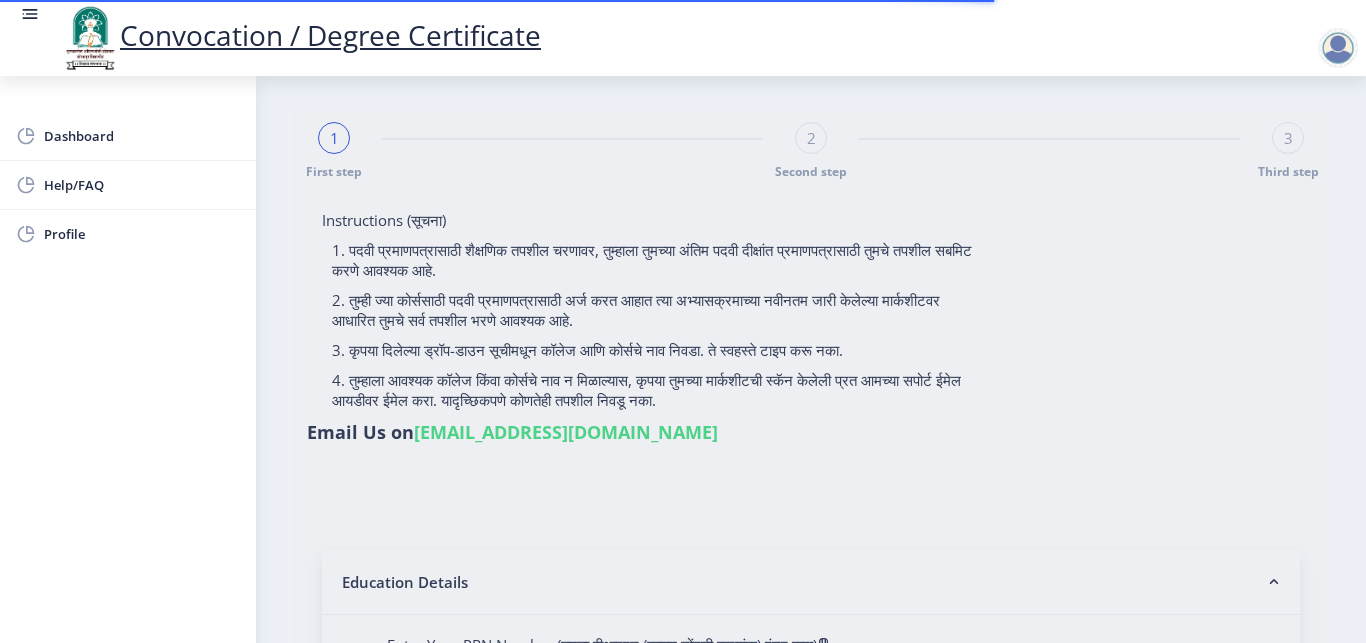 type on "deshmane rushikesh chandrakant" 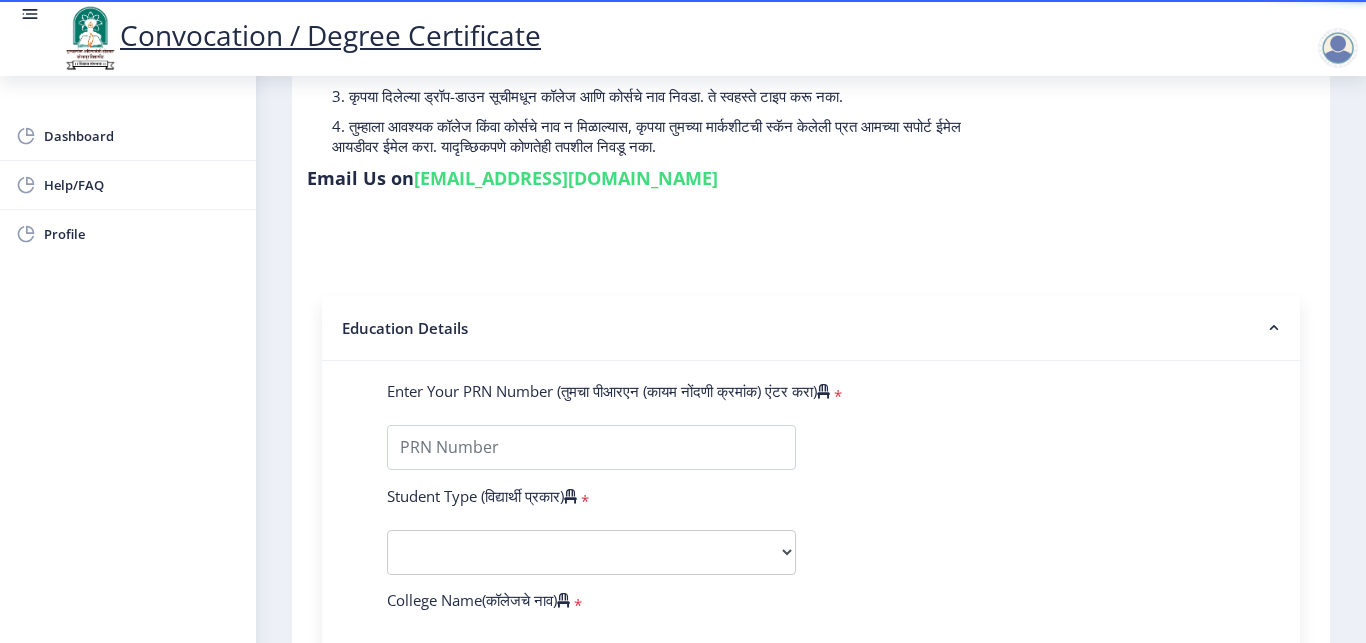 scroll, scrollTop: 281, scrollLeft: 0, axis: vertical 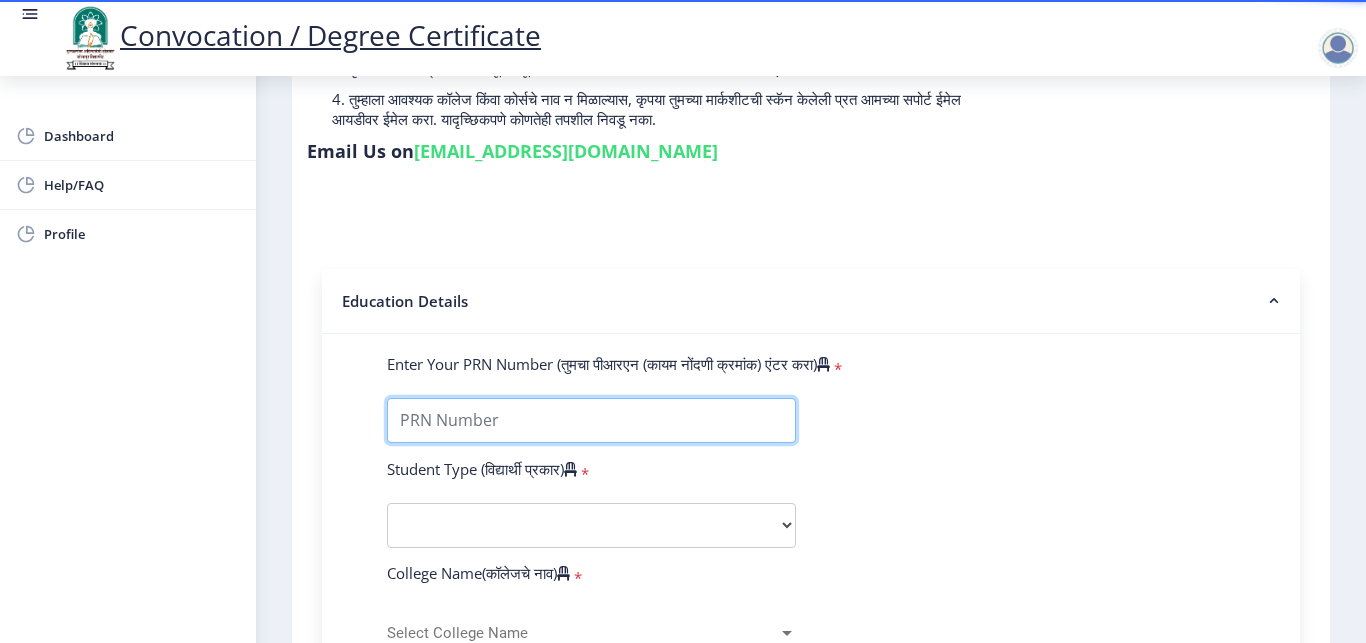 click on "Enter Your PRN Number (तुमचा पीआरएन (कायम नोंदणी क्रमांक) एंटर करा)" at bounding box center (591, 420) 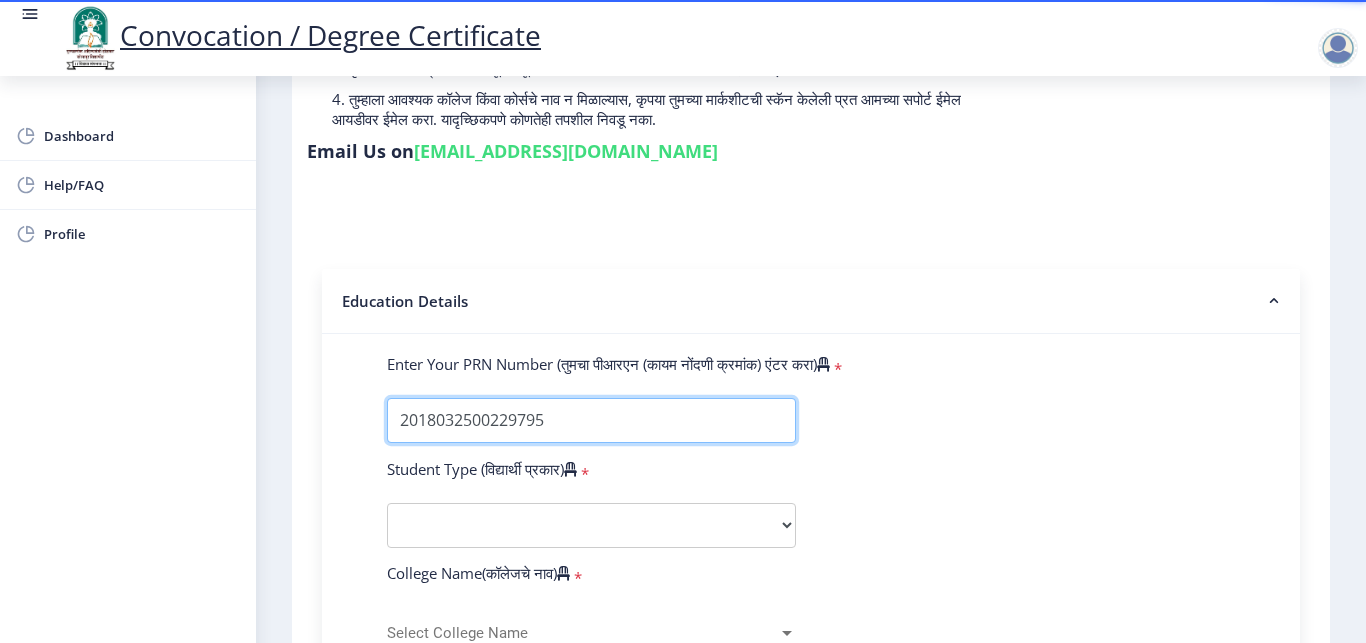 type on "2018032500229795" 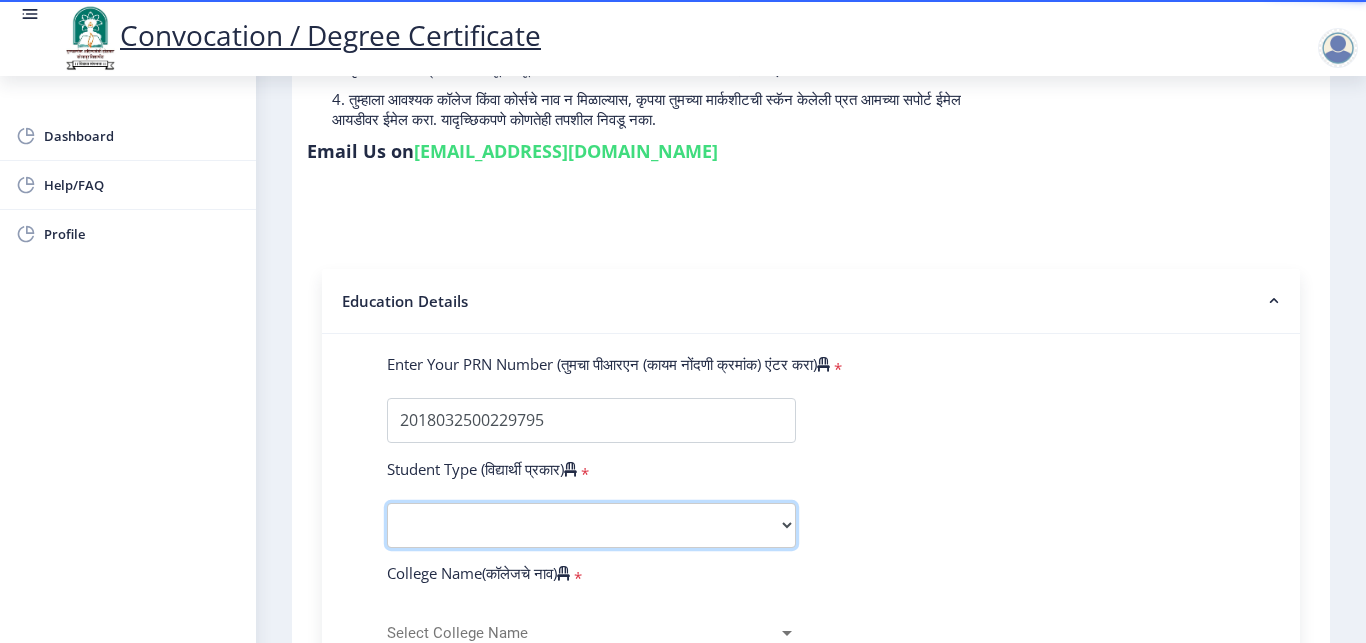 click on "Select Student Type Regular External" at bounding box center [591, 525] 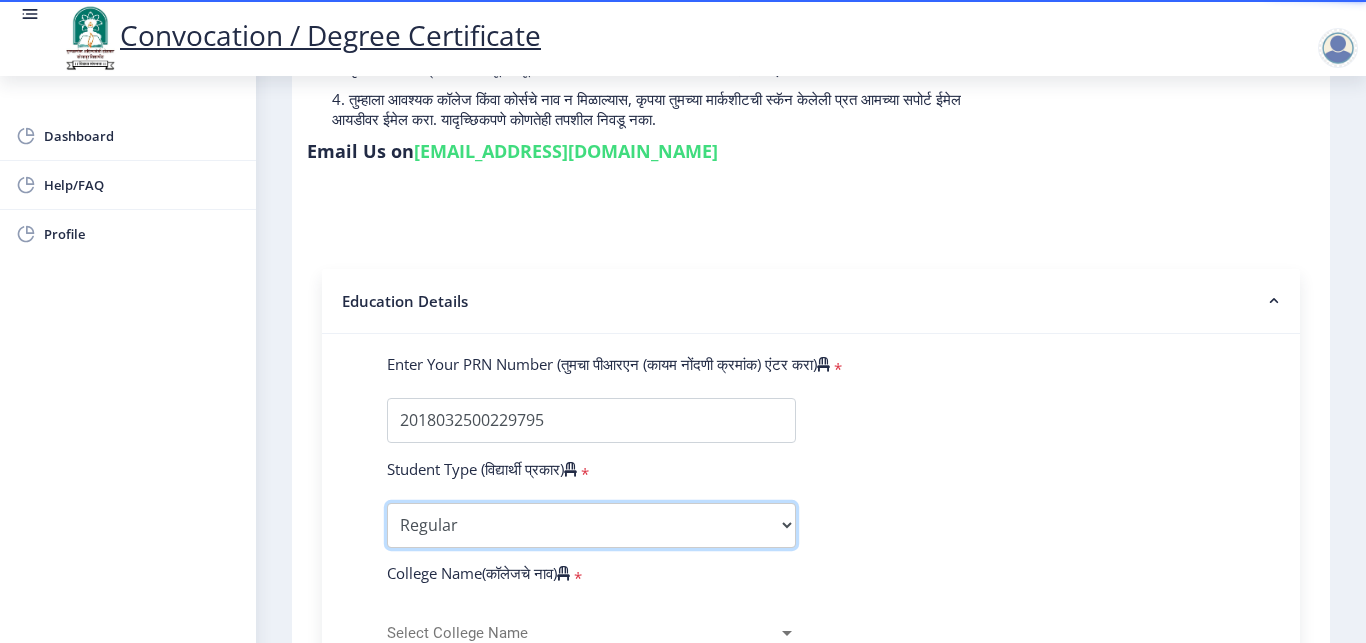 click on "Regular" at bounding box center [0, 0] 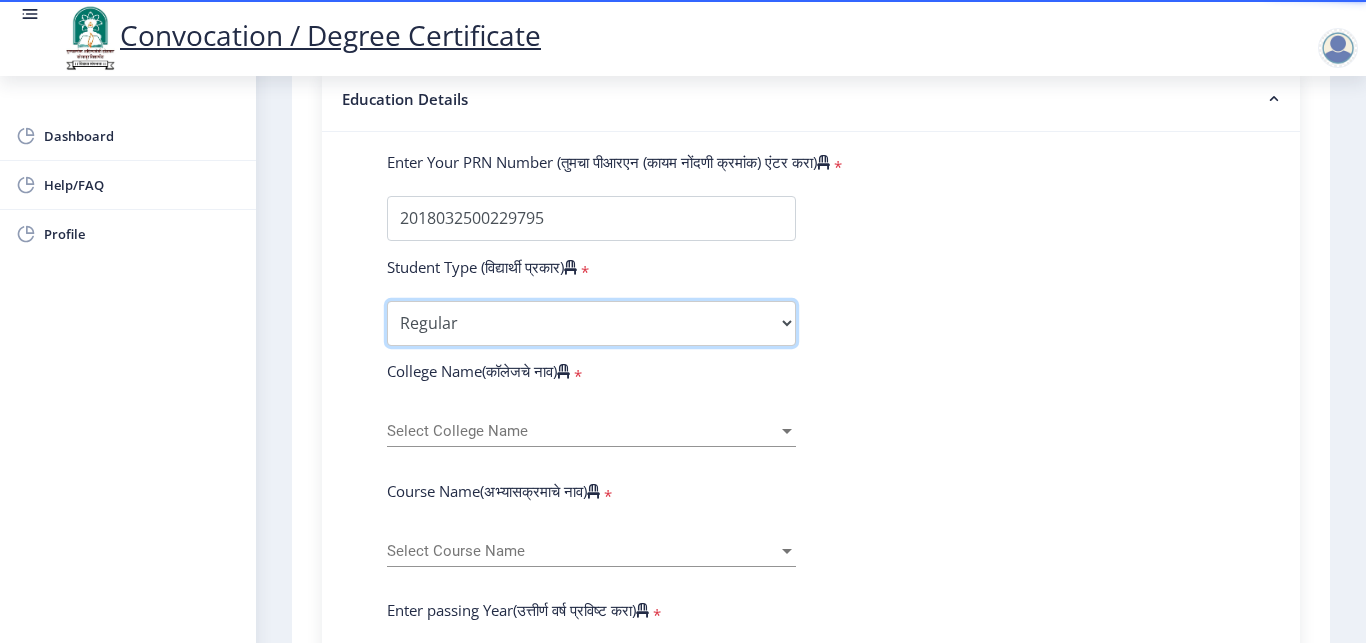 scroll, scrollTop: 533, scrollLeft: 0, axis: vertical 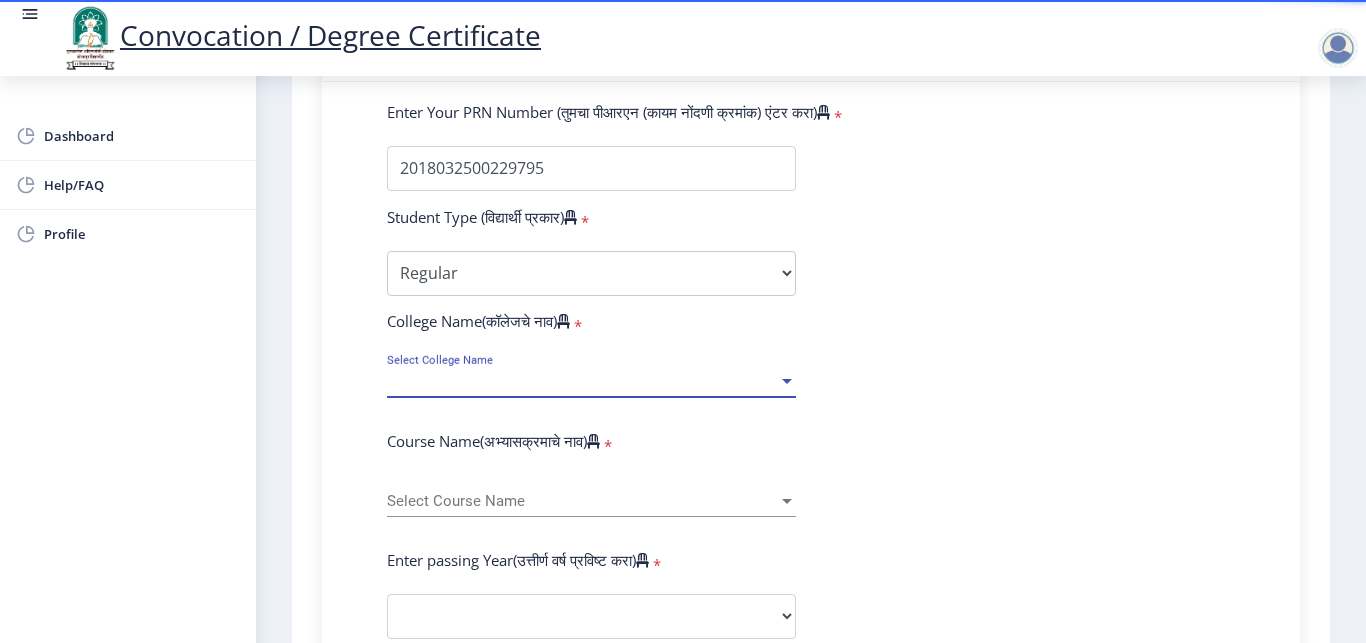 click on "Select College Name" at bounding box center [582, 381] 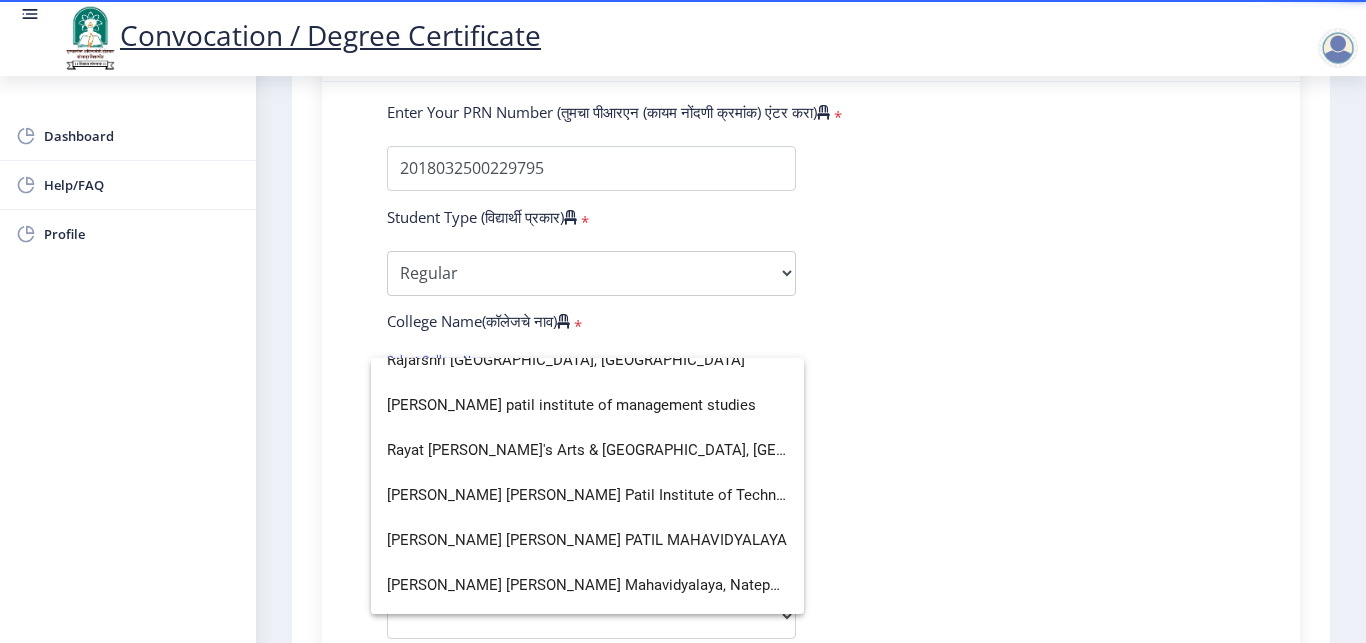 scroll, scrollTop: 5069, scrollLeft: 0, axis: vertical 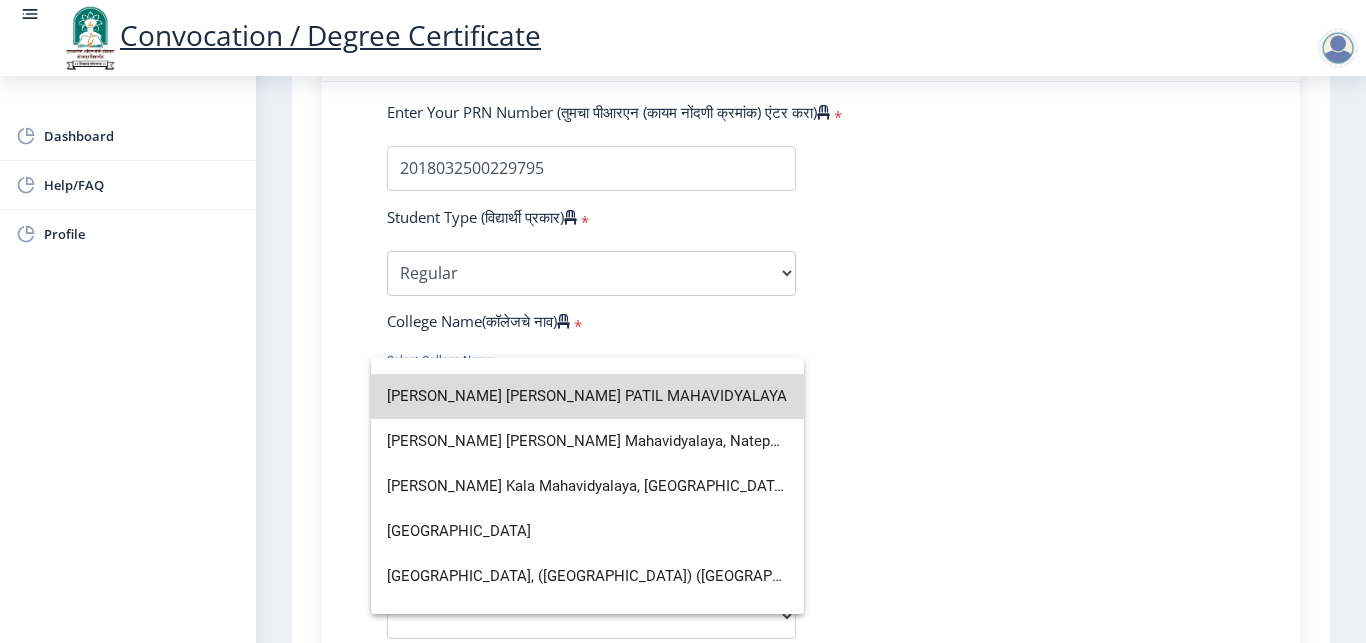 click on "SAHAKAR MAHARSHI SHANKARRAO MOHITE PATIL MAHAVIDYALAYA" at bounding box center (587, 396) 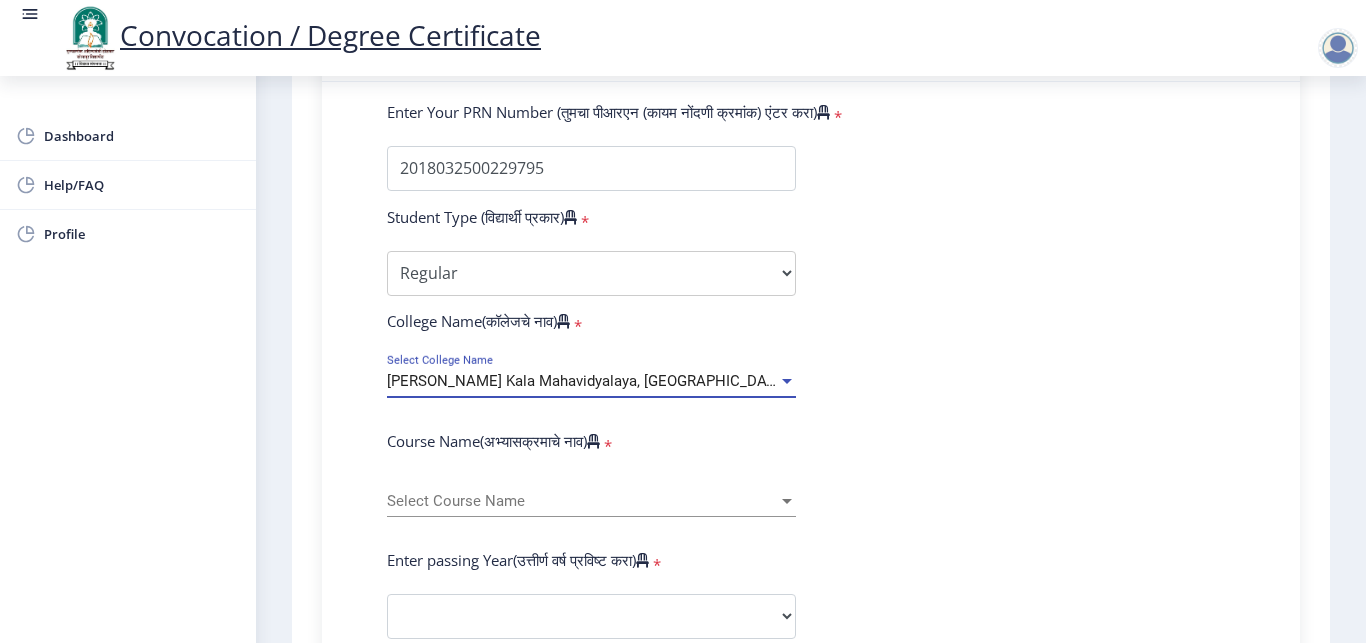 click at bounding box center (787, 381) 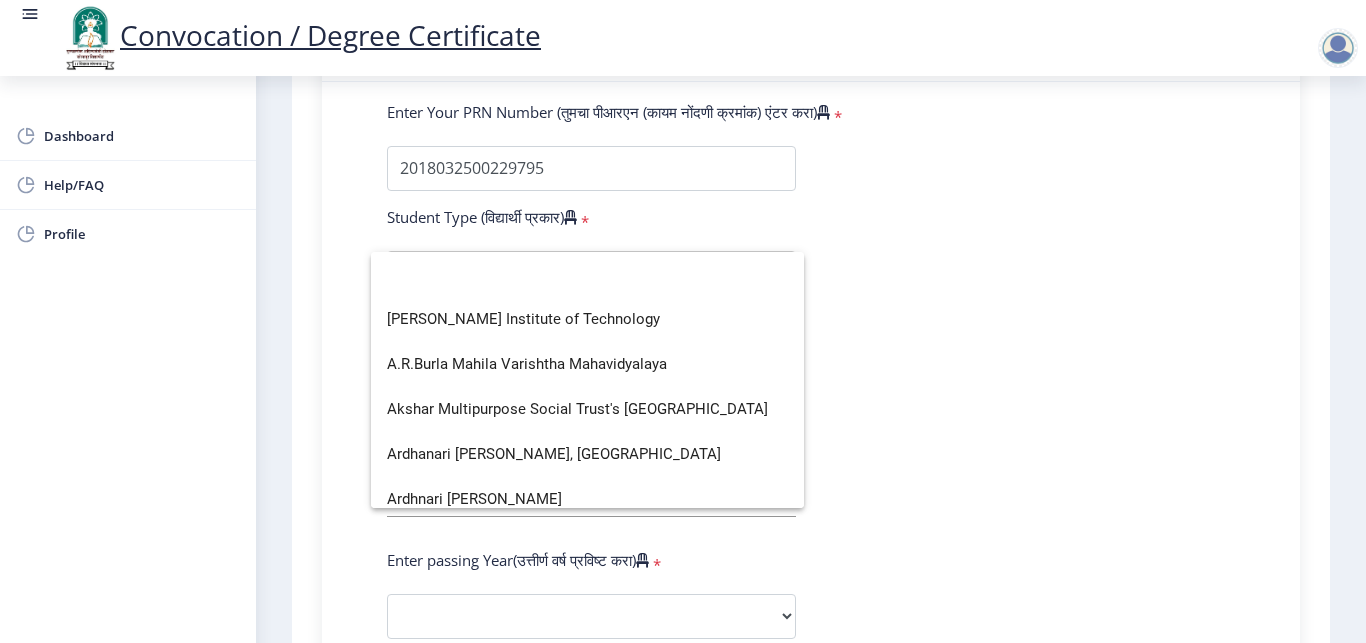 scroll, scrollTop: 0, scrollLeft: 0, axis: both 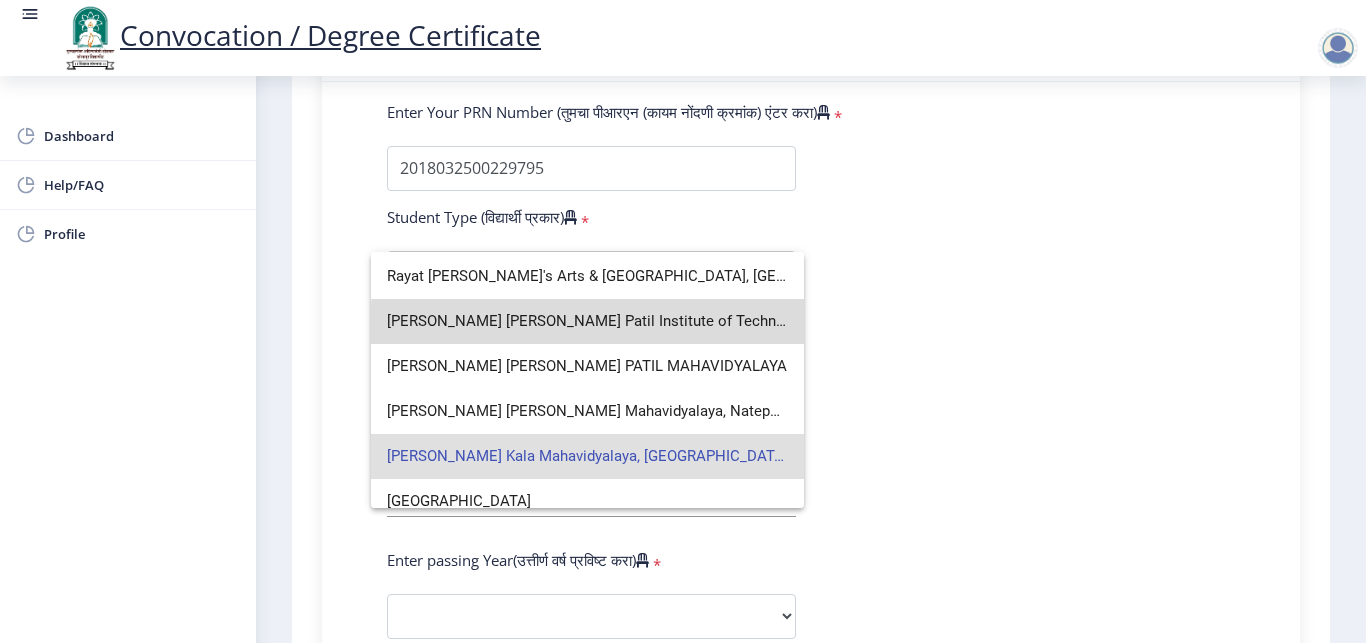 click on "[PERSON_NAME] [PERSON_NAME] Patil Institute of Technology & Research, Shankarnagar Akluj" at bounding box center [587, 321] 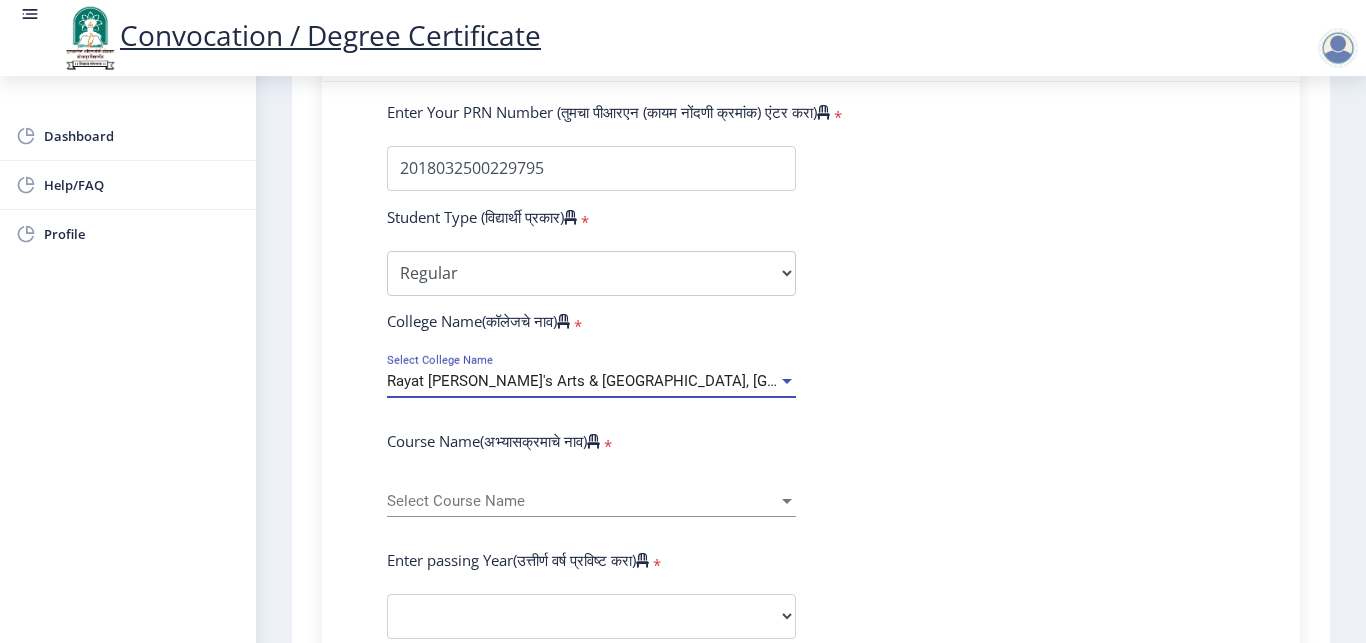 click at bounding box center (787, 381) 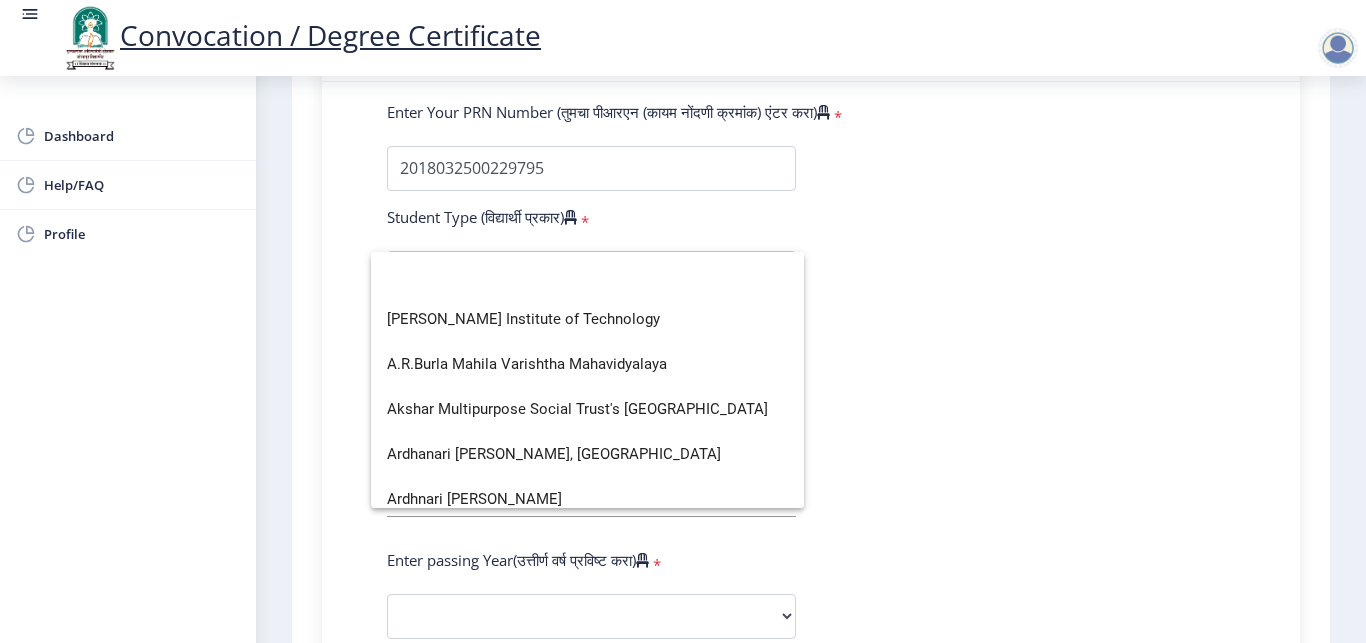 scroll, scrollTop: 0, scrollLeft: 0, axis: both 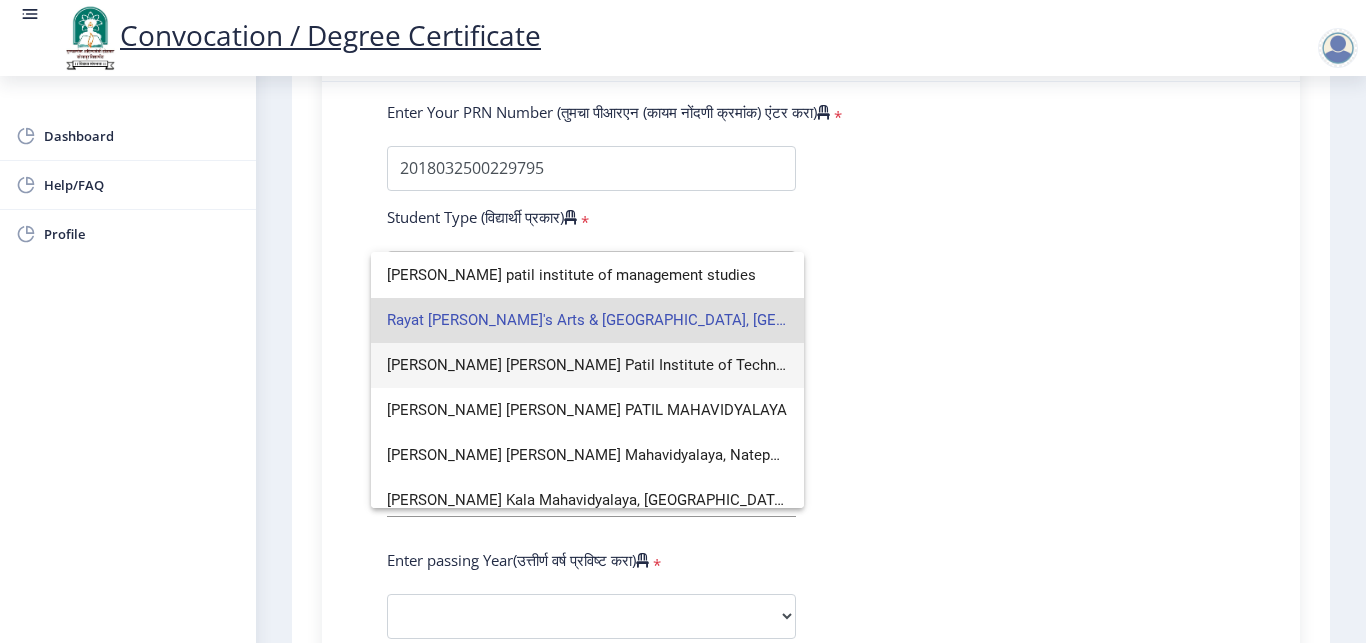 click on "[PERSON_NAME] [PERSON_NAME] Patil Institute of Technology & Research, Shankarnagar Akluj" at bounding box center [587, 365] 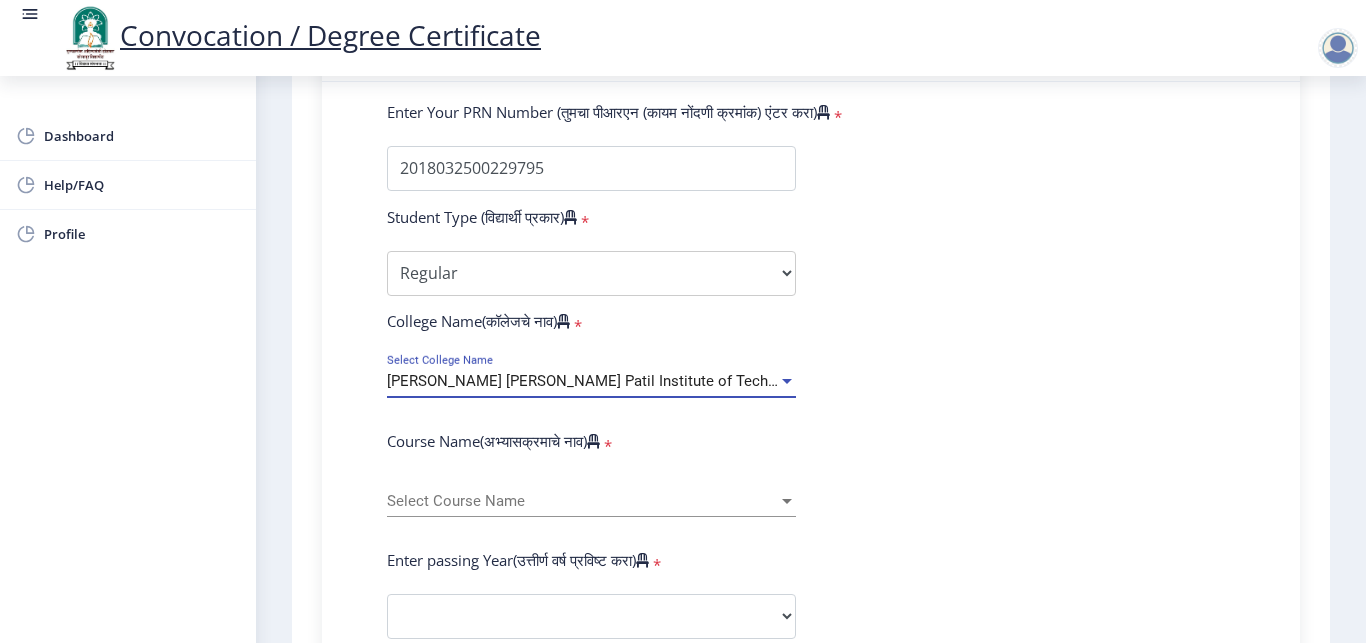 click on "Sahakar Maharshi Shankarrao Mohite Patil Institute of Technology & Research, Shankarnagar Akluj Select College Name" 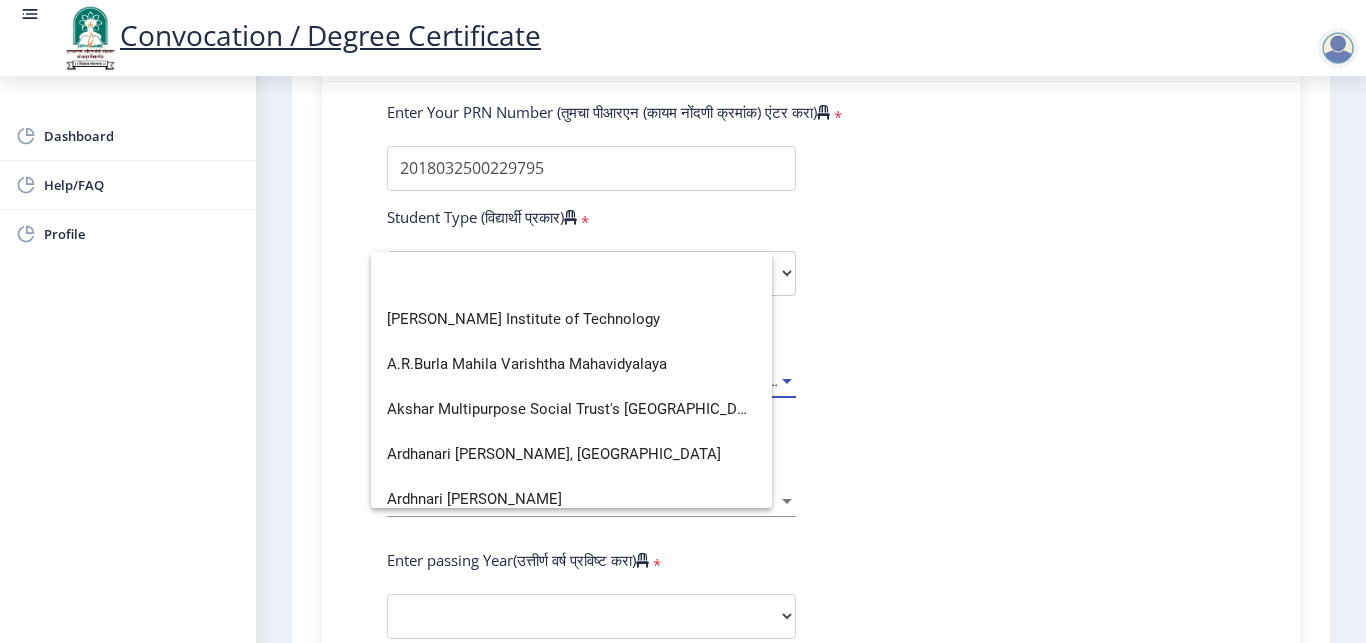 scroll, scrollTop: 0, scrollLeft: 0, axis: both 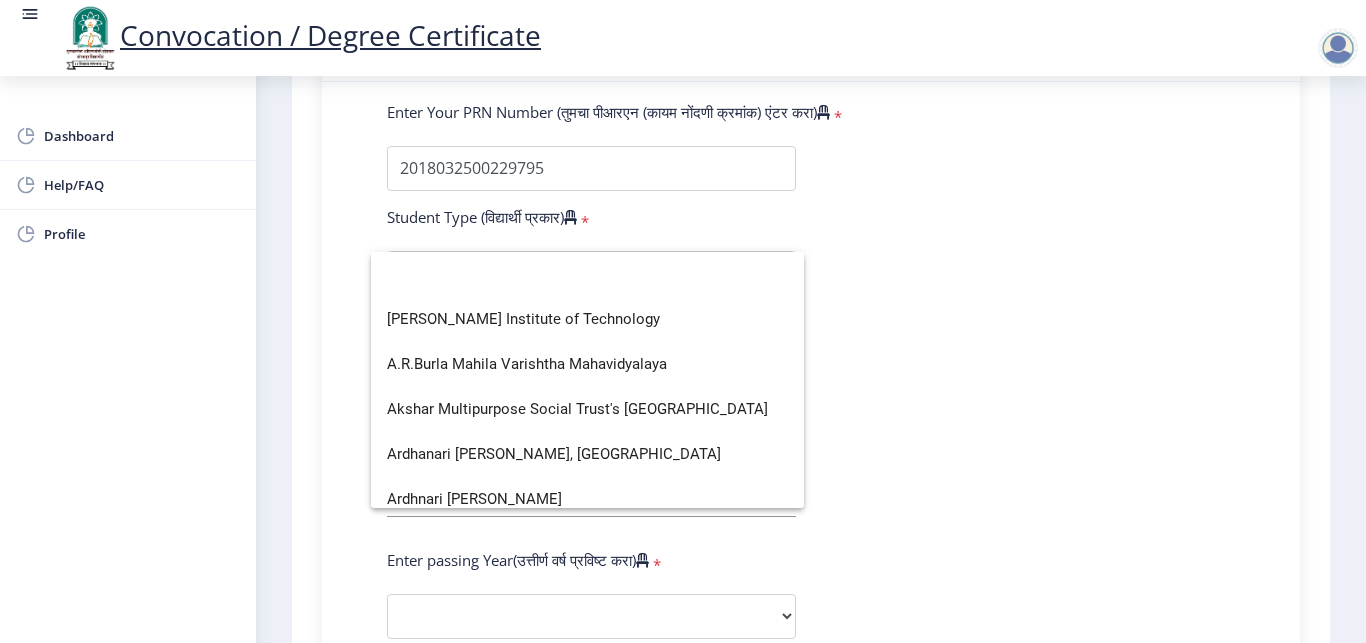 click 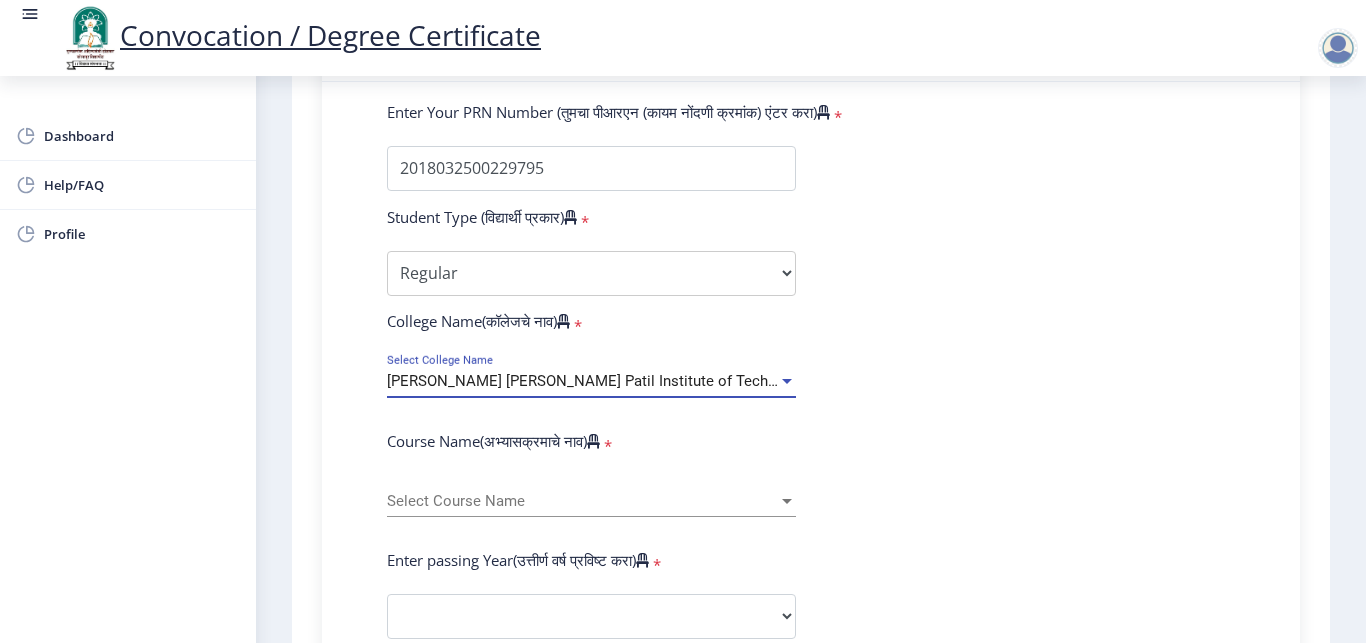 click on "[PERSON_NAME] [PERSON_NAME] Patil Institute of Technology & Research, Shankarnagar Akluj" at bounding box center [707, 381] 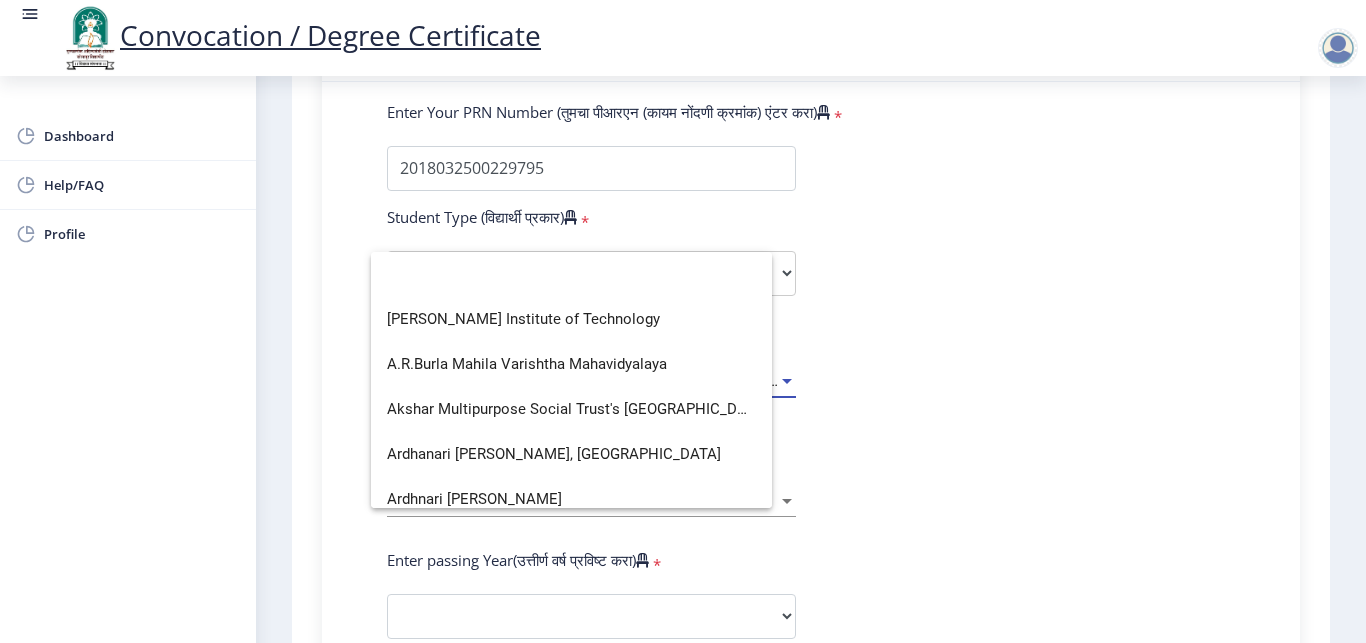 scroll, scrollTop: 0, scrollLeft: 0, axis: both 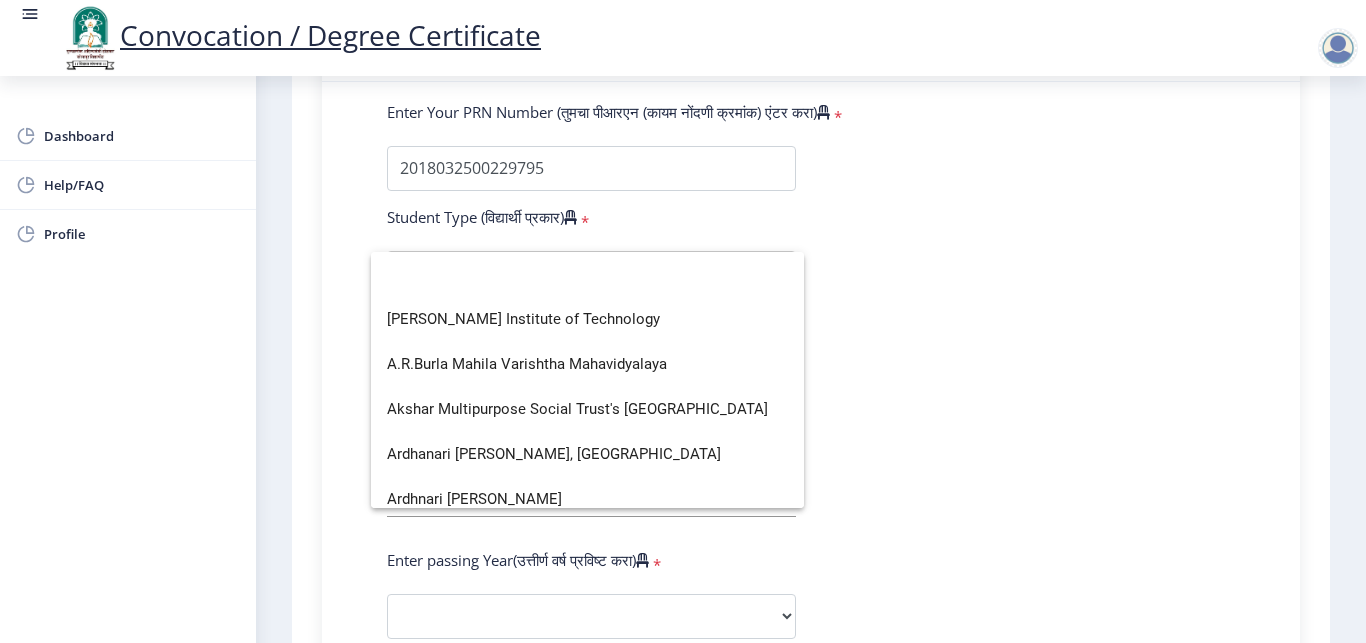 click 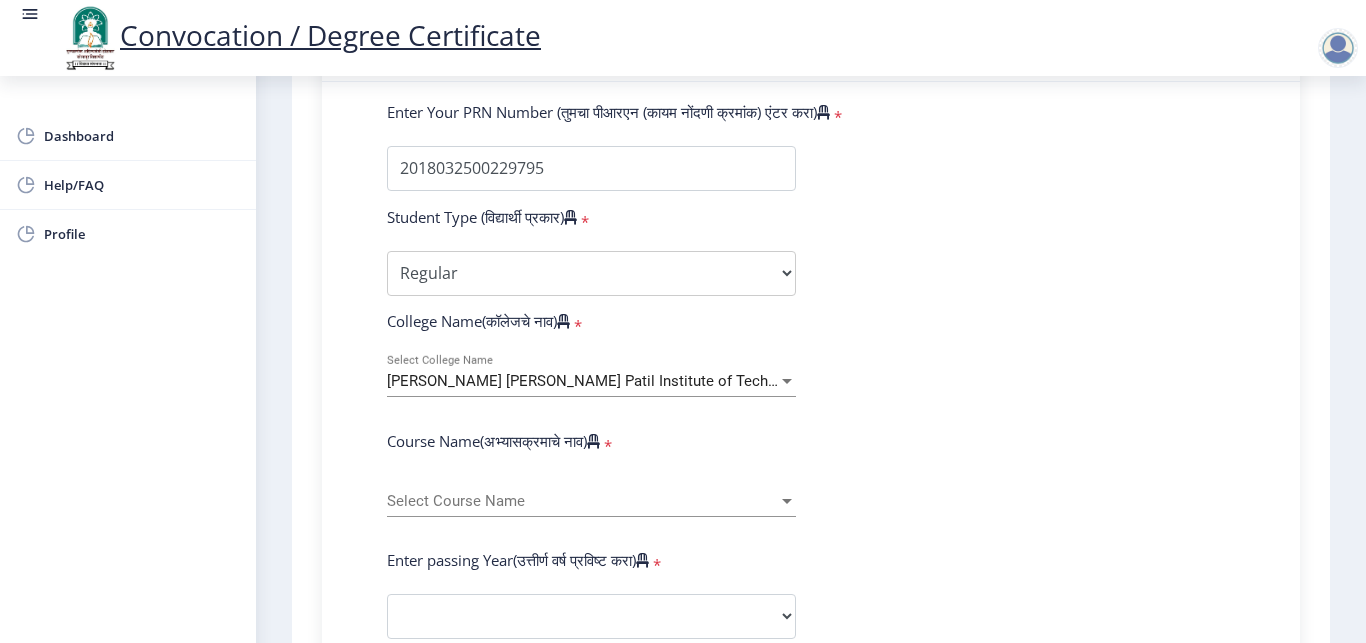 click on "Select Course Name Select Course Name" 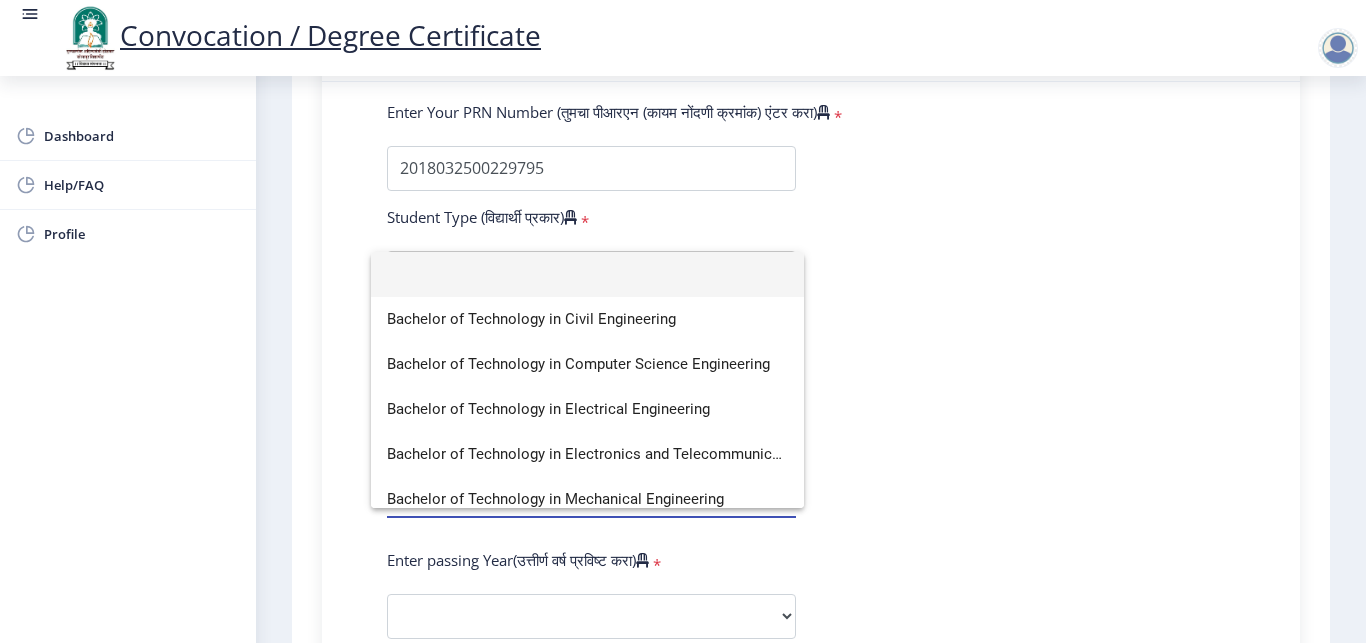 scroll, scrollTop: 59, scrollLeft: 0, axis: vertical 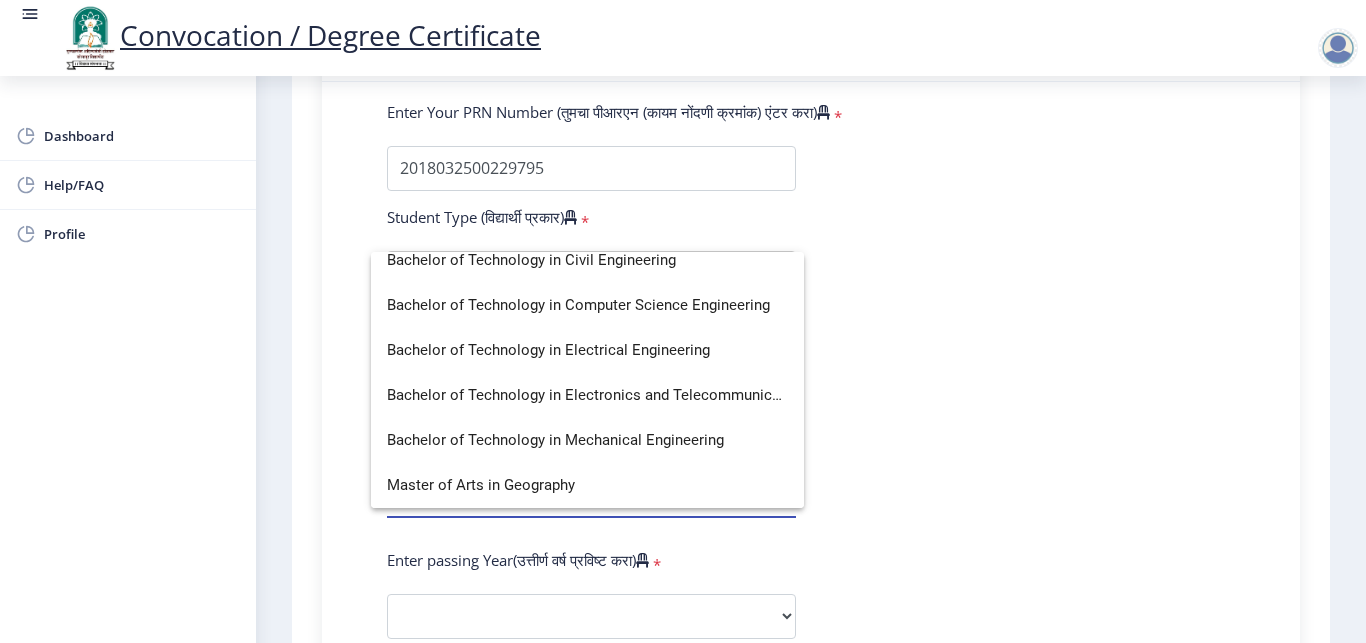 drag, startPoint x: 796, startPoint y: 500, endPoint x: 800, endPoint y: 225, distance: 275.02908 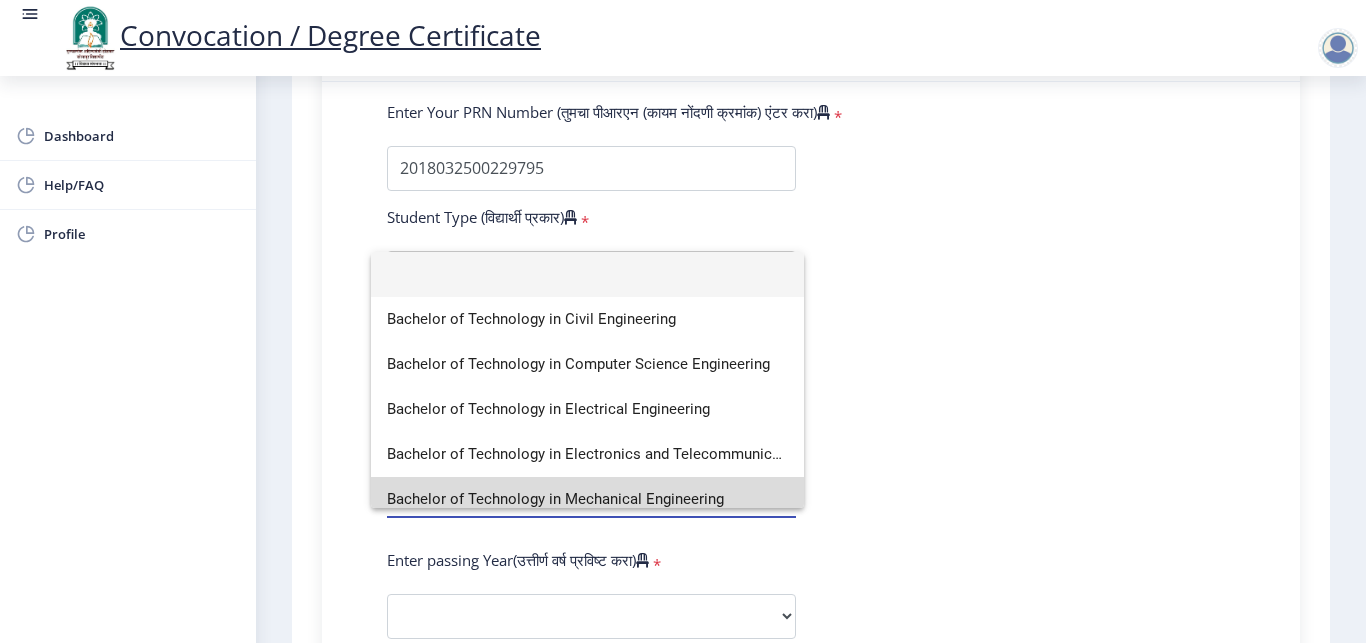 click on "Bachelor of Technology in Mechanical Engineering" at bounding box center (587, 499) 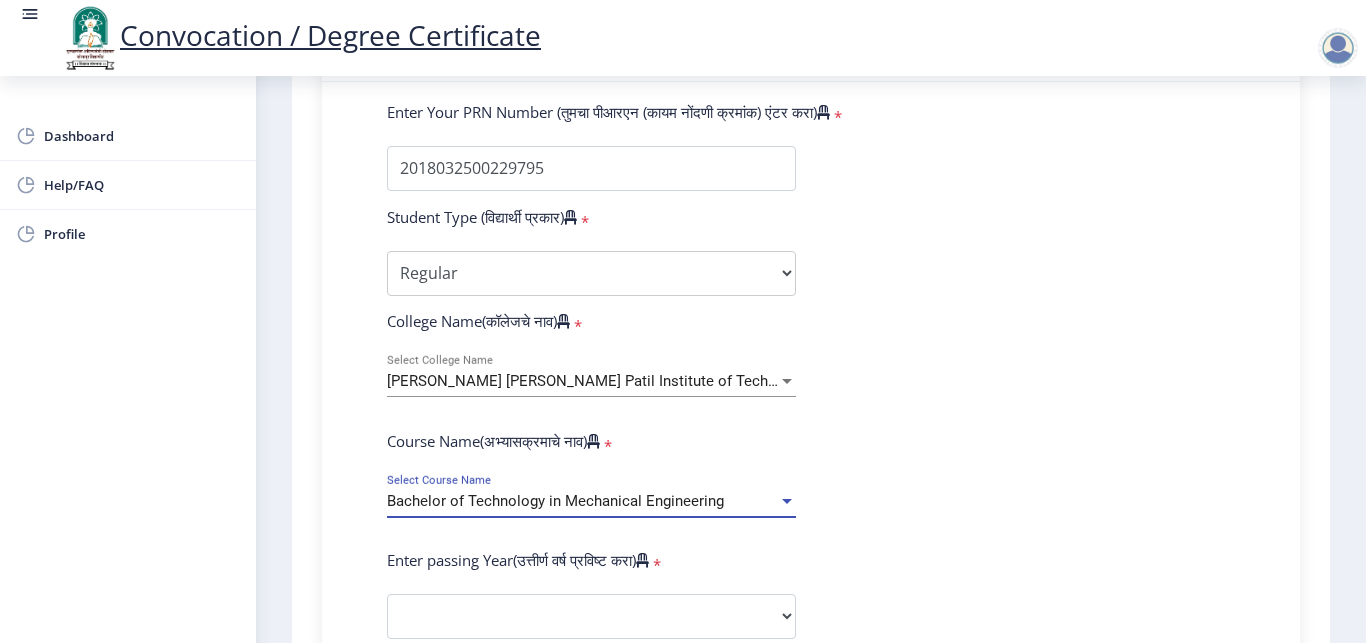 scroll, scrollTop: 14, scrollLeft: 0, axis: vertical 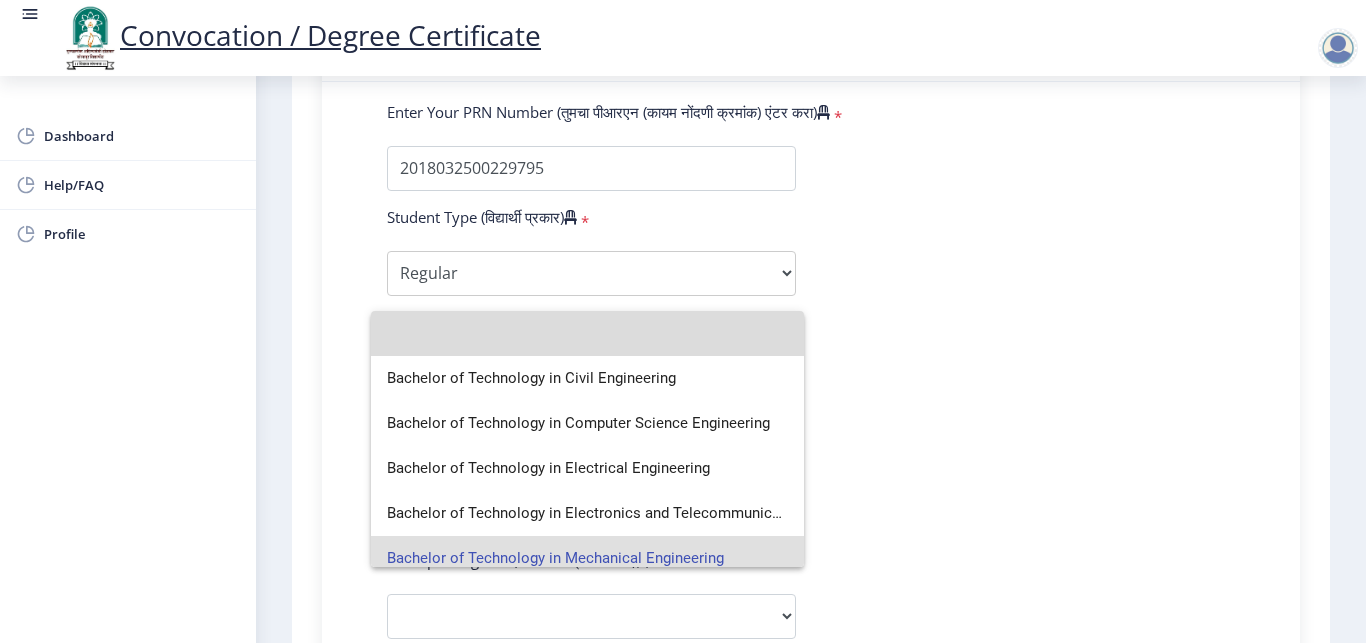 click at bounding box center (587, 333) 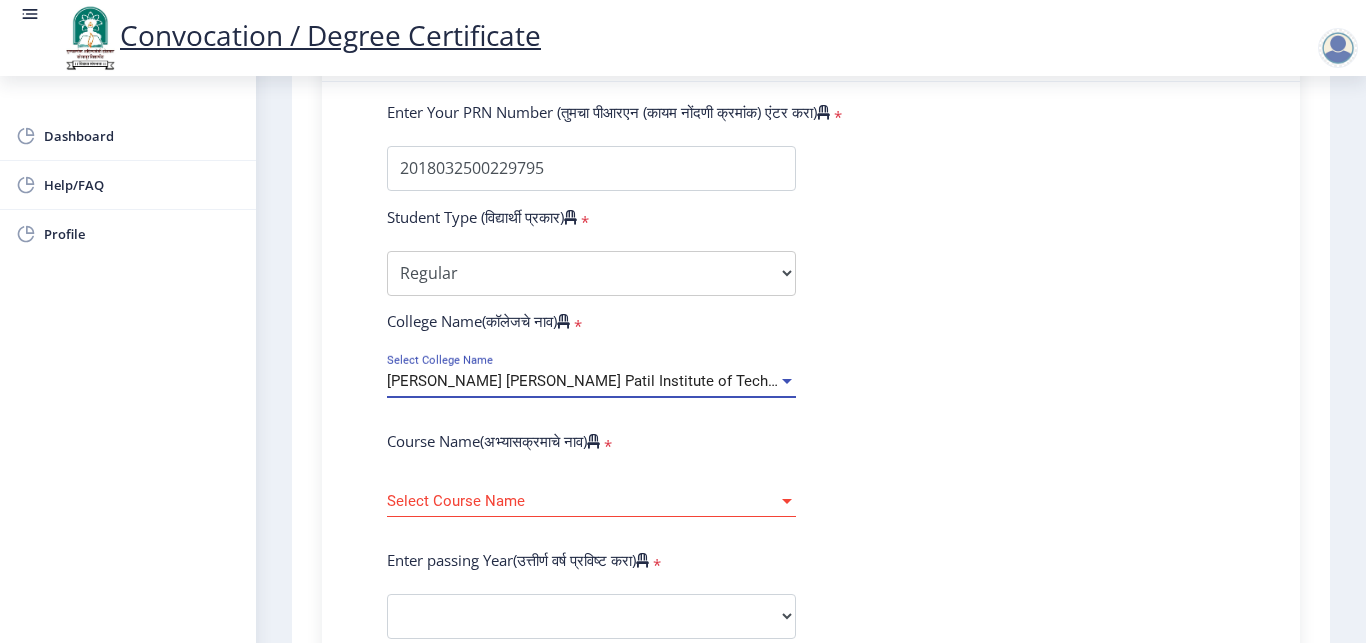 click at bounding box center (787, 381) 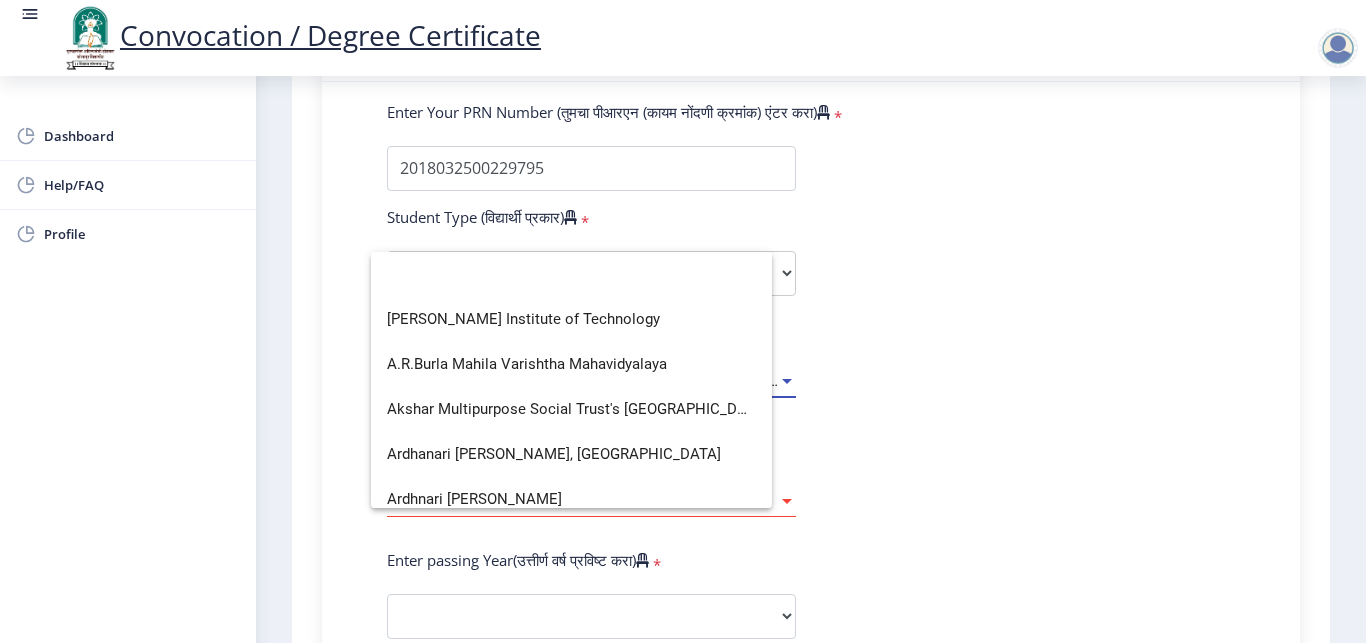 scroll, scrollTop: 0, scrollLeft: 0, axis: both 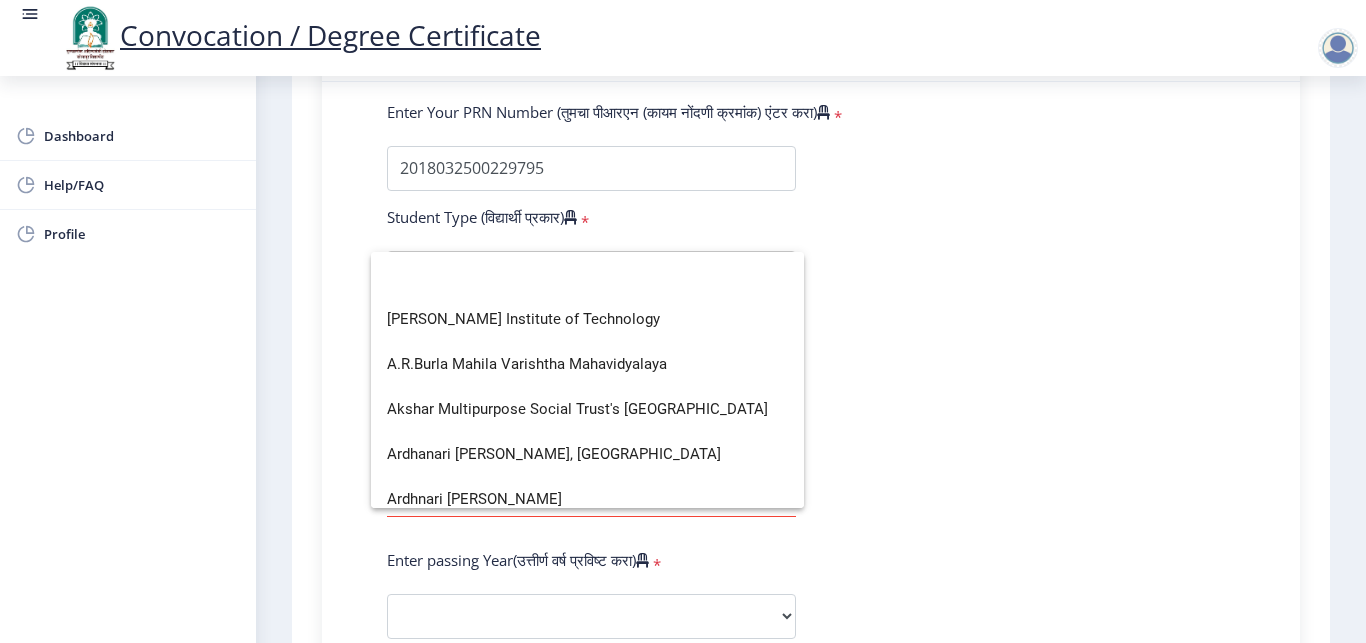 click 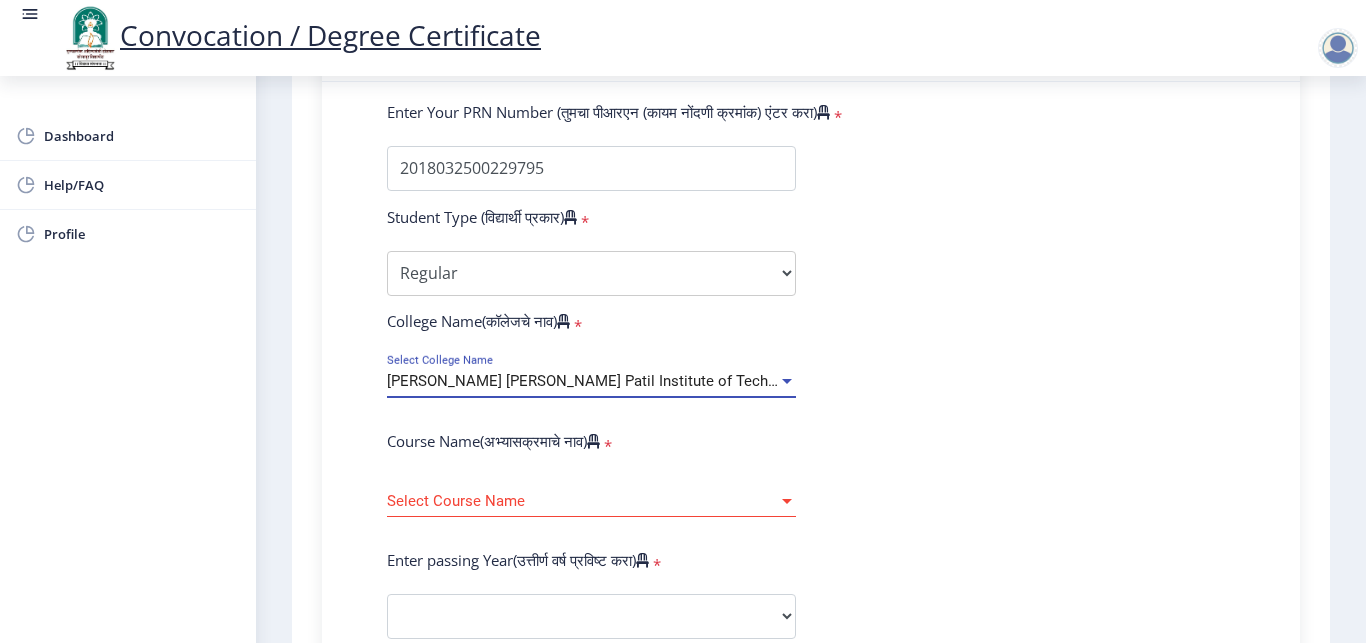 click on "[PERSON_NAME] [PERSON_NAME] Patil Institute of Technology & Research, Shankarnagar Akluj" at bounding box center [707, 381] 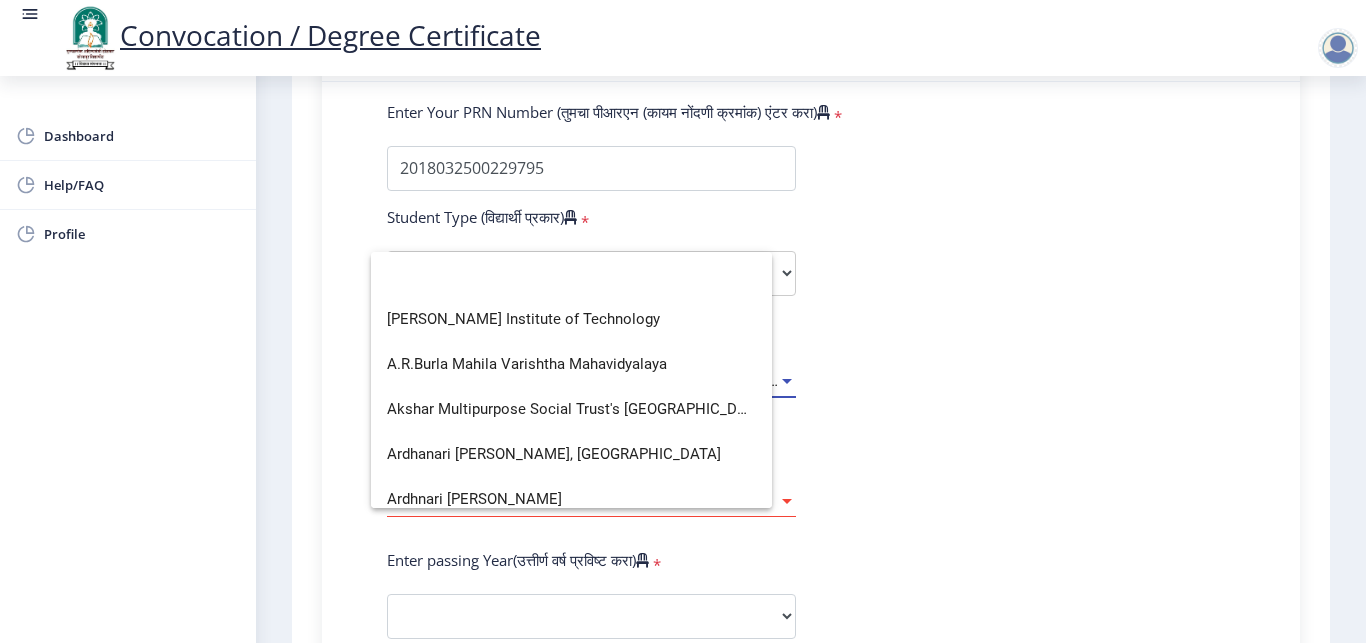 scroll, scrollTop: 0, scrollLeft: 0, axis: both 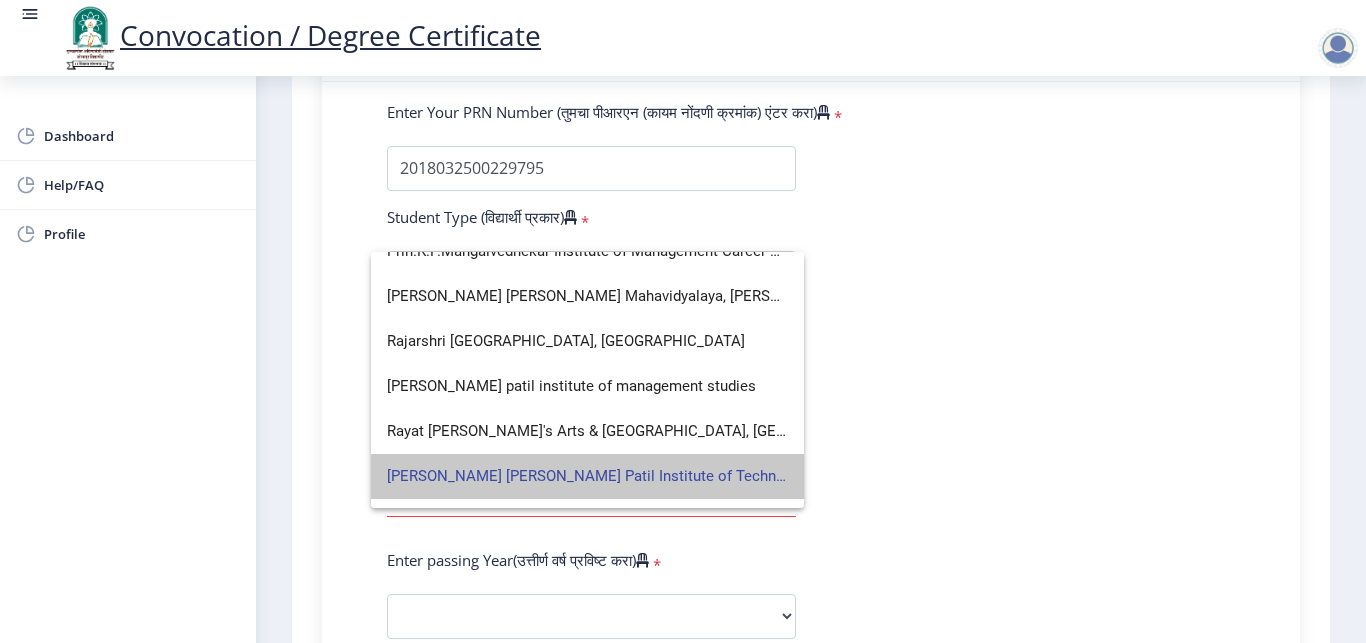 click on "[PERSON_NAME] [PERSON_NAME] Patil Institute of Technology & Research, Shankarnagar Akluj" at bounding box center [587, 476] 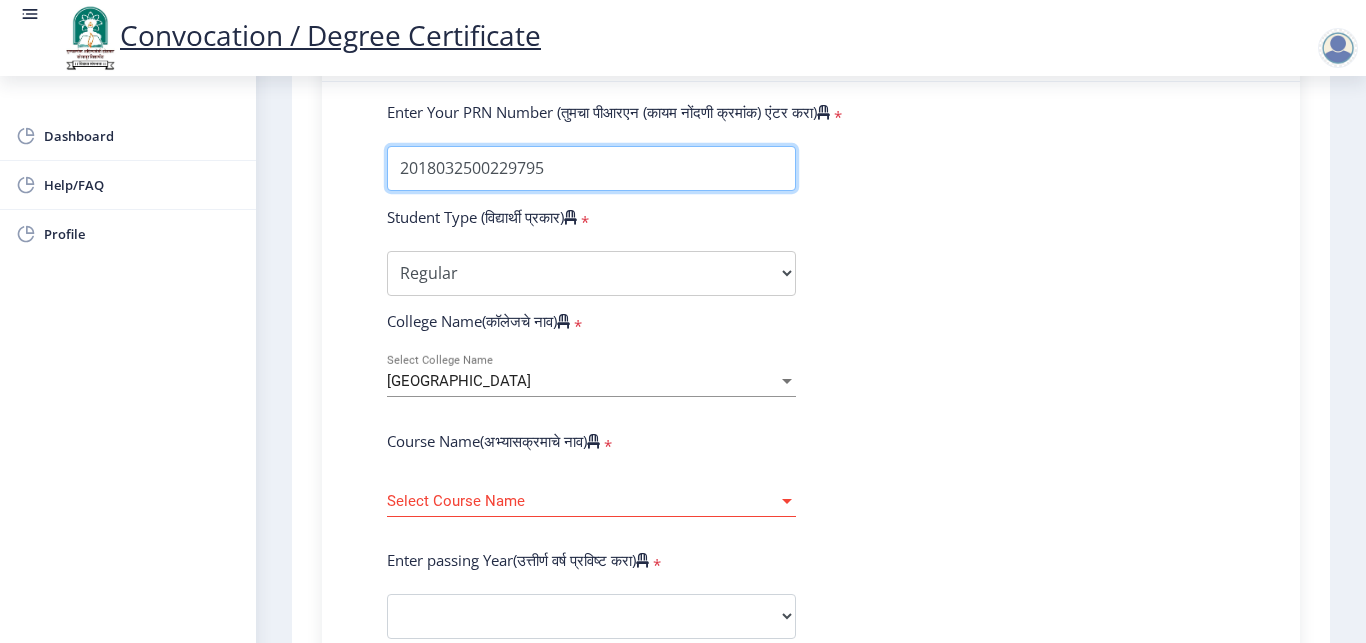click on "Enter Your PRN Number (तुमचा पीआरएन (कायम नोंदणी क्रमांक) एंटर करा)" at bounding box center [591, 168] 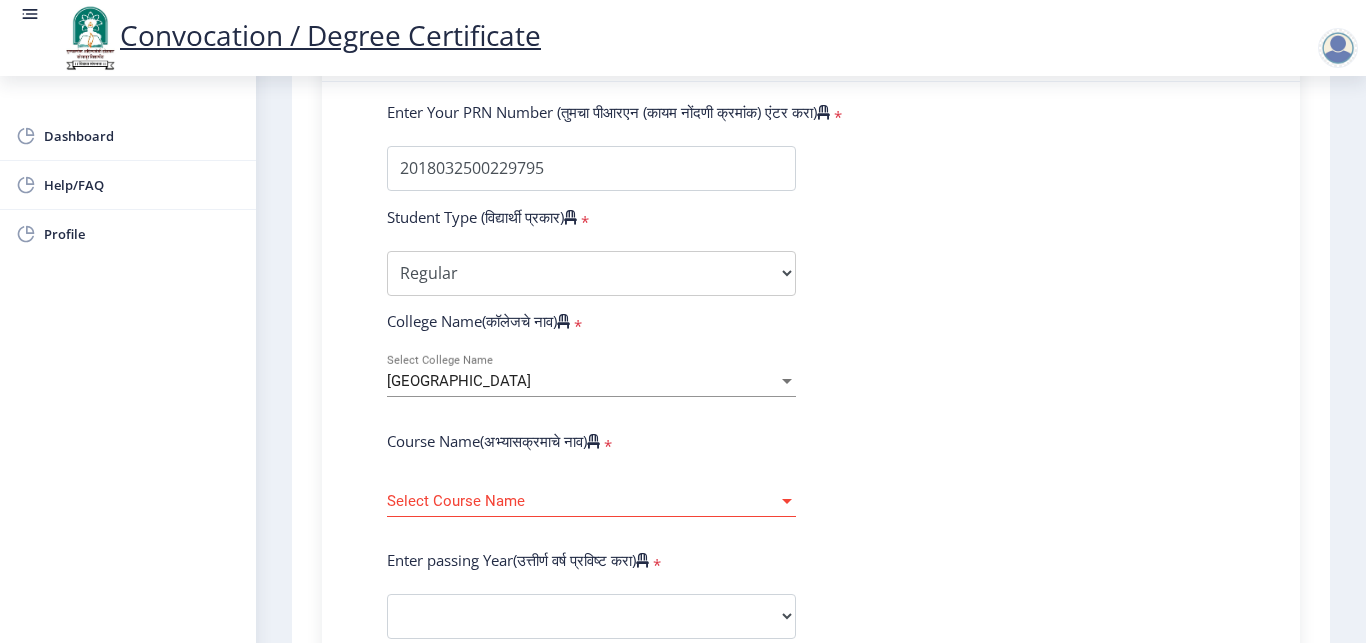click on "Sangameshwar College" at bounding box center (582, 381) 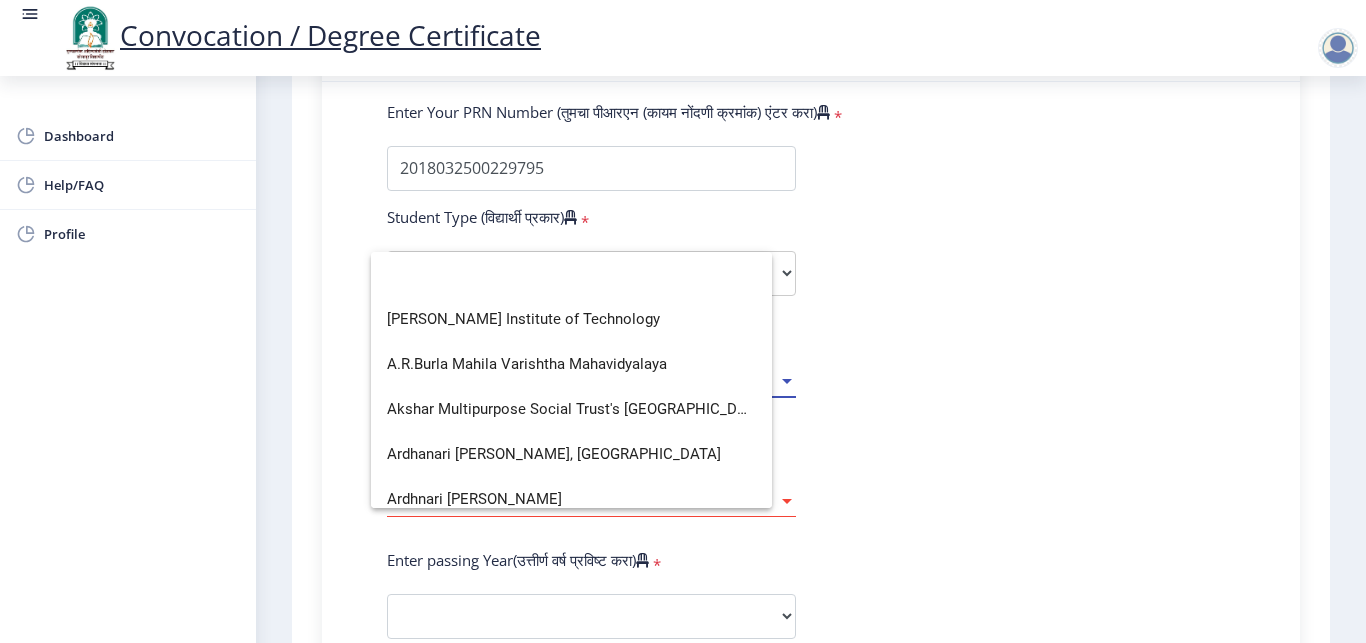 scroll, scrollTop: 0, scrollLeft: 0, axis: both 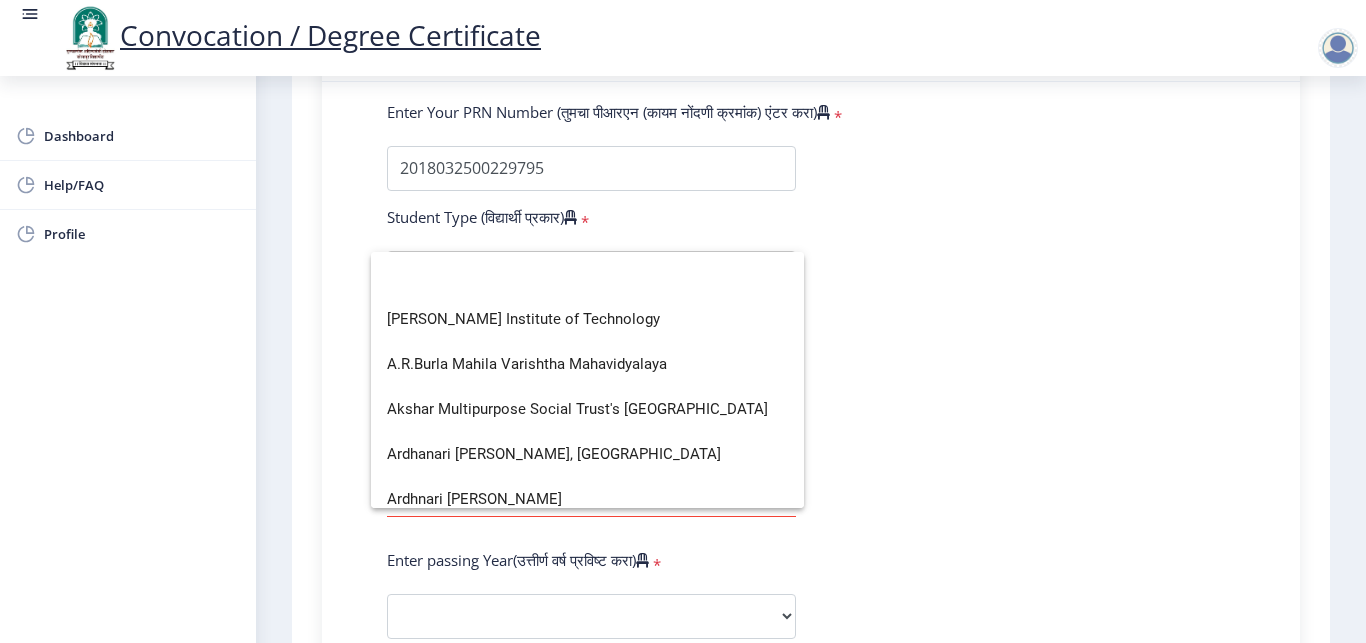click 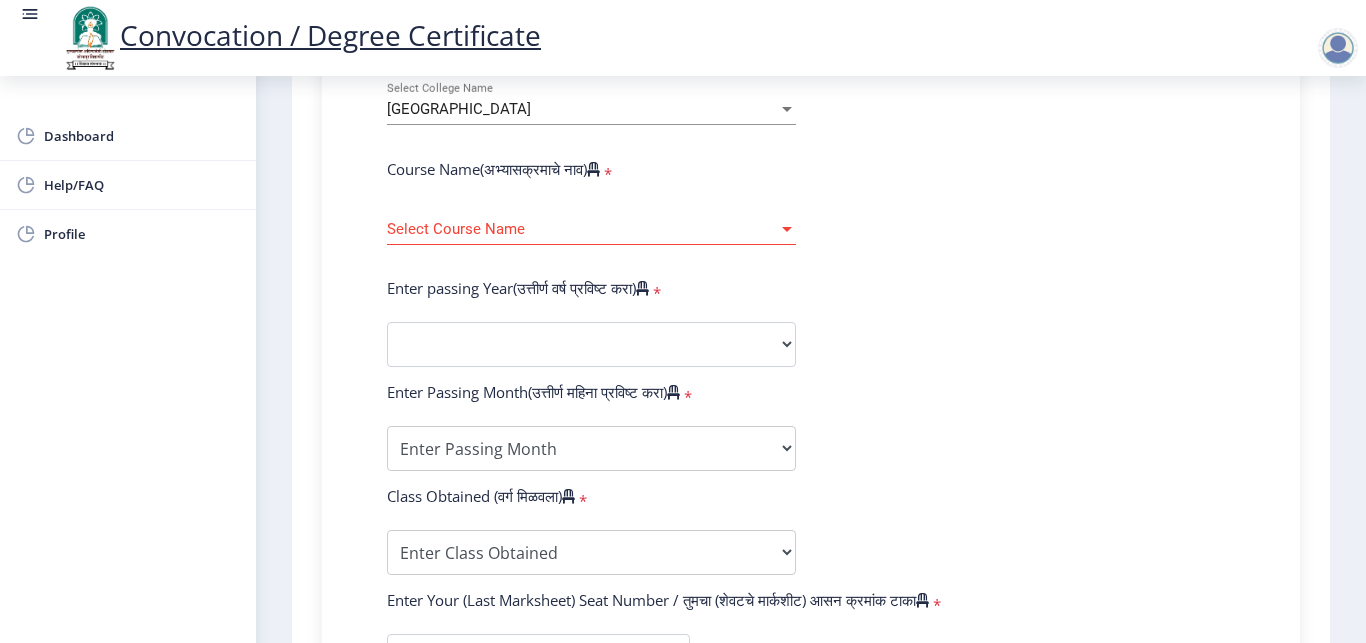 scroll, scrollTop: 533, scrollLeft: 0, axis: vertical 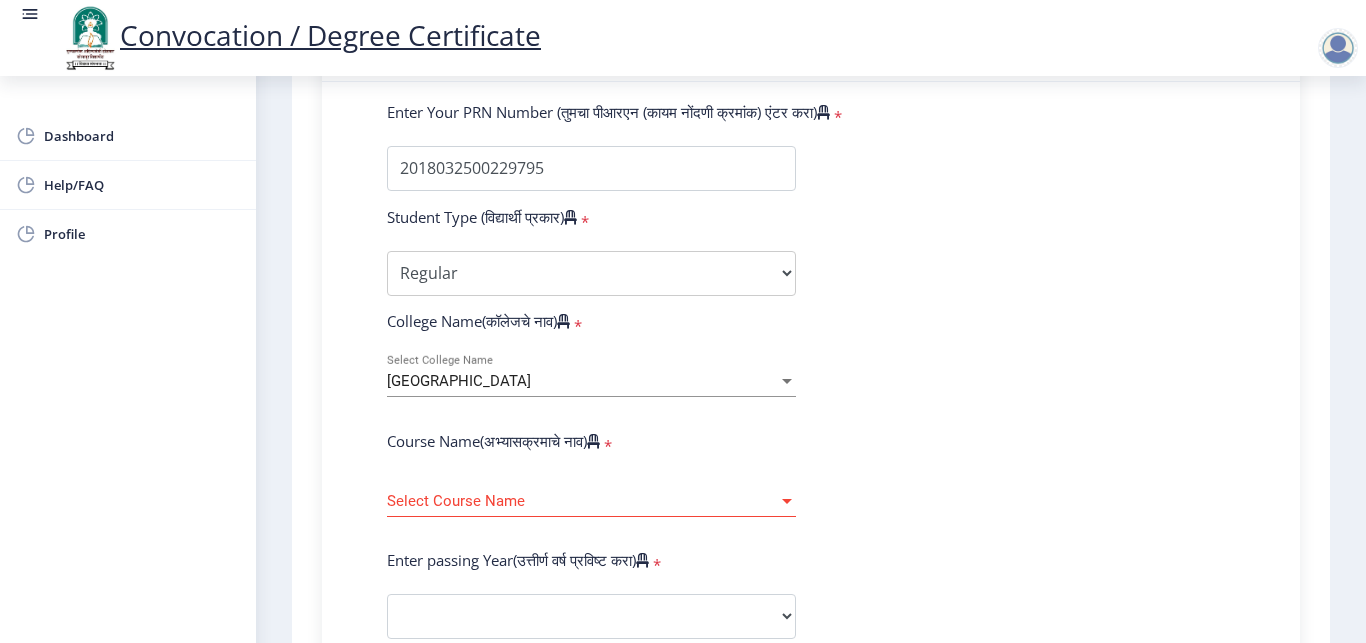click on "Sangameshwar College" at bounding box center [582, 381] 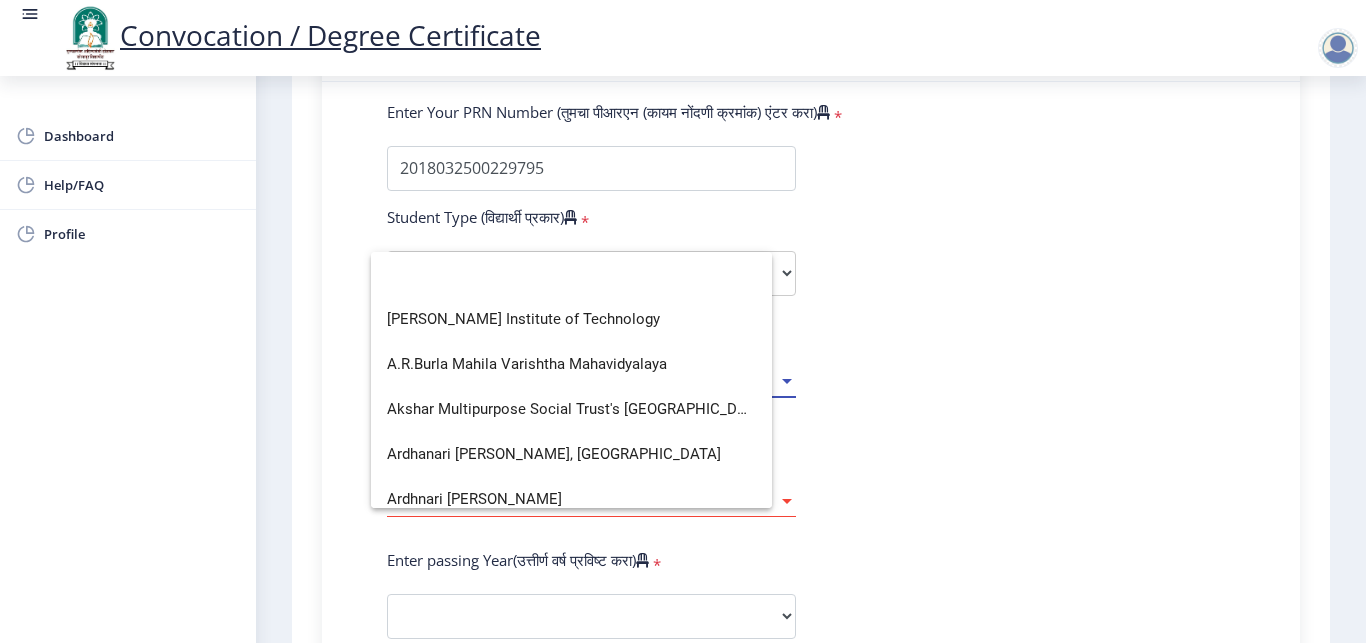 scroll, scrollTop: 0, scrollLeft: 0, axis: both 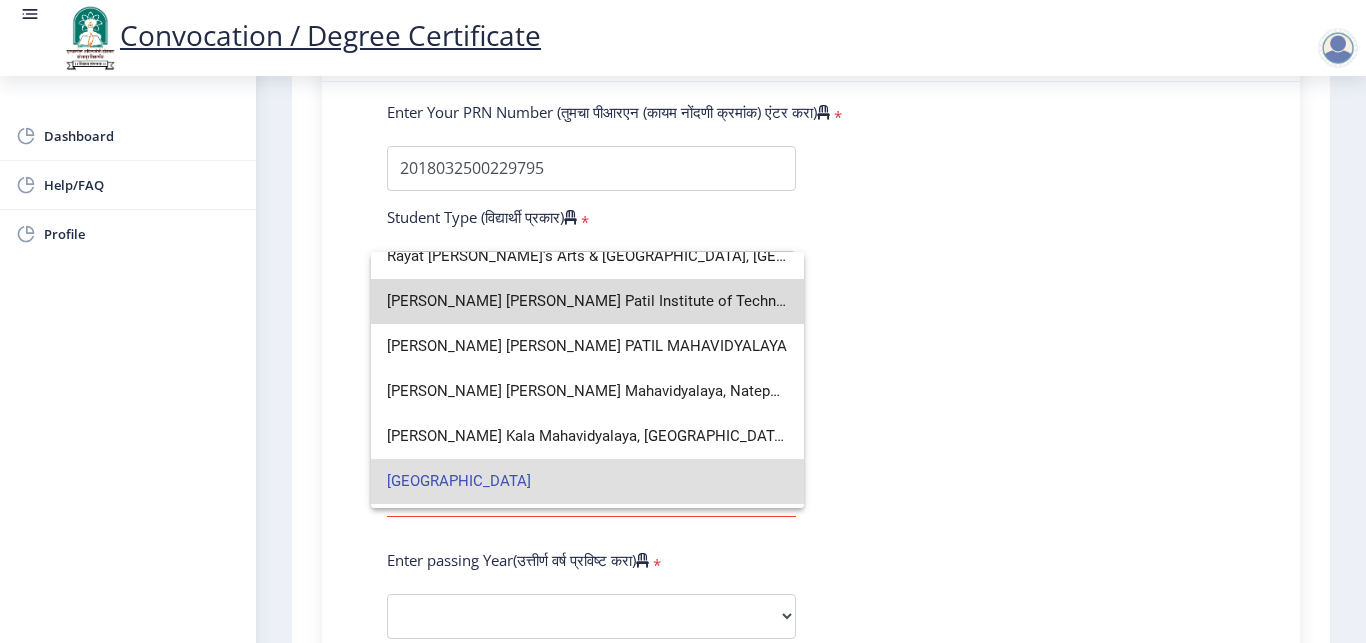 click on "[PERSON_NAME] [PERSON_NAME] Patil Institute of Technology & Research, Shankarnagar Akluj" at bounding box center [587, 301] 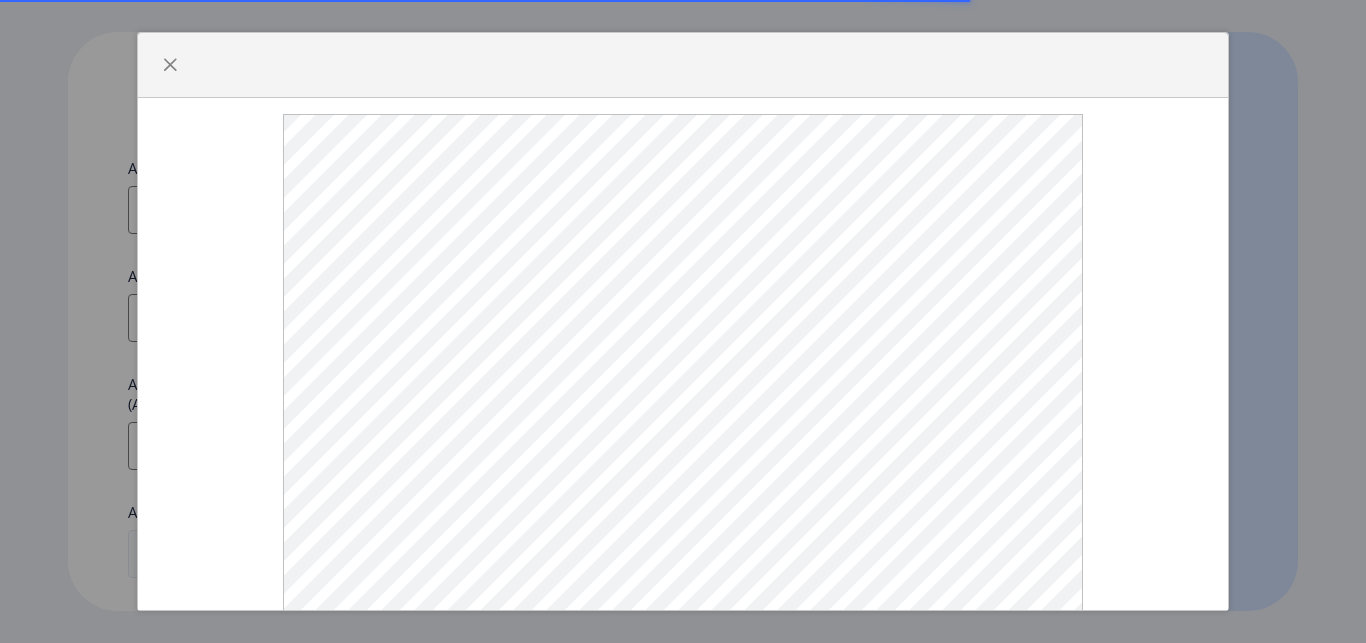 select 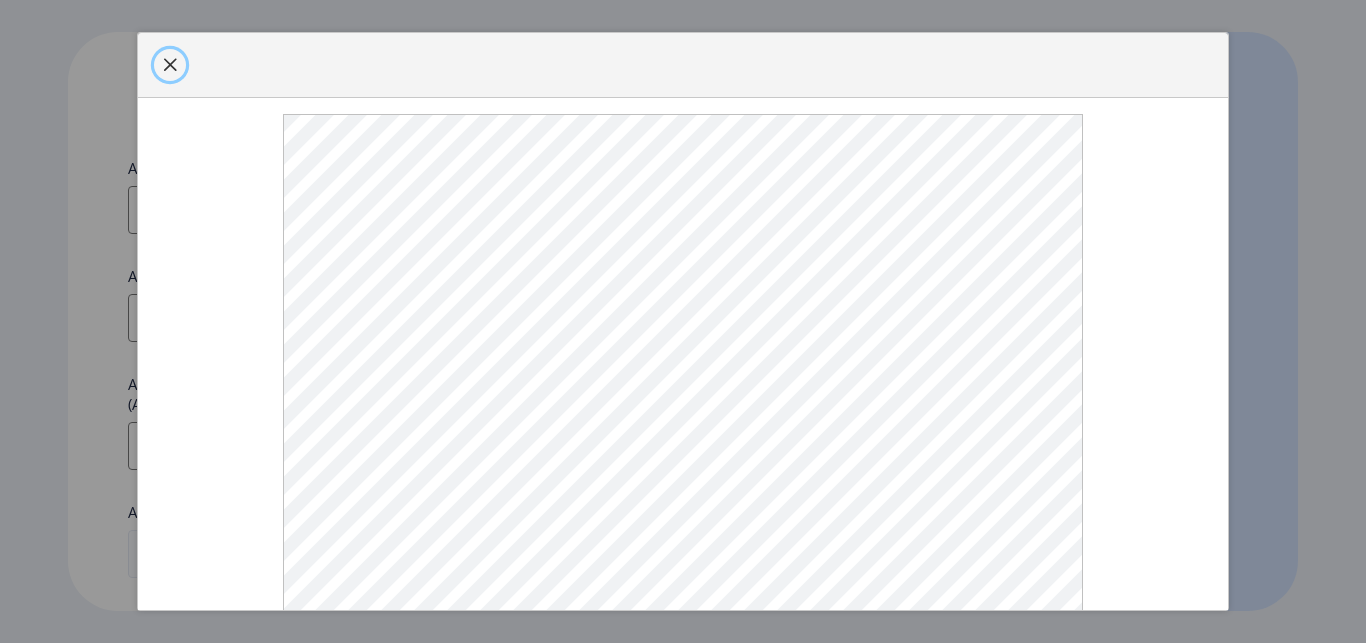 click 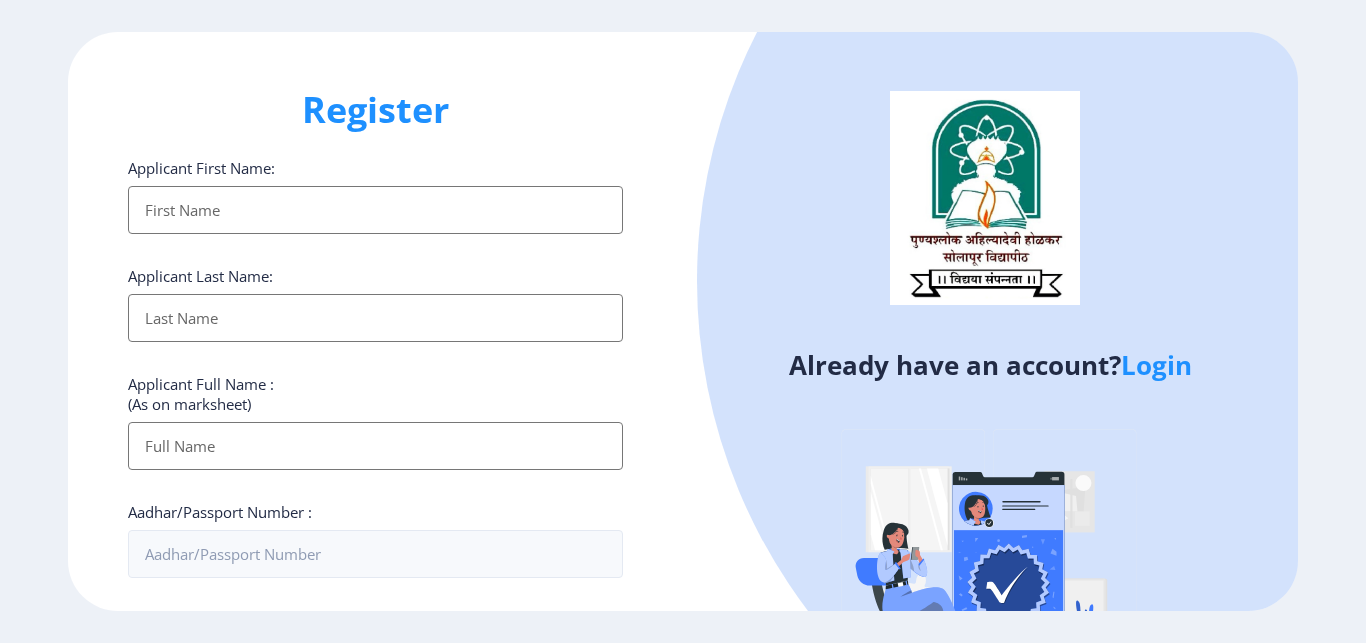 click on "Login" 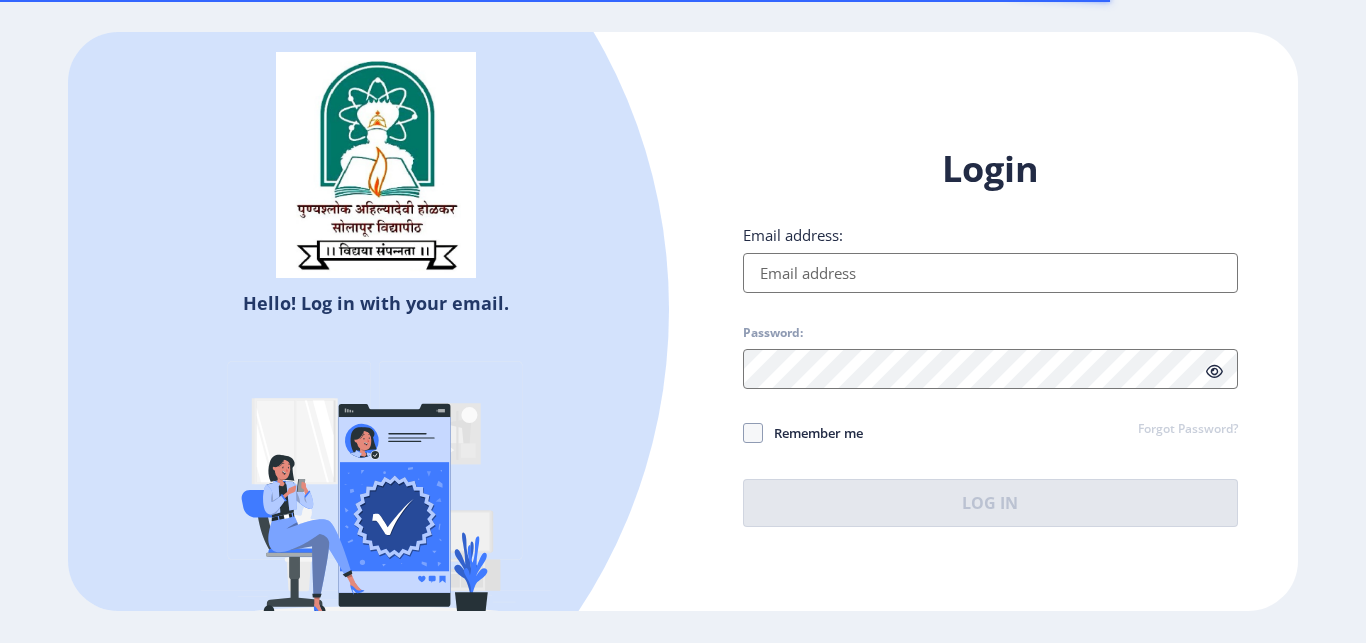 click on "Email address:" at bounding box center (990, 273) 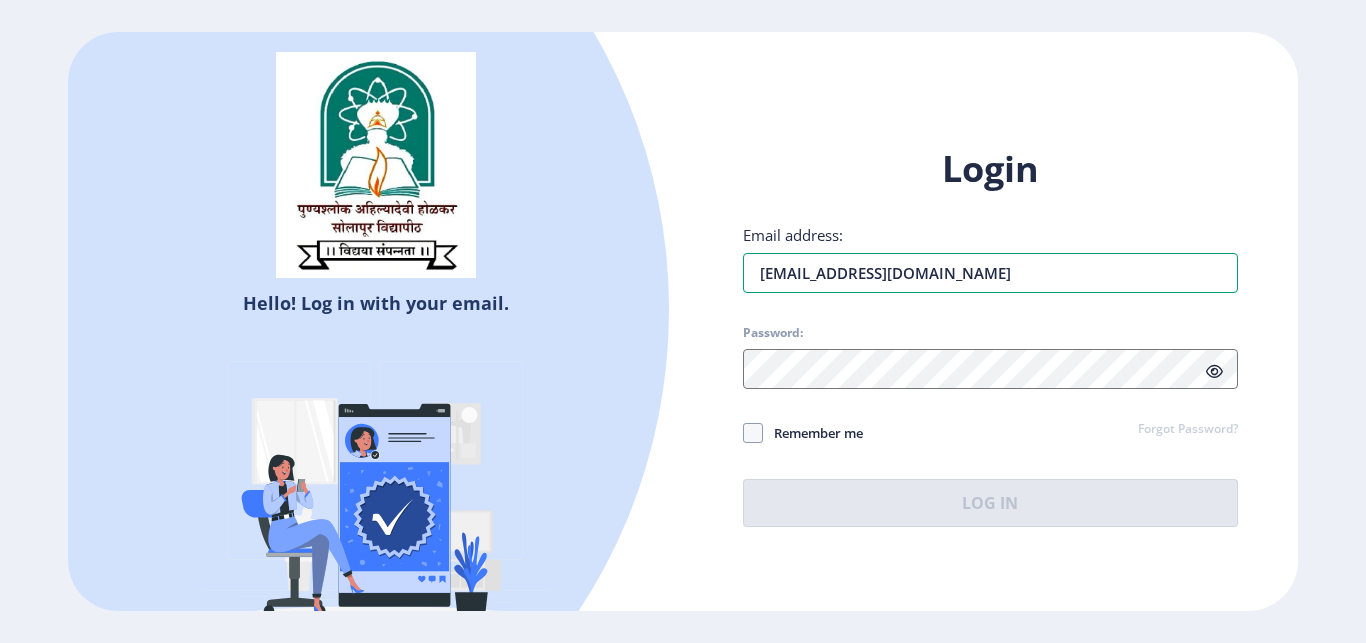 type on "[EMAIL_ADDRESS][DOMAIN_NAME]" 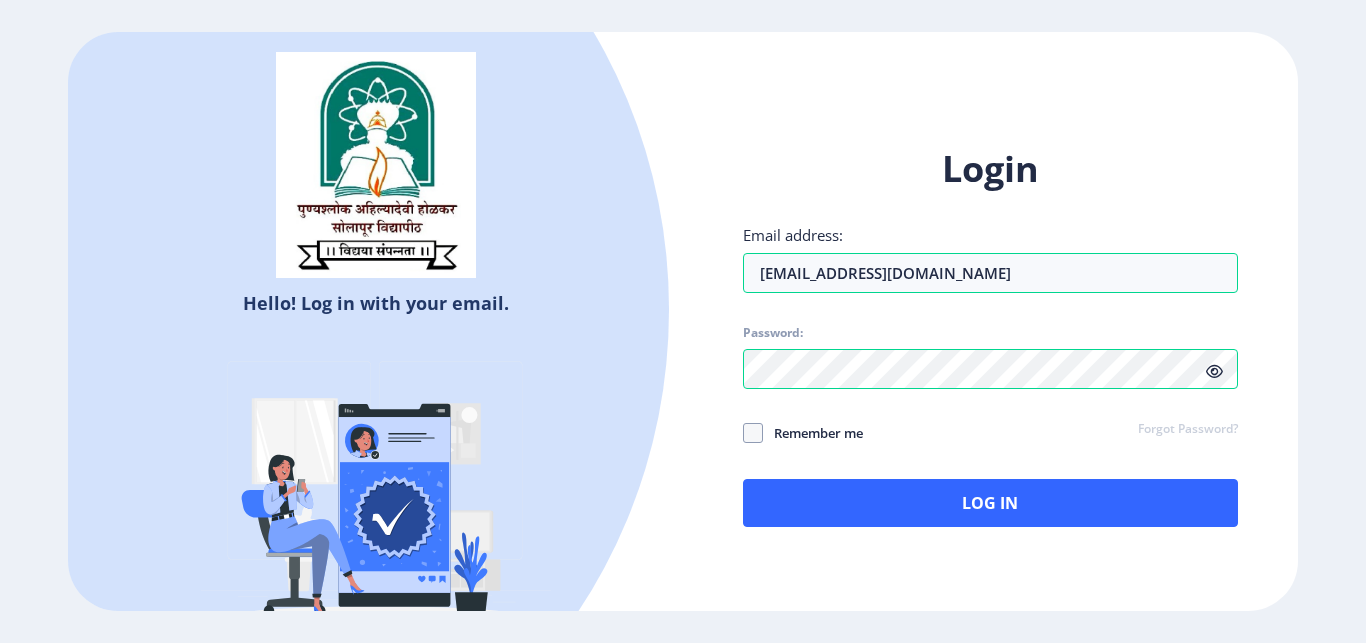 click on "Remember me" 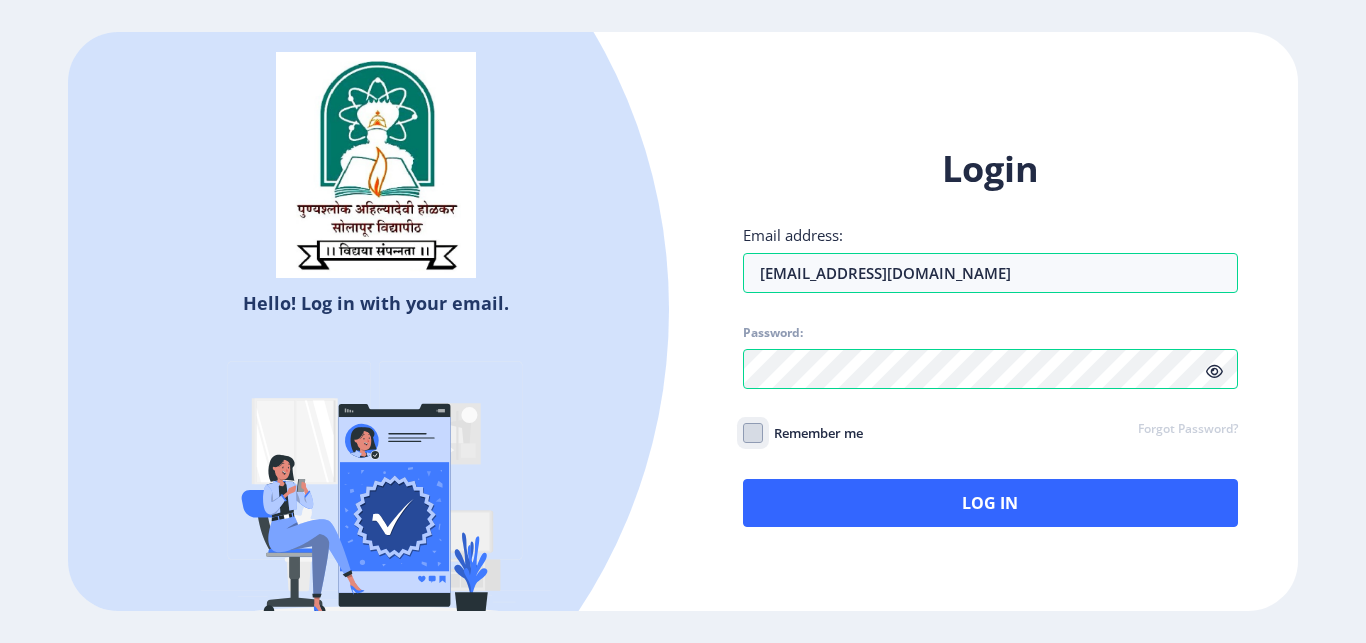 click on "Remember me" 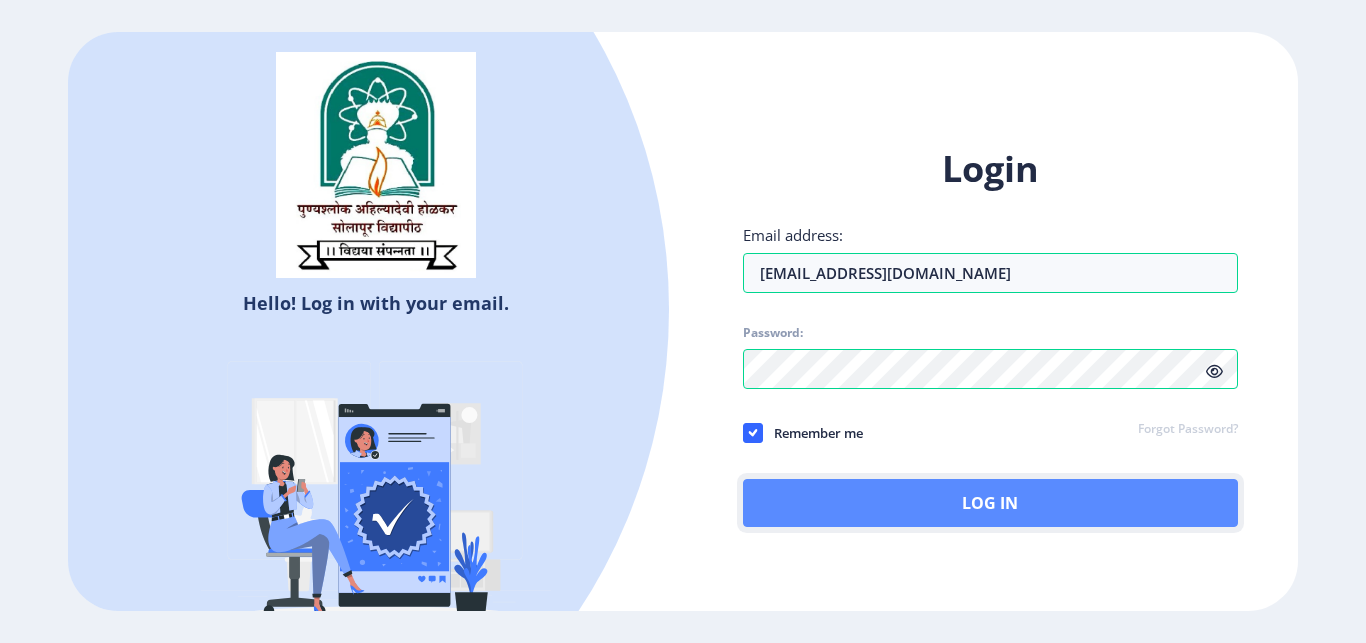 click on "Log In" 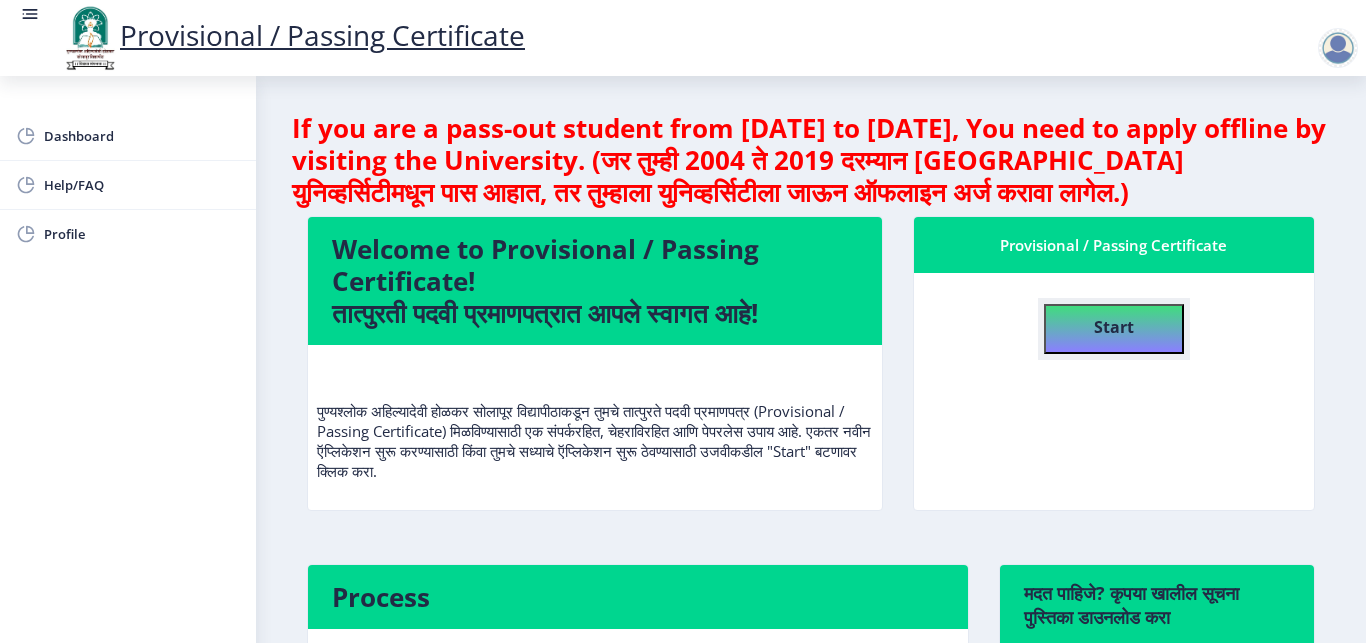 click on "Start" 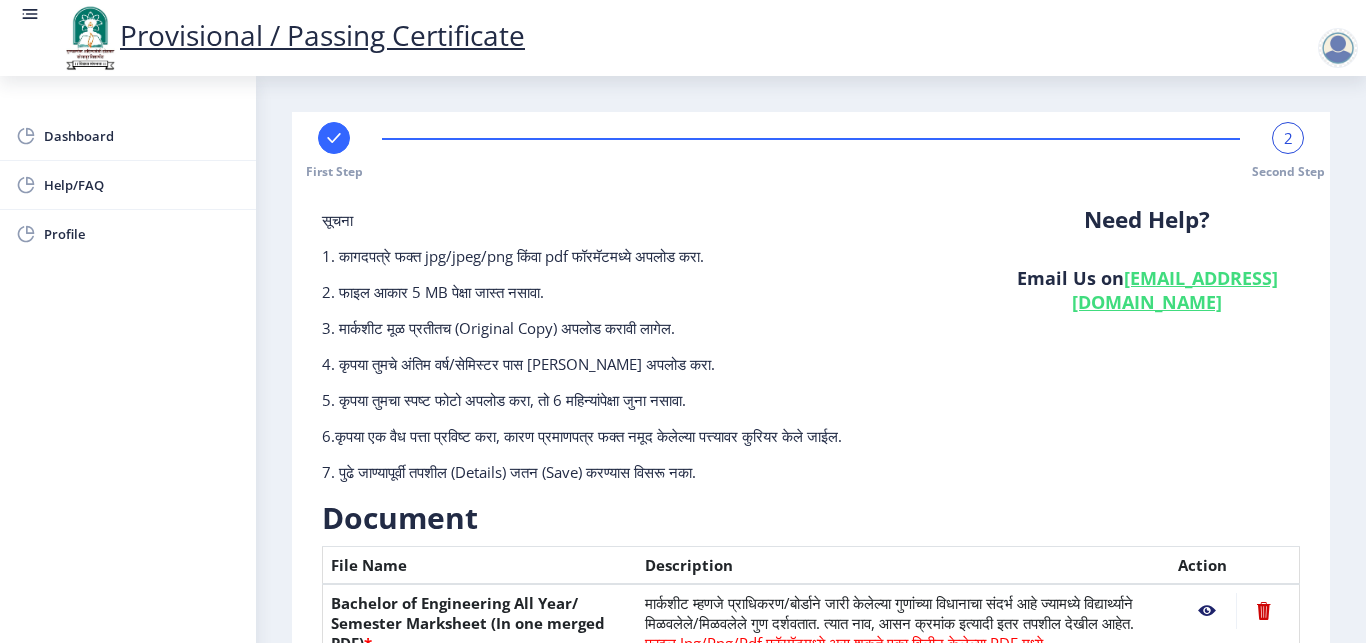 scroll, scrollTop: 541, scrollLeft: 0, axis: vertical 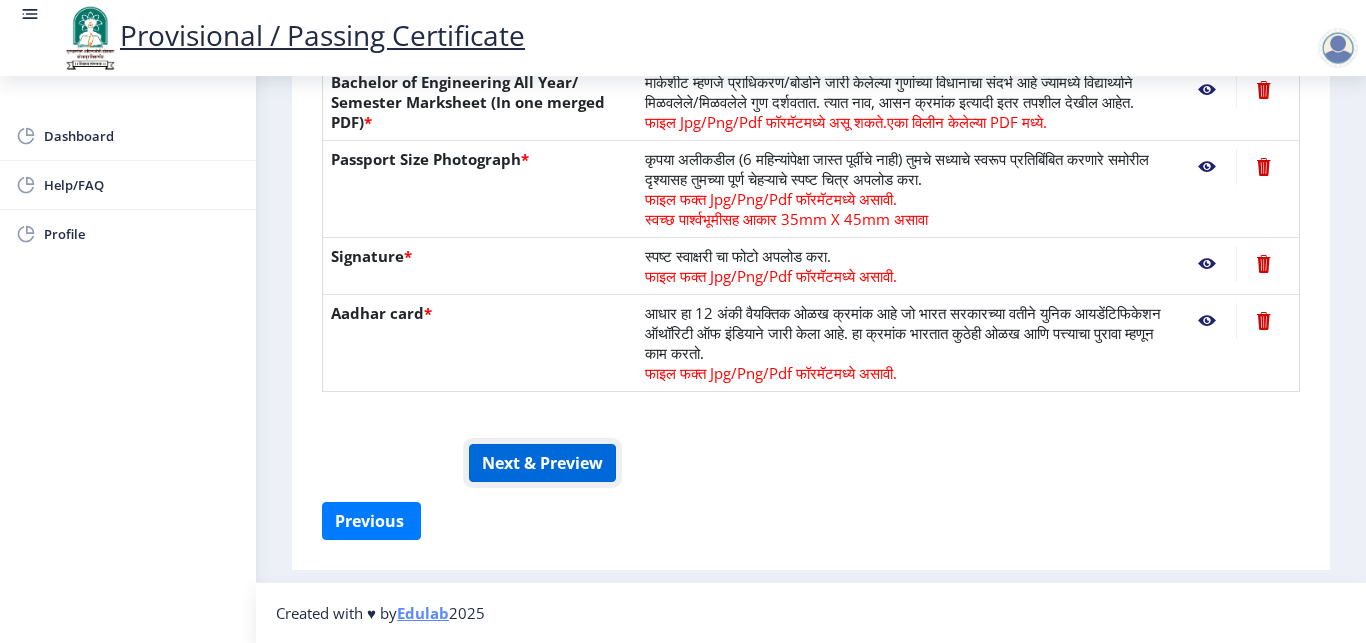 click on "Next & Preview" 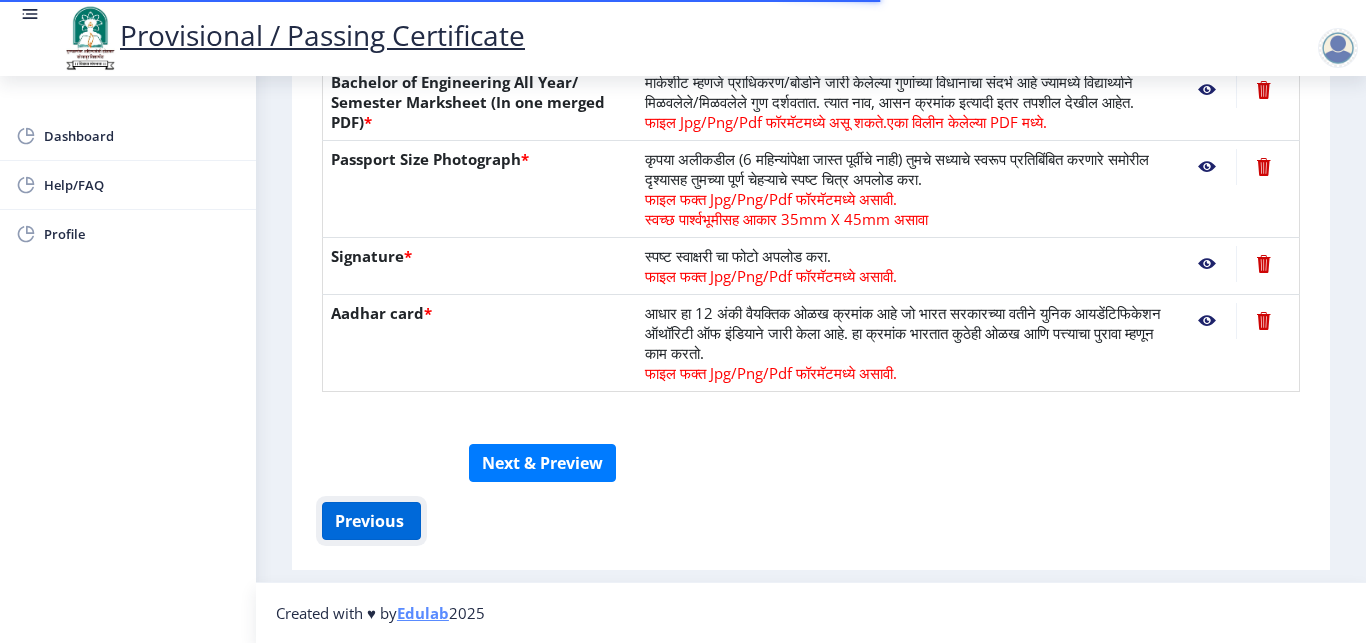 click on "Previous ‍" 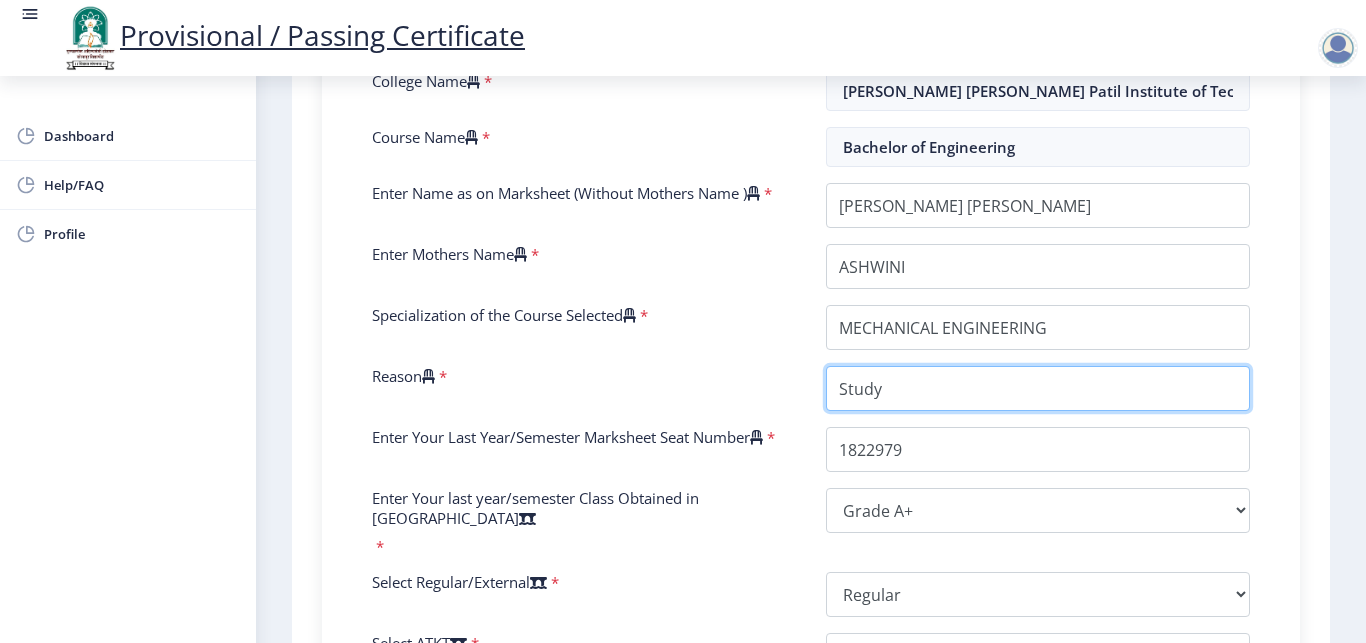 click on "Reason" at bounding box center [1038, 388] 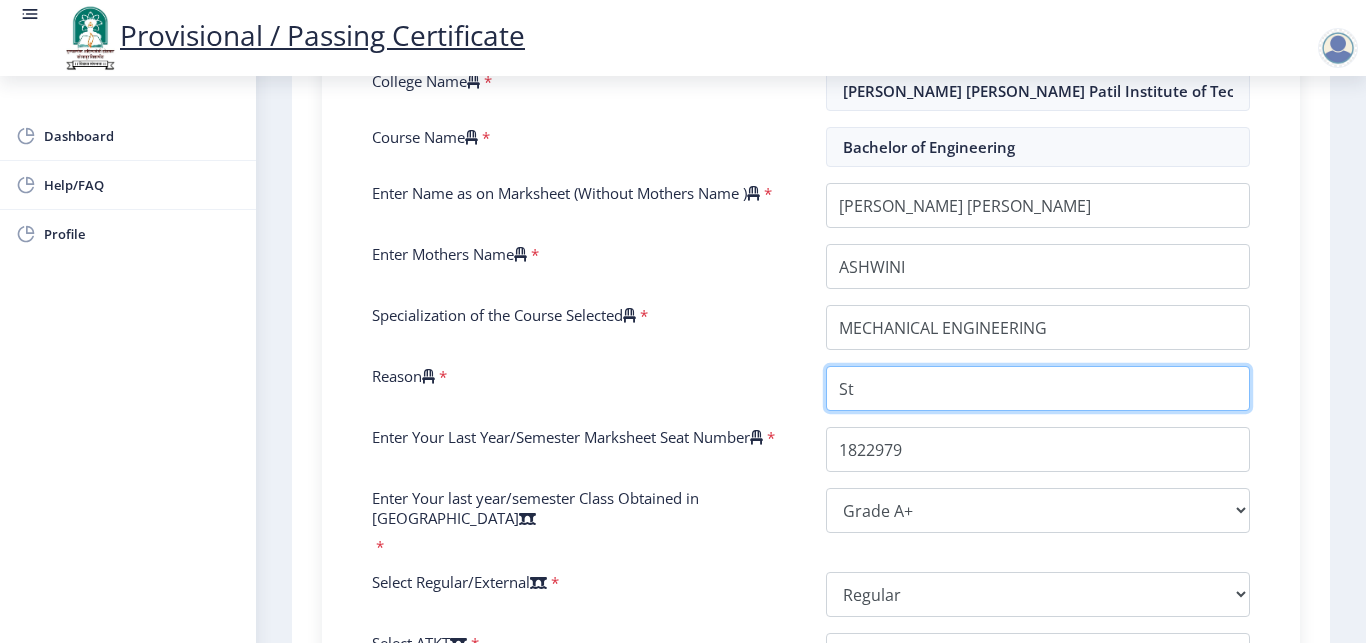type on "S" 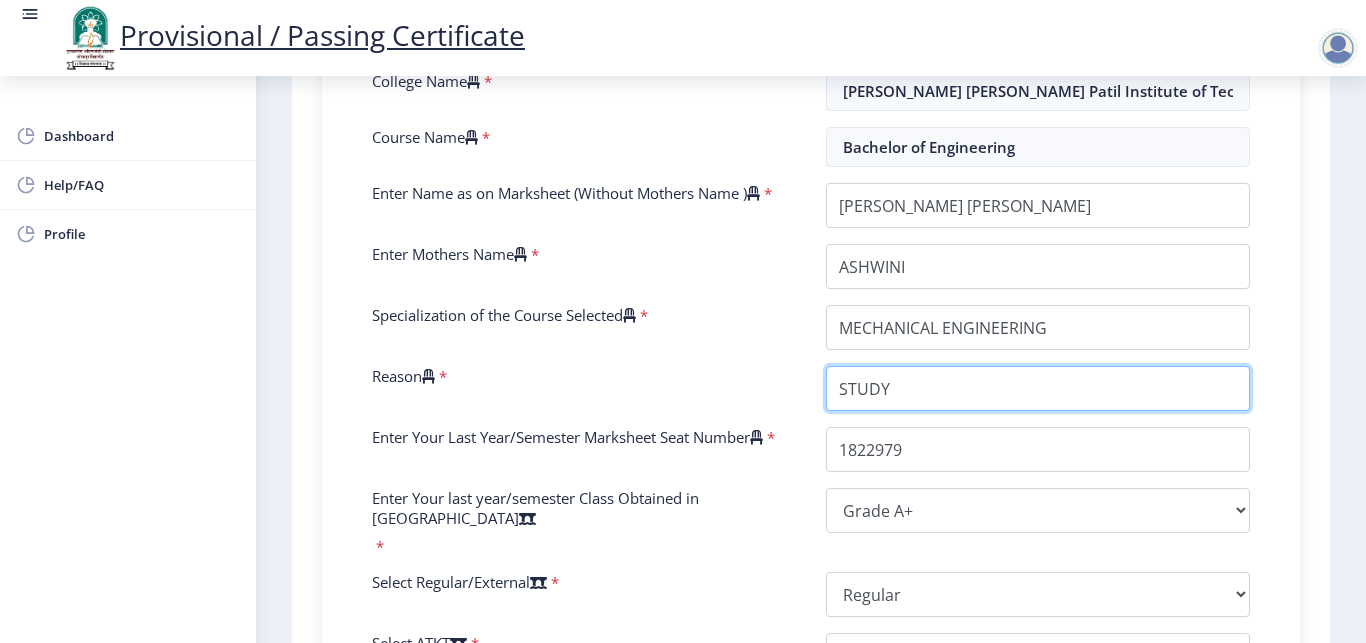 click on "Reason" at bounding box center (1038, 388) 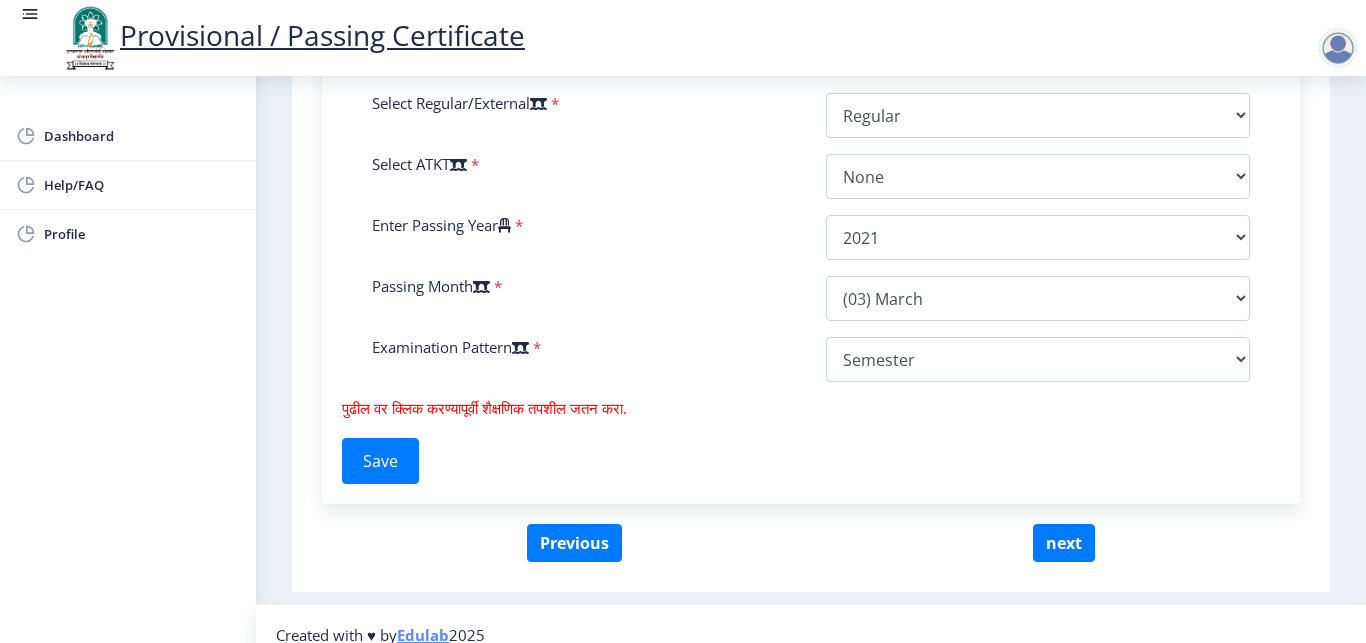 scroll, scrollTop: 1045, scrollLeft: 0, axis: vertical 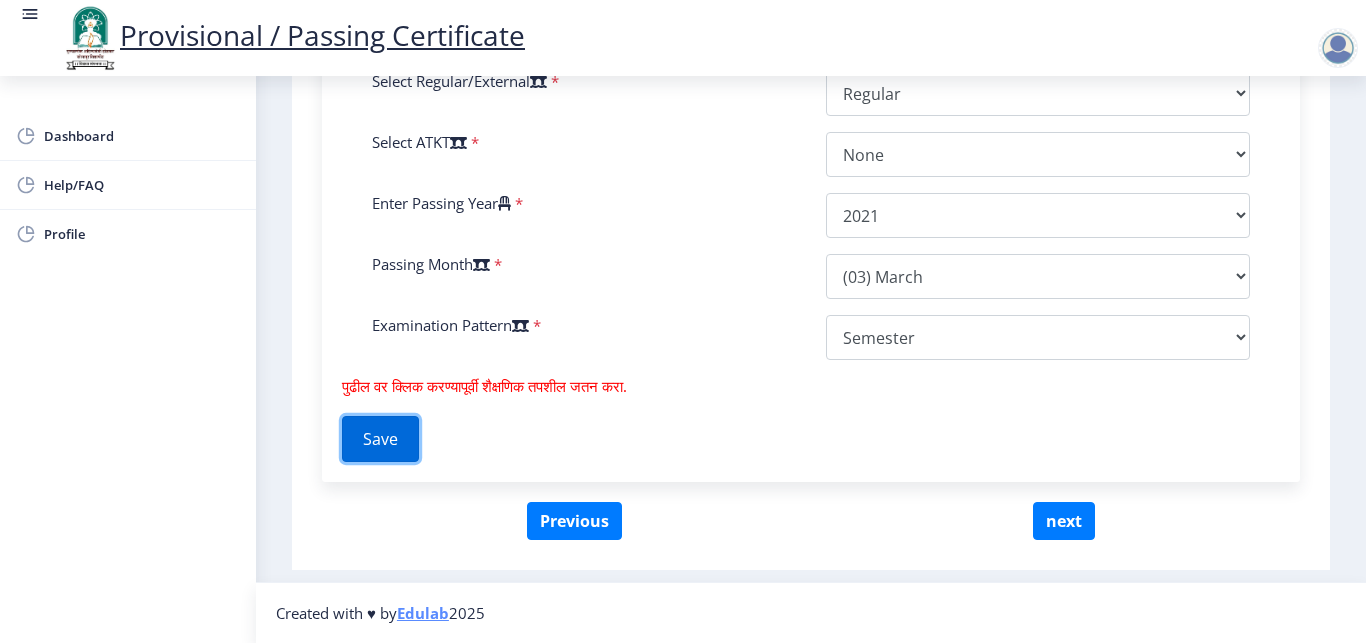 click on "Save" at bounding box center [380, 439] 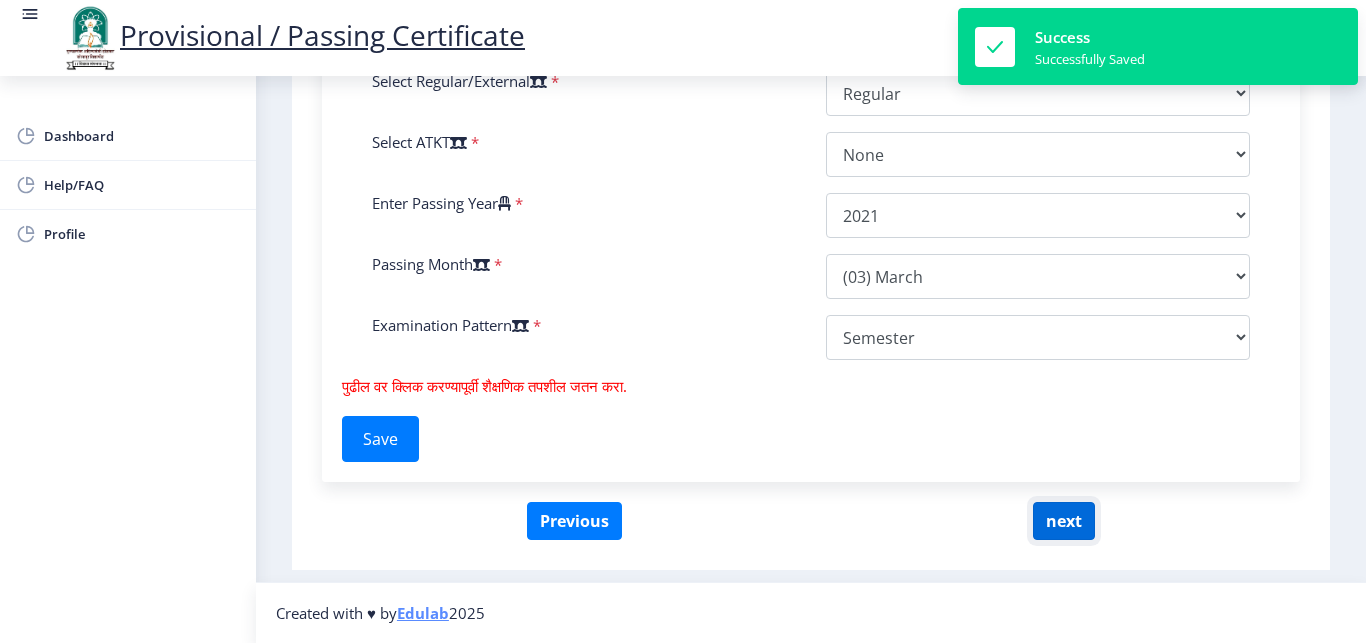 click on "next" 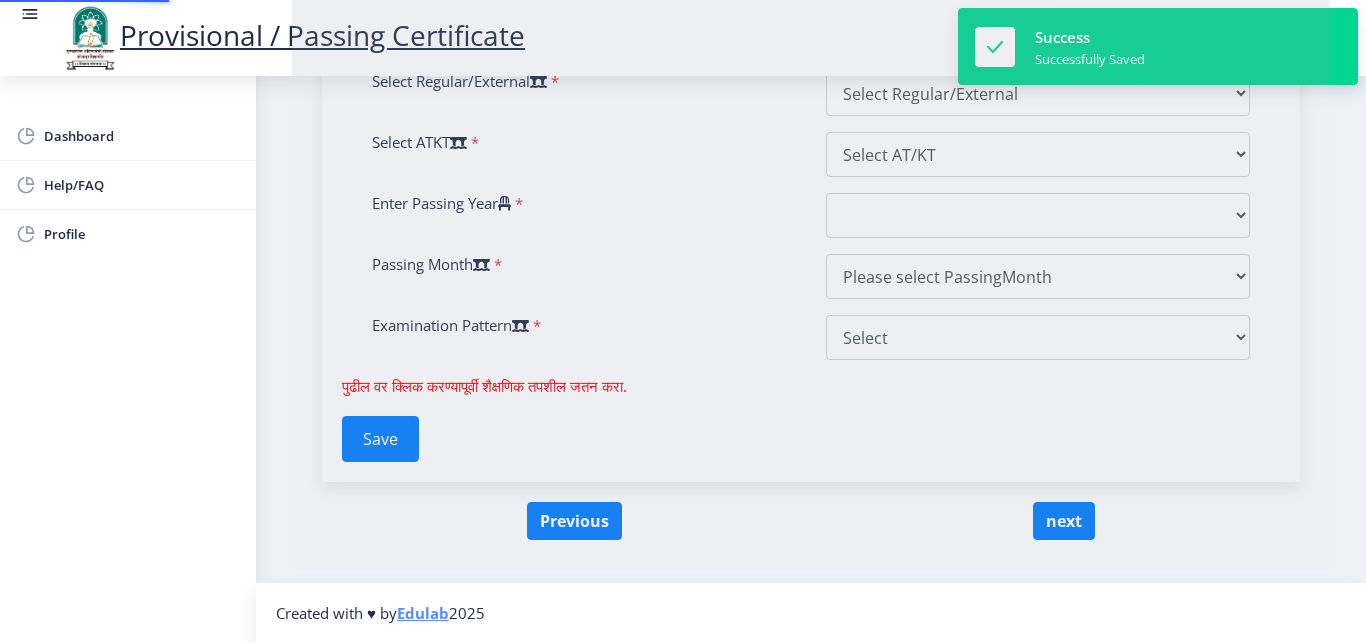 scroll, scrollTop: 0, scrollLeft: 0, axis: both 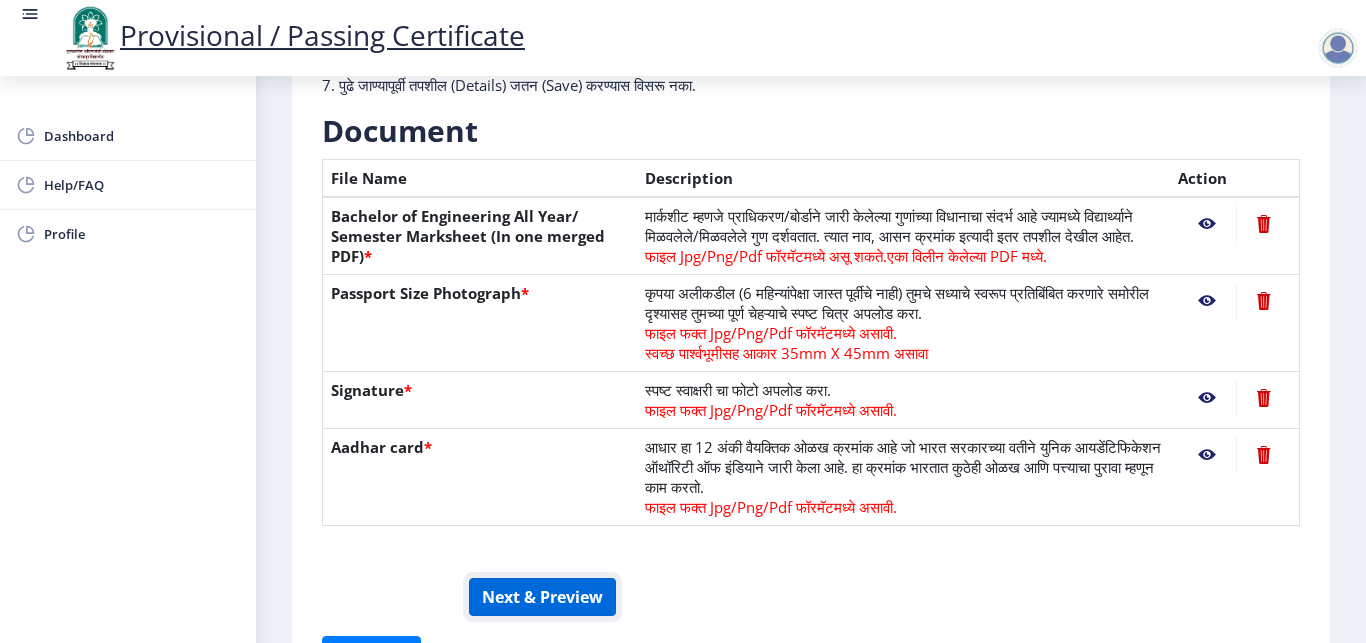 click on "Next & Preview" 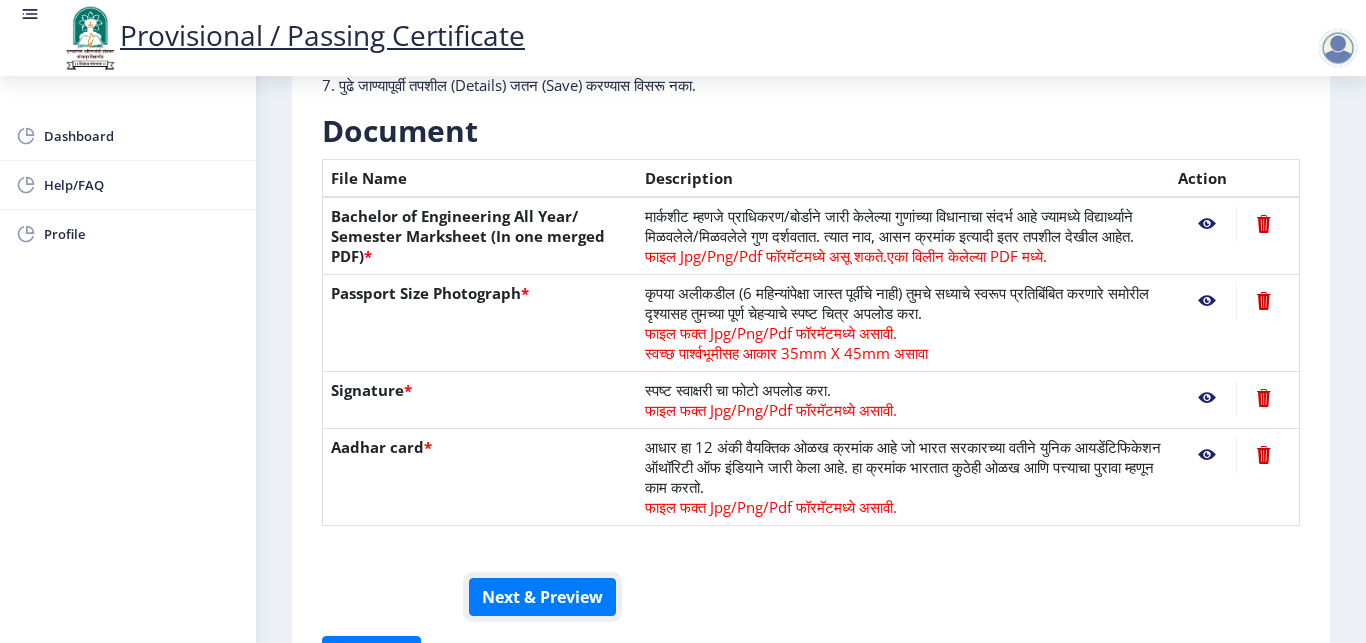 scroll, scrollTop: 25, scrollLeft: 0, axis: vertical 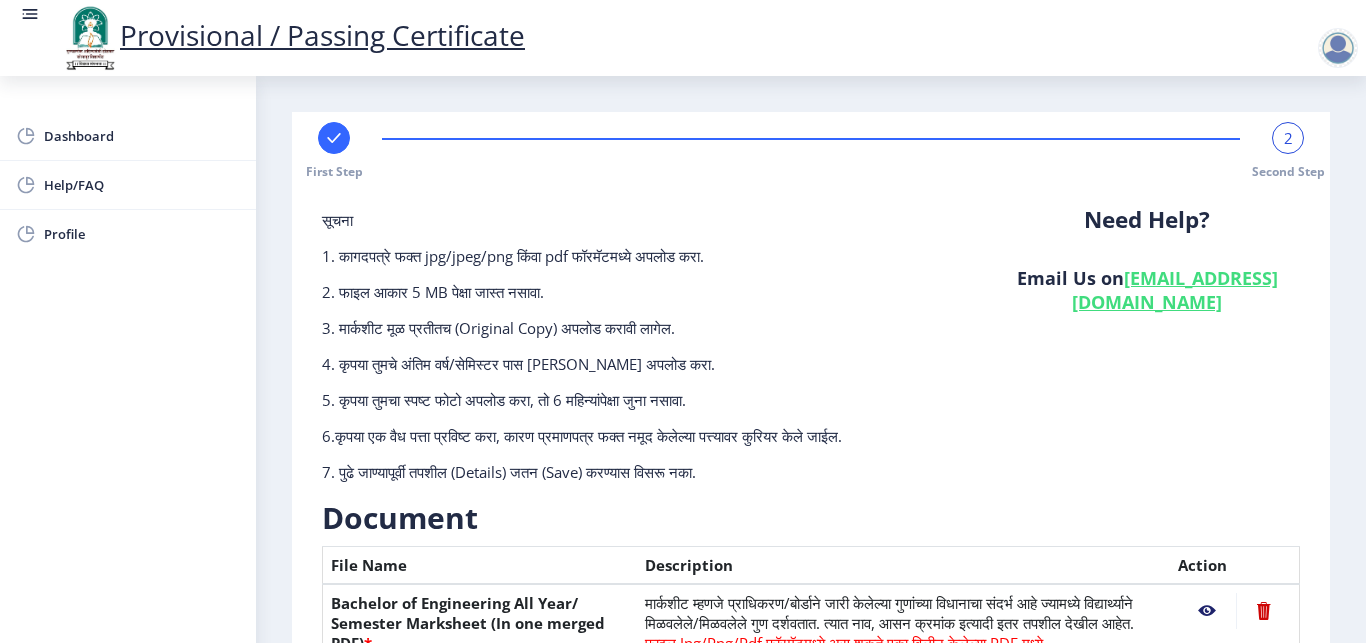 click on "5. कृपया तुमचा स्पष्ट फोटो अपलोड करा, तो 6 महिन्यांपेक्षा जुना नसावा." 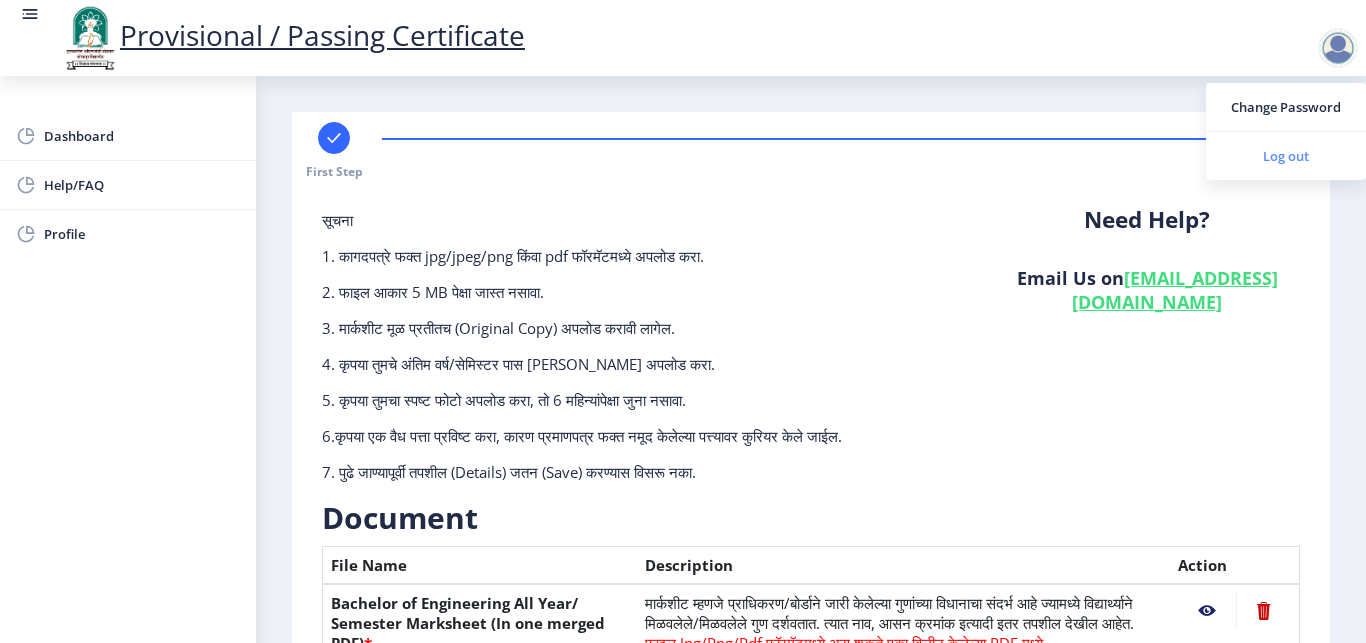click on "Log out" at bounding box center [1286, 156] 